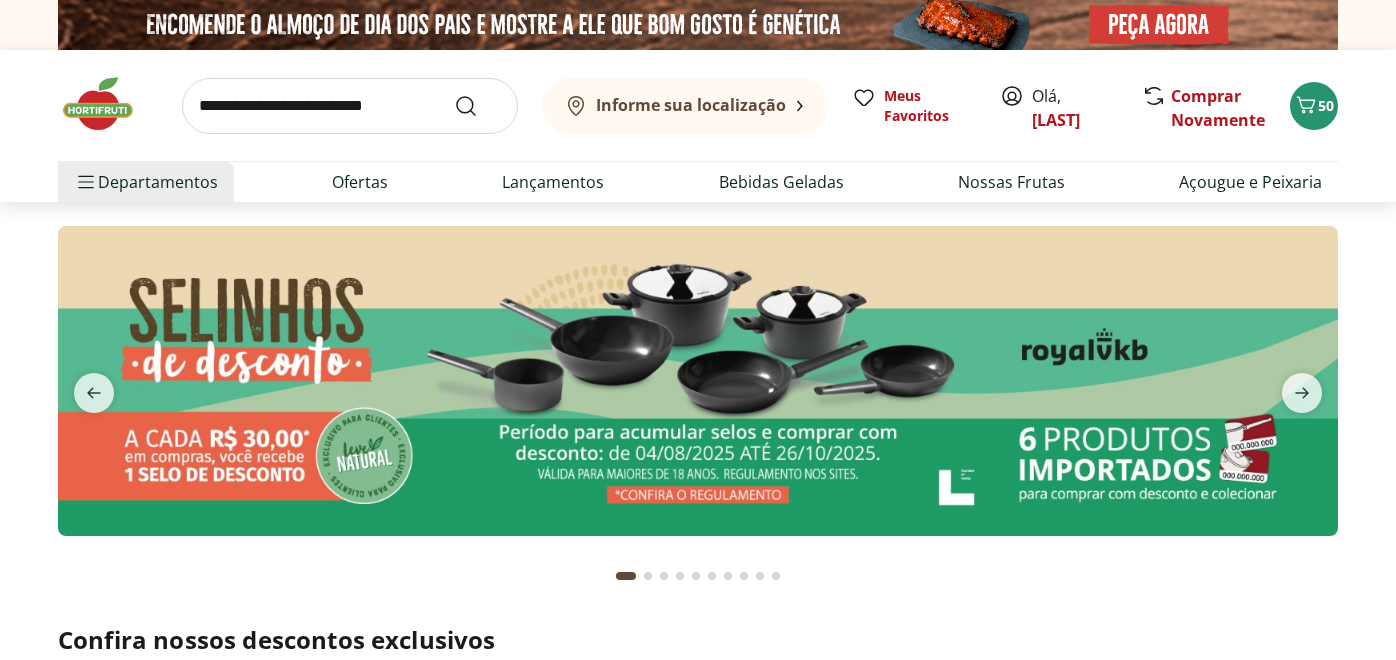 scroll, scrollTop: 0, scrollLeft: 0, axis: both 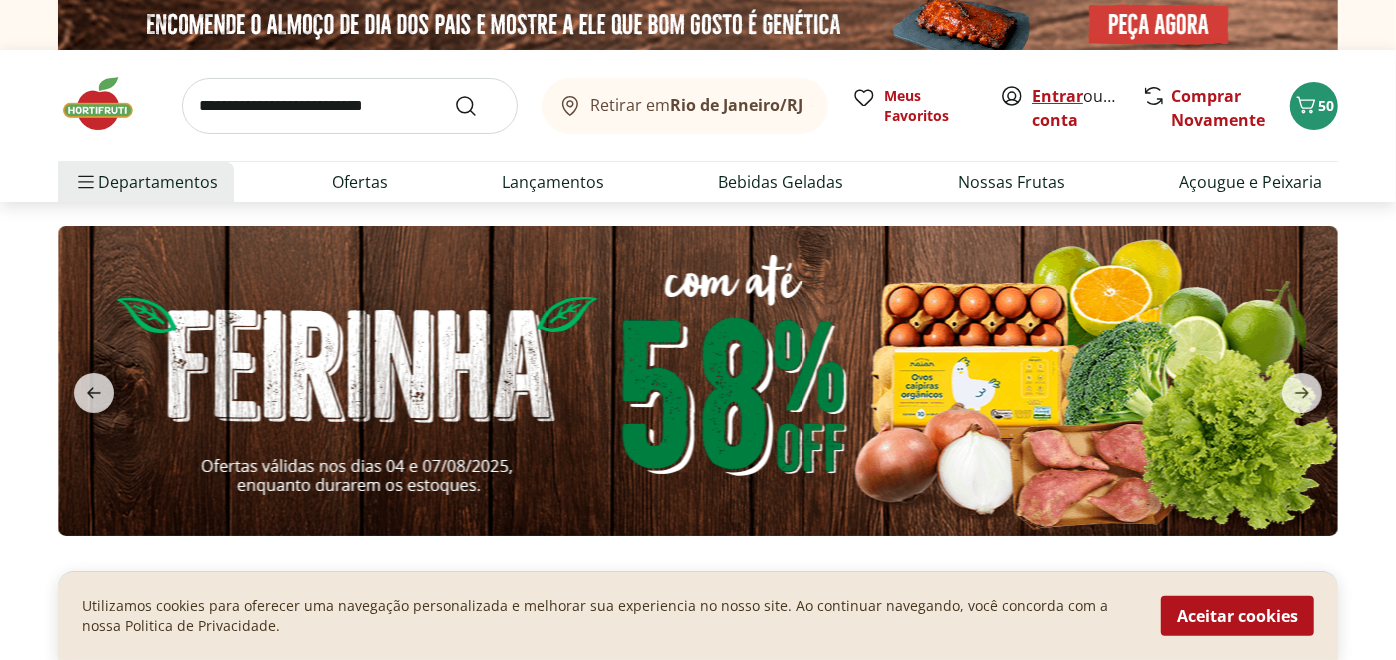 click on "Entrar" at bounding box center (1057, 96) 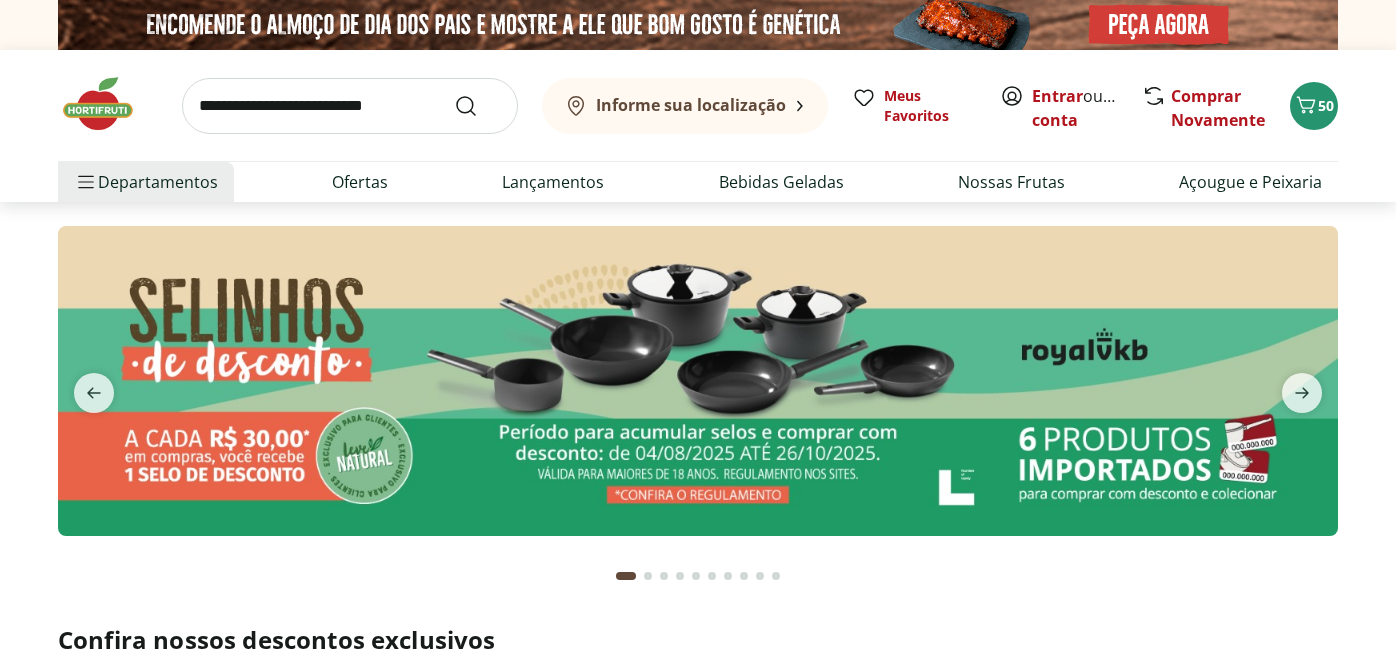 scroll, scrollTop: 0, scrollLeft: 0, axis: both 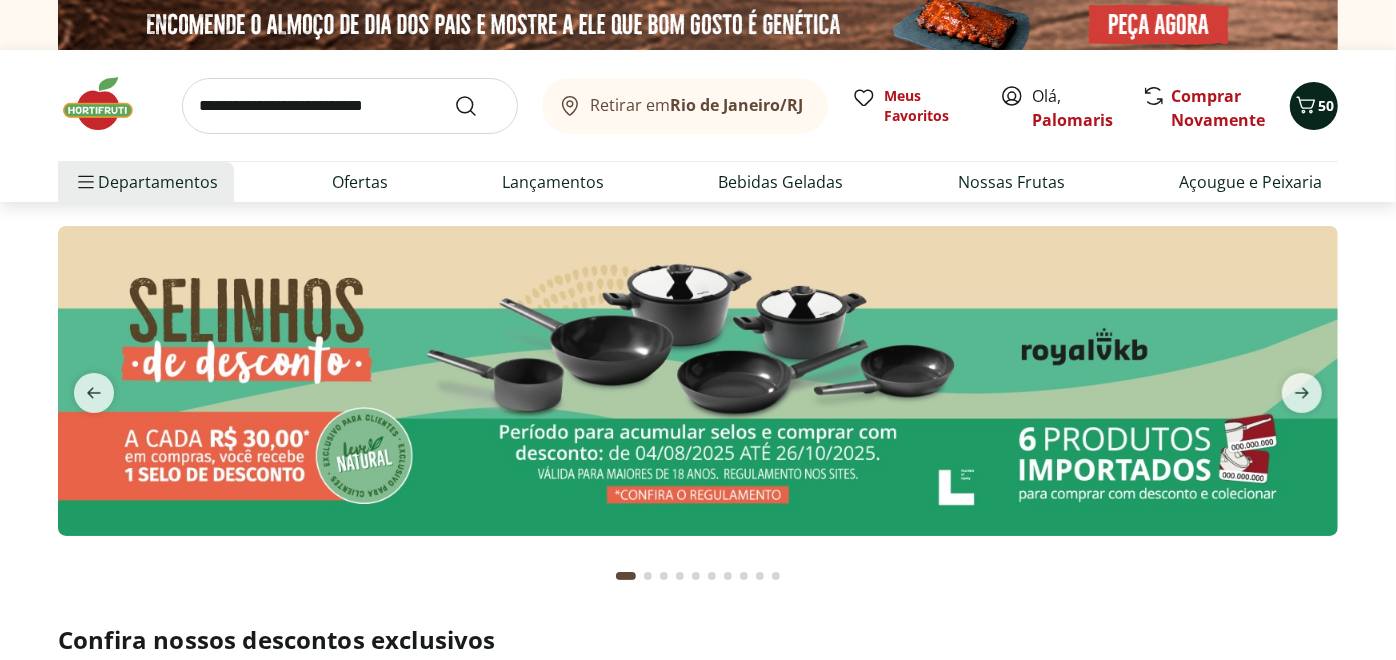 click 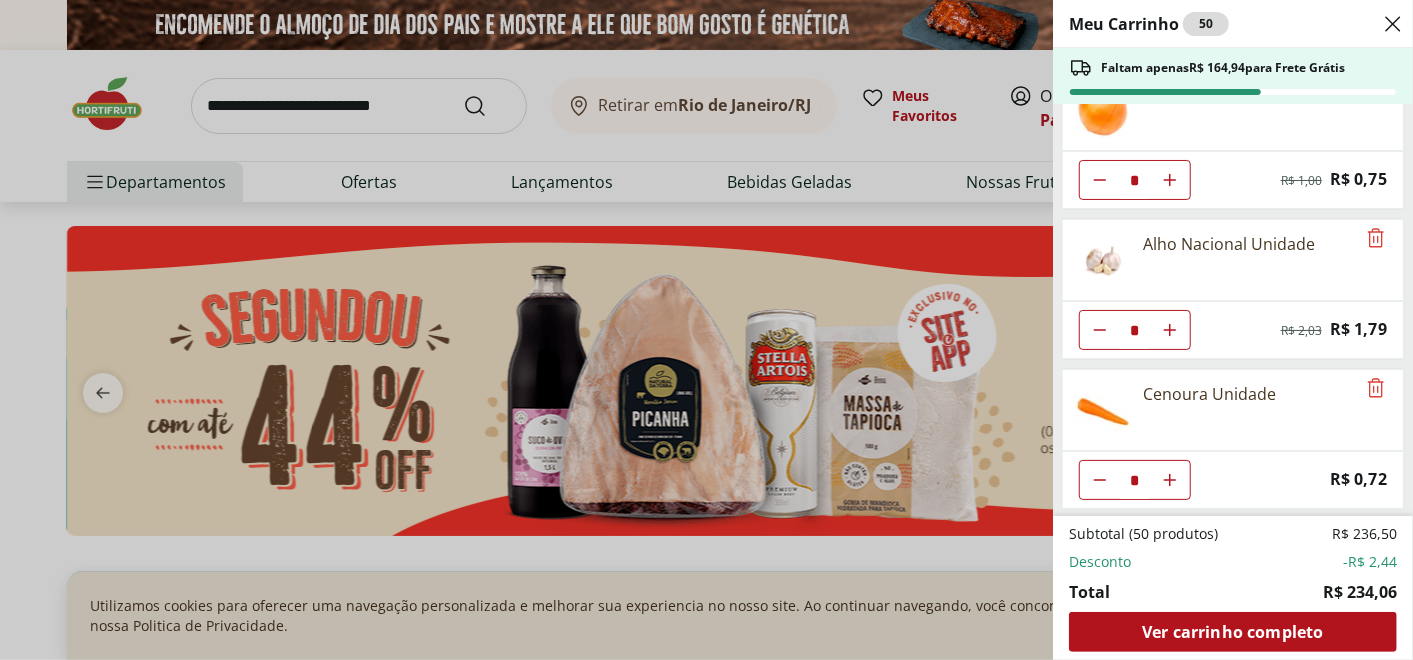 scroll, scrollTop: 61, scrollLeft: 0, axis: vertical 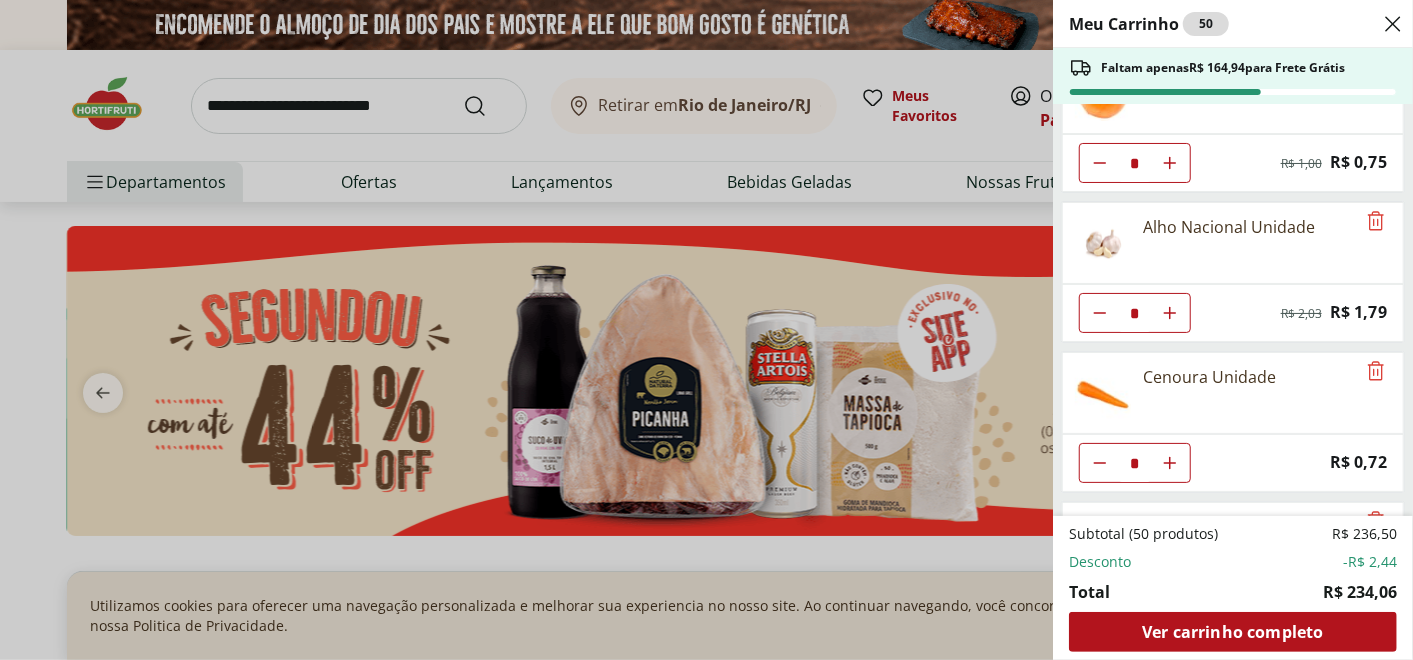 click at bounding box center (1170, 163) 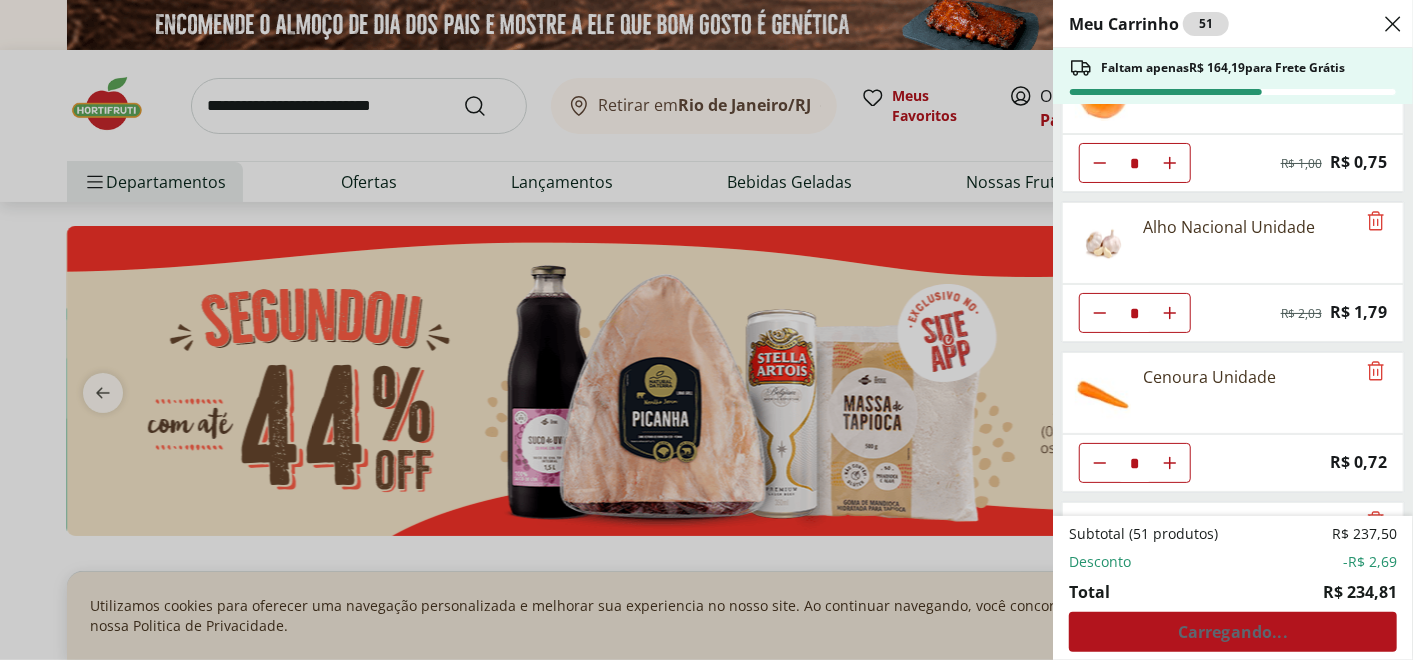 click at bounding box center (1170, 163) 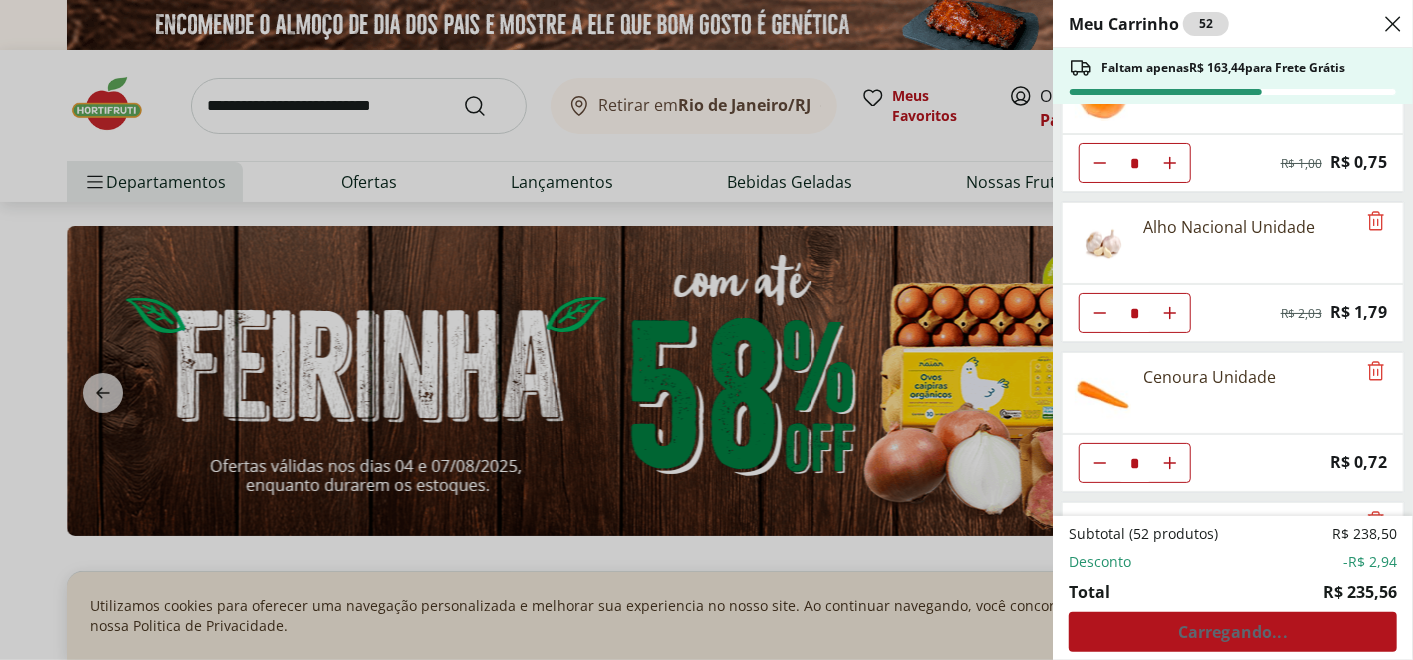 click 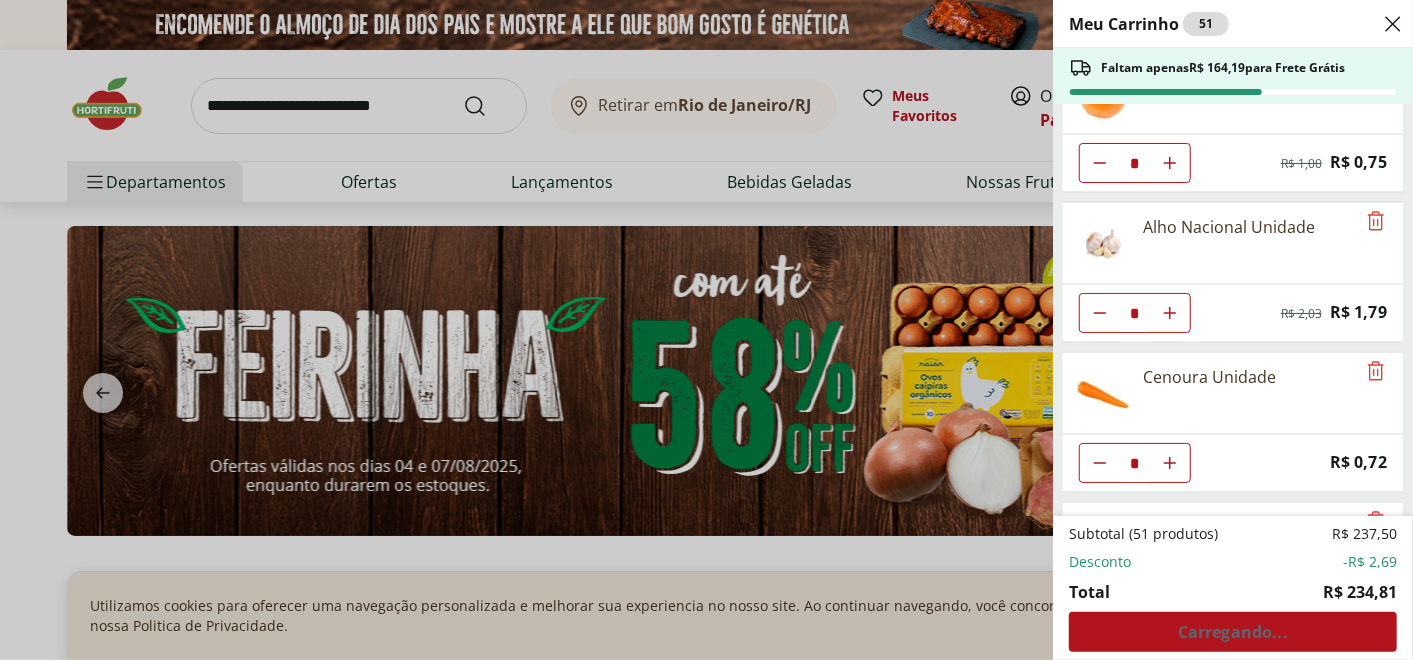 click 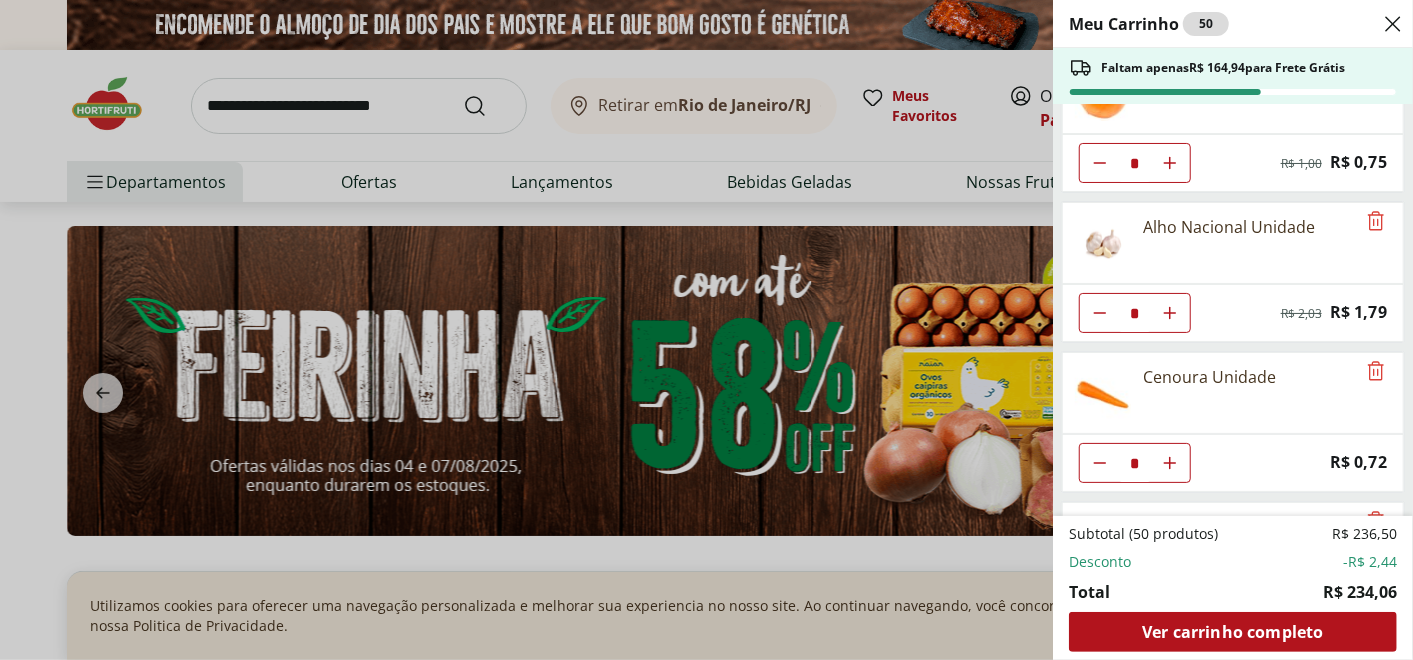 click at bounding box center [1100, 163] 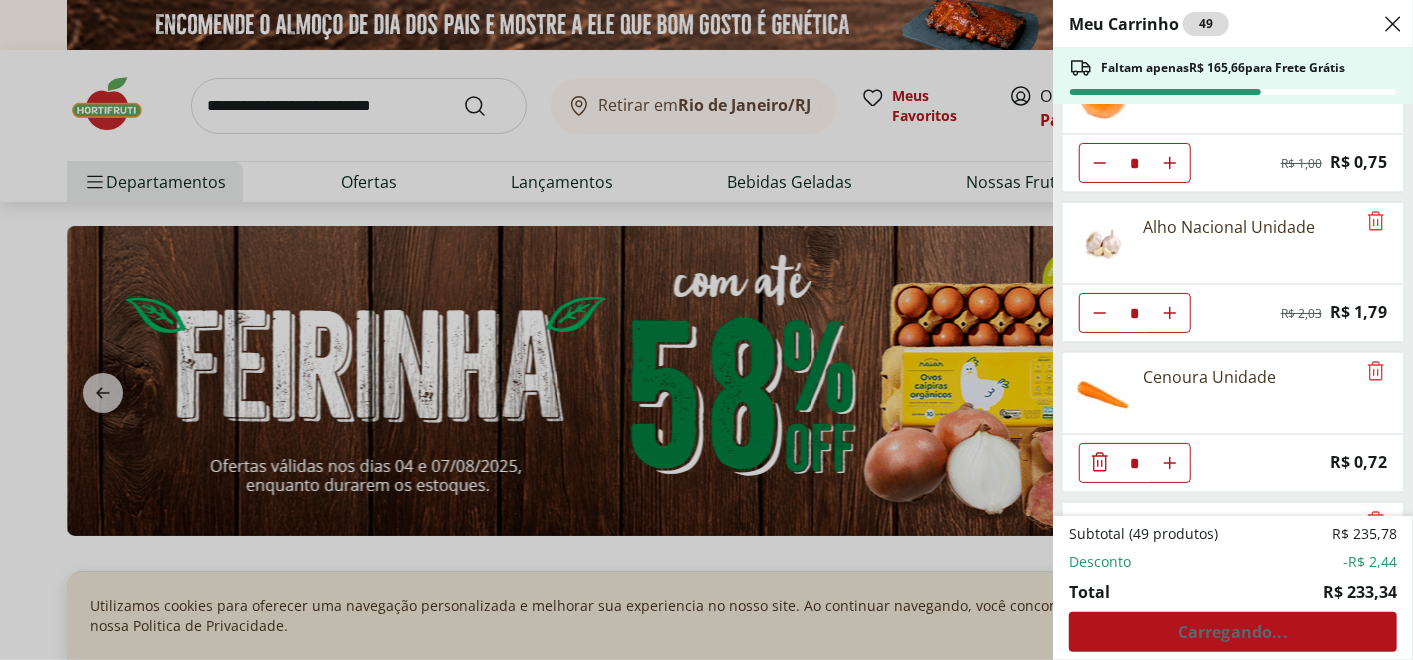 click 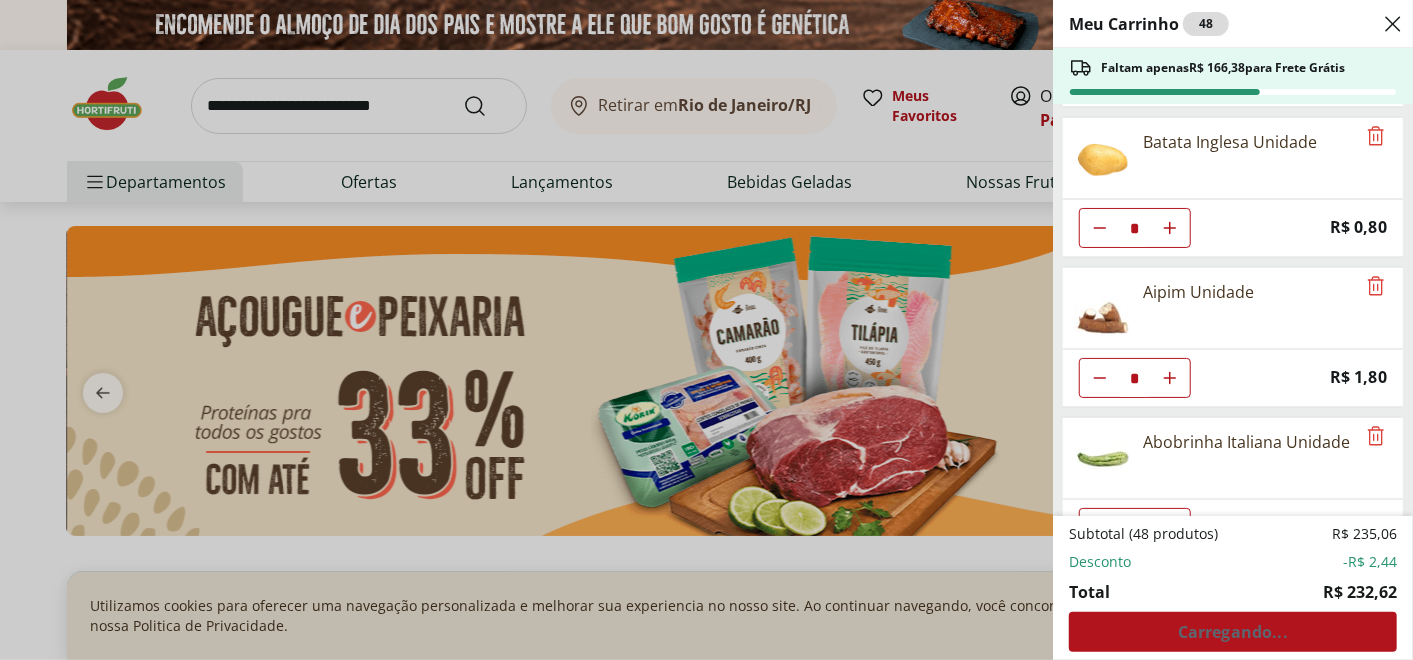 scroll, scrollTop: 311, scrollLeft: 0, axis: vertical 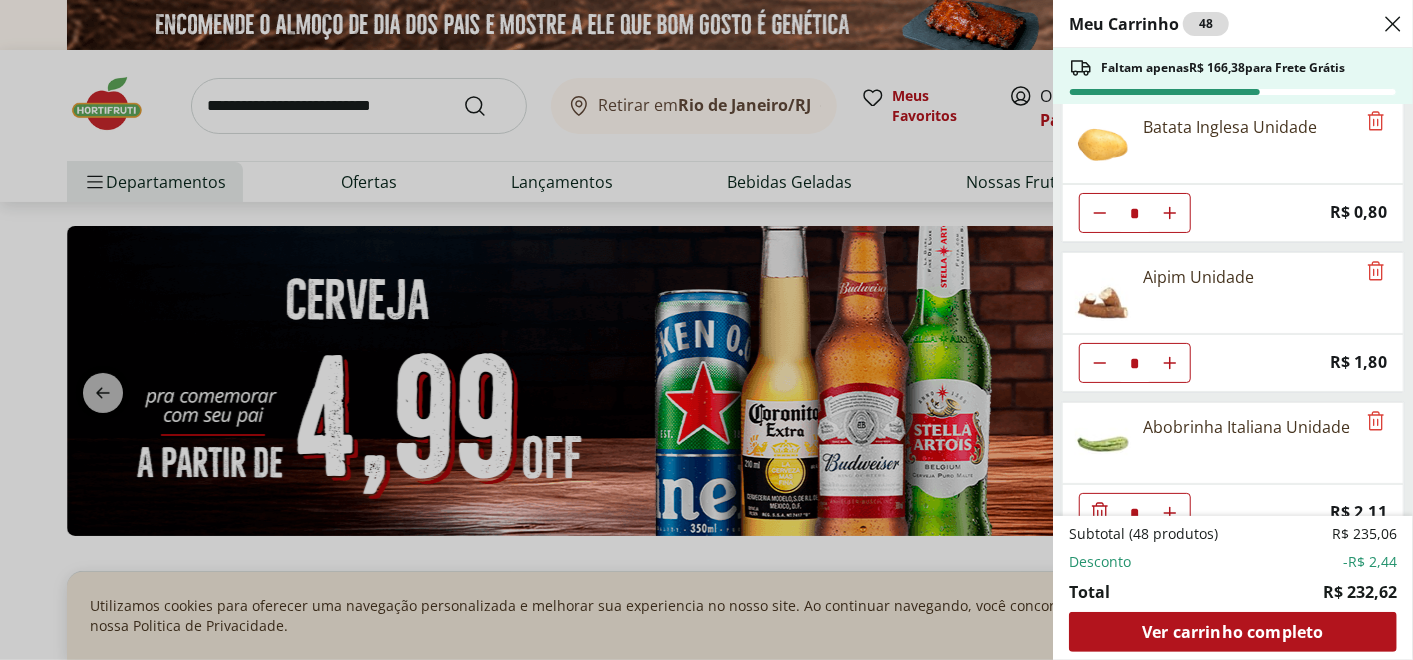 click 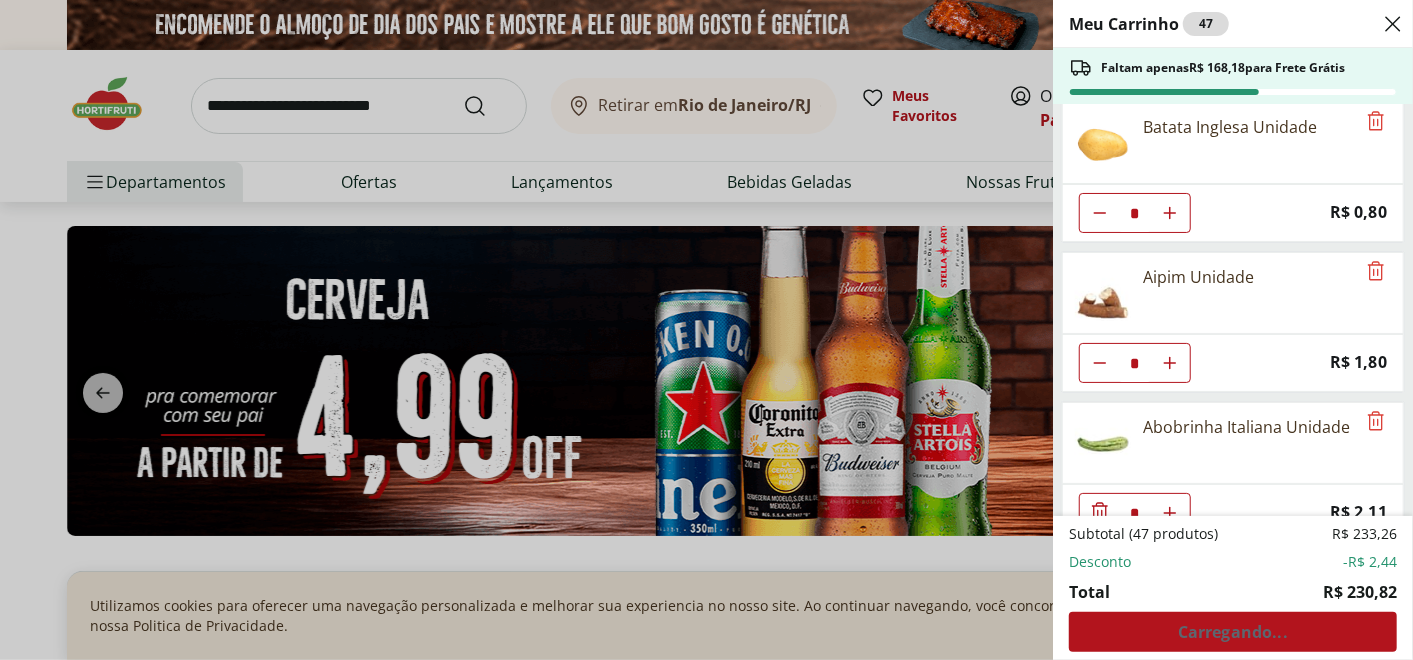 click 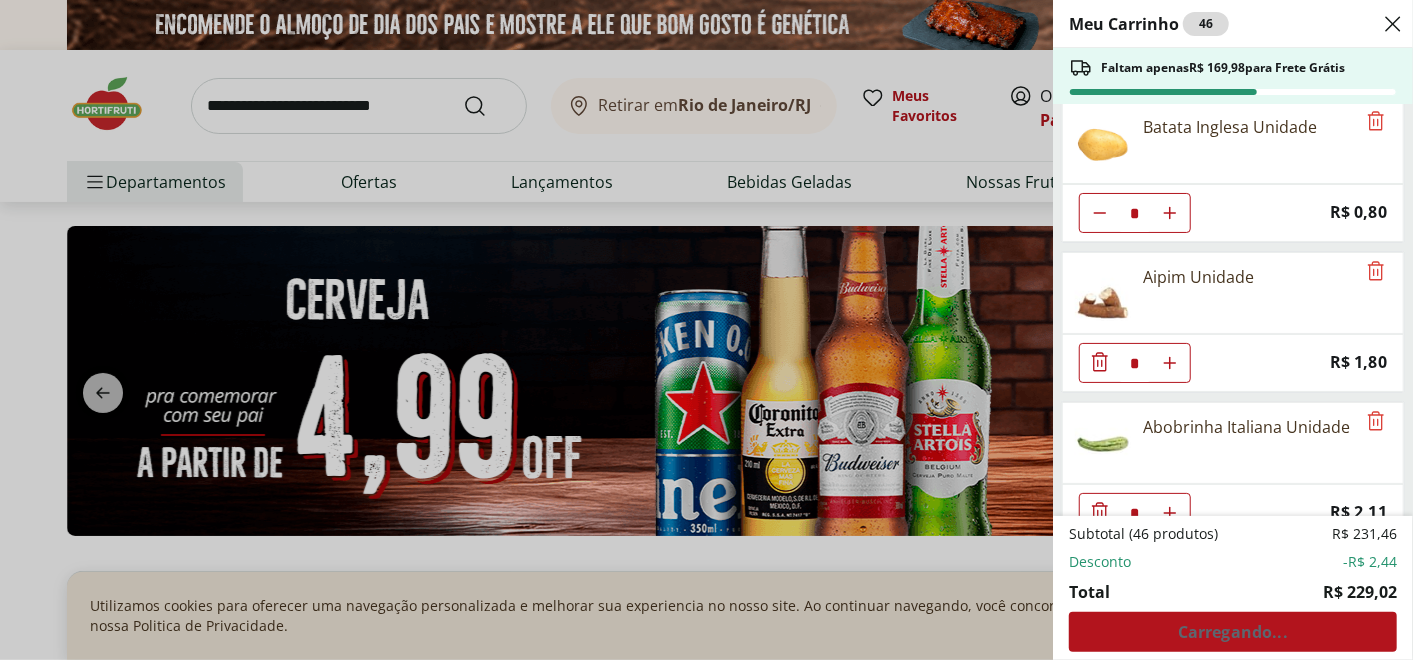 click 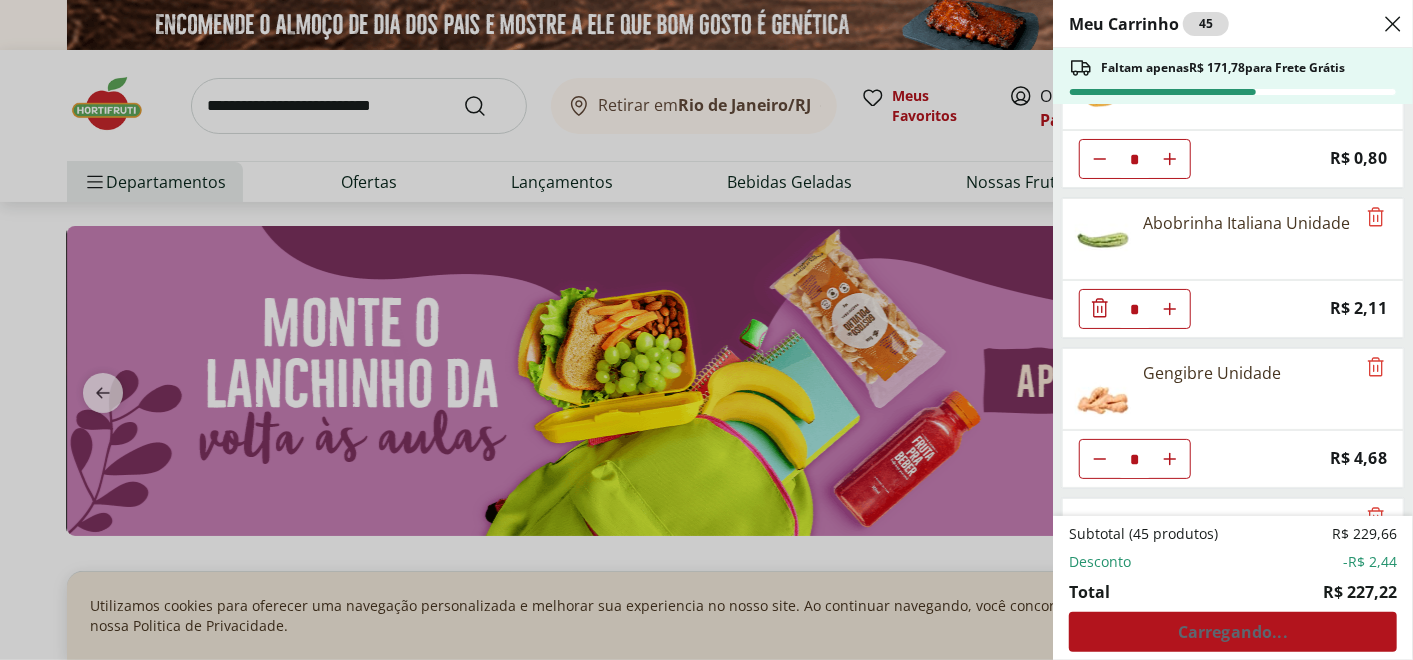 scroll, scrollTop: 395, scrollLeft: 0, axis: vertical 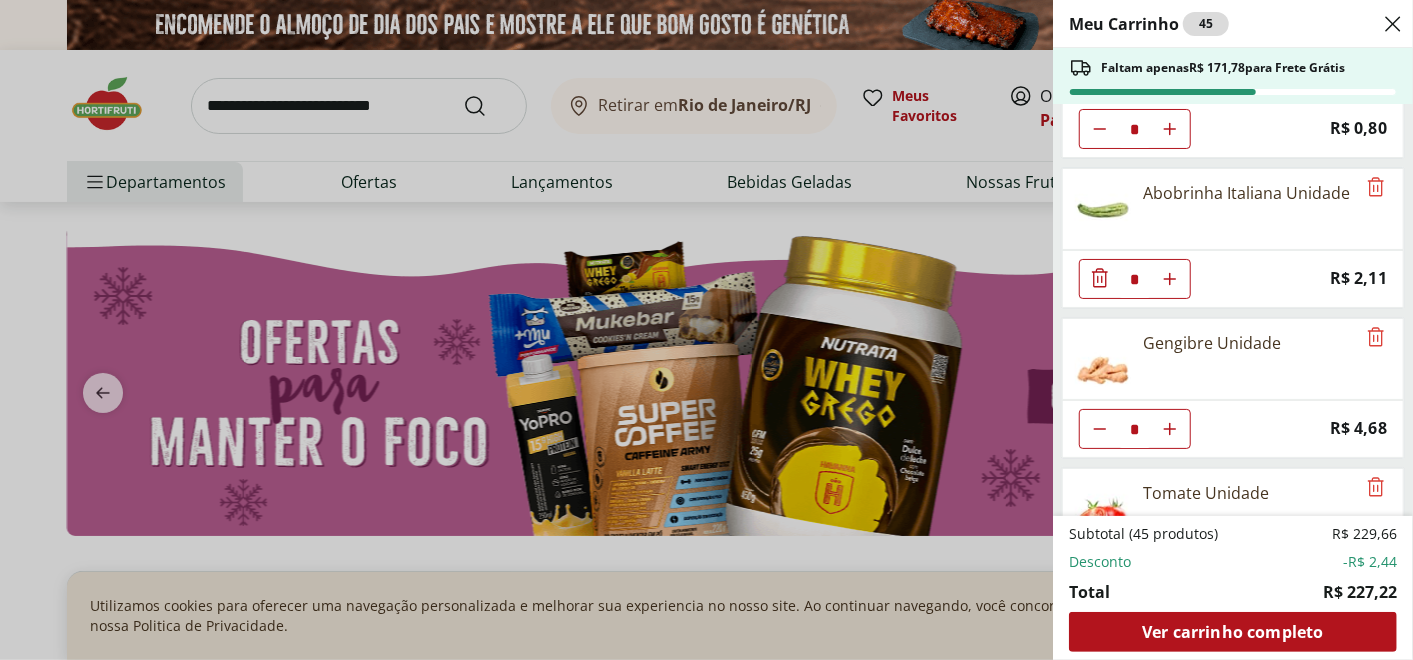 click 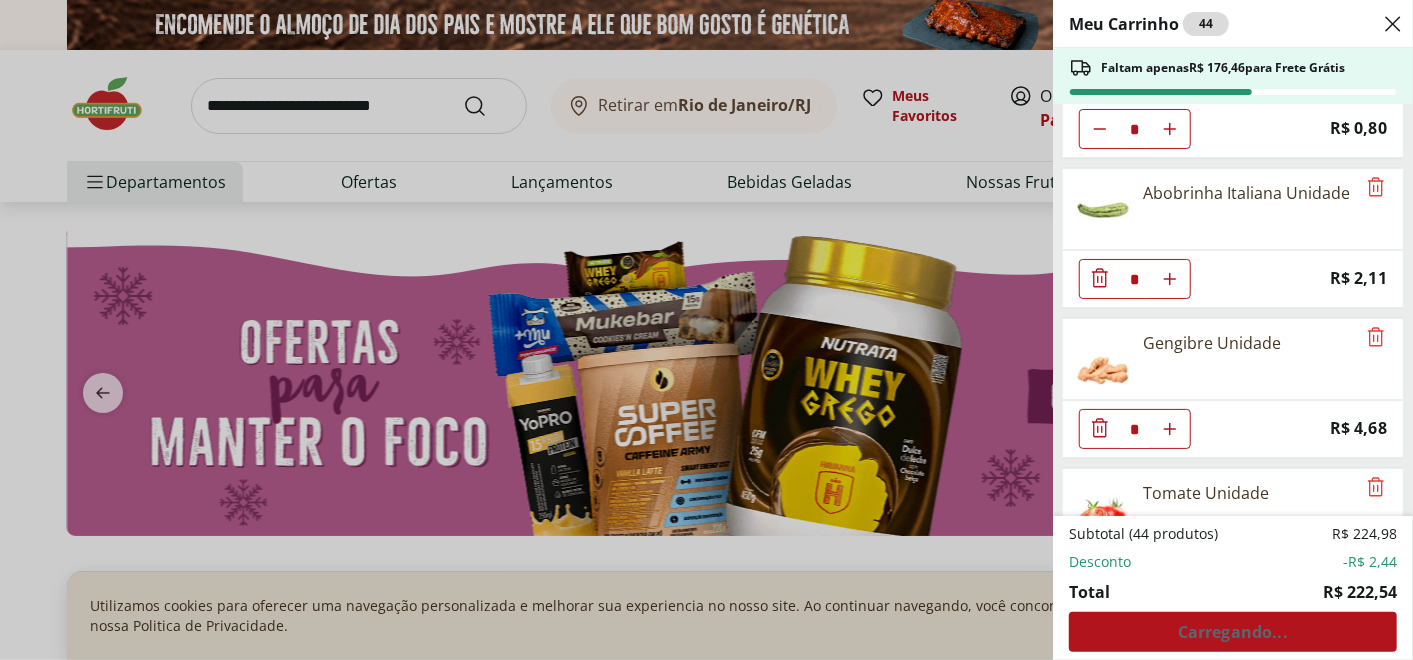 click 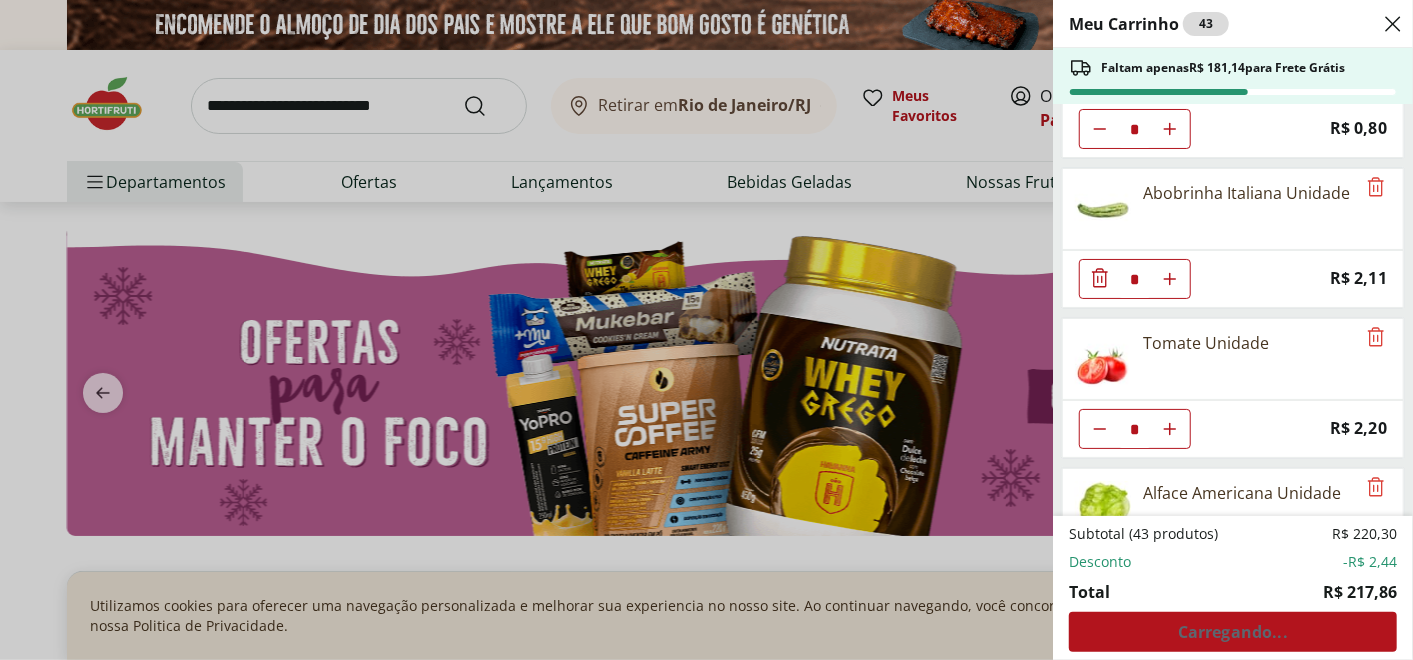 click 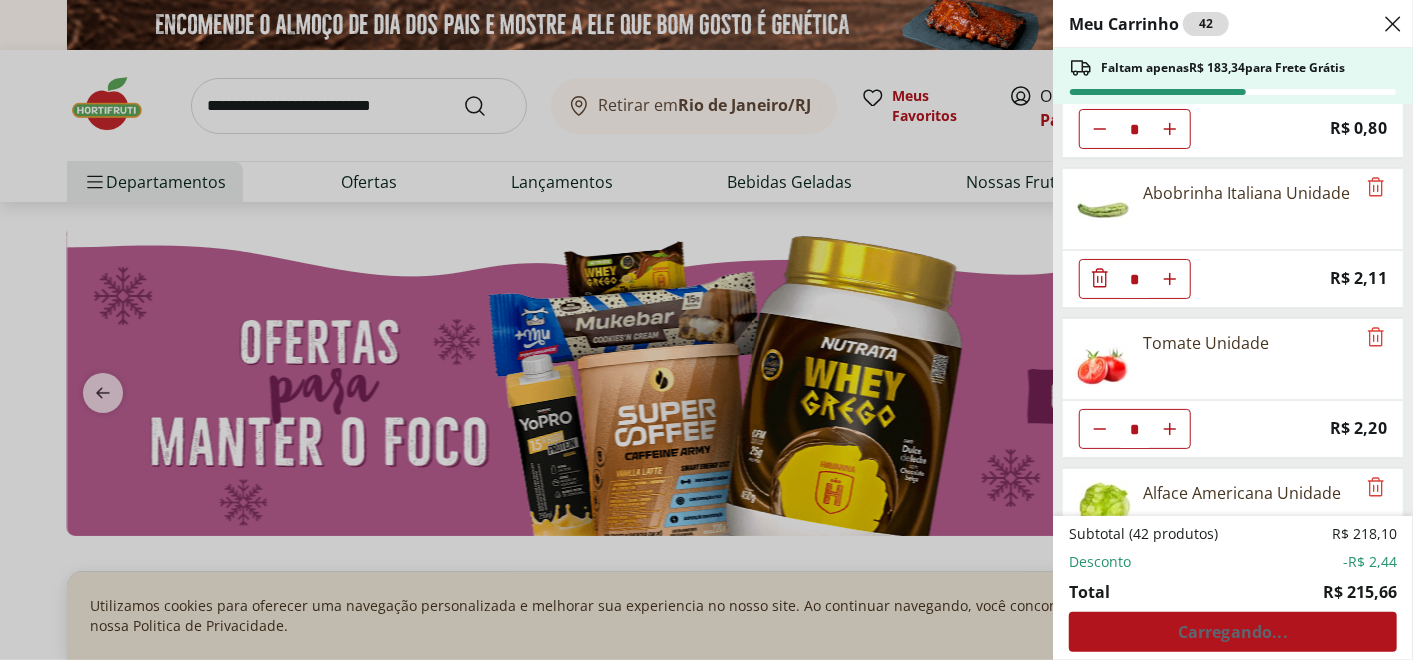 click 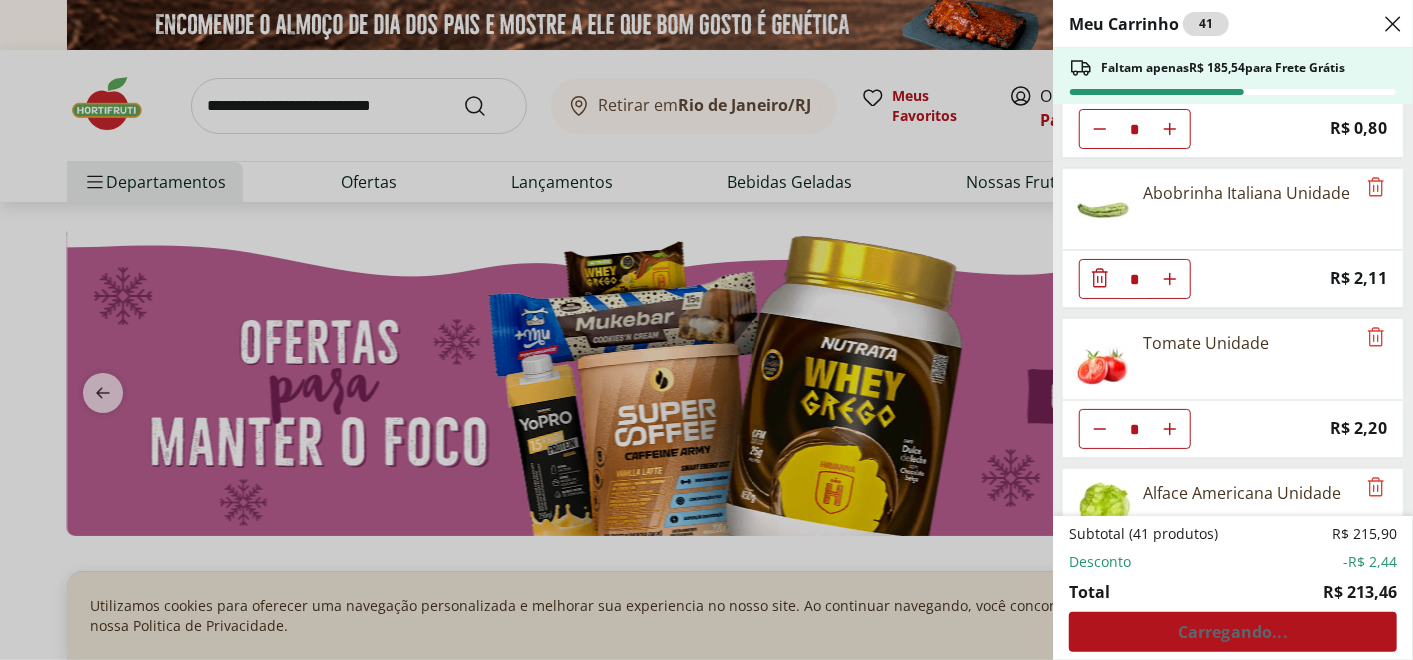 click 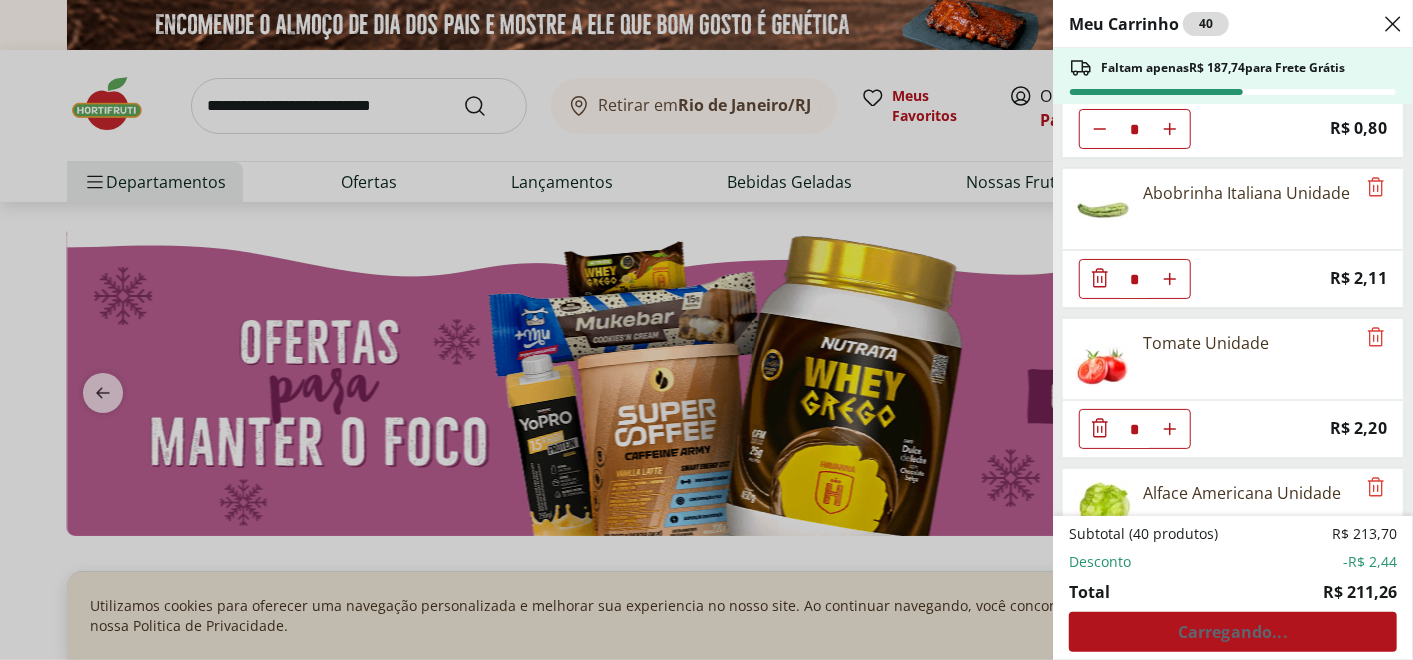 click 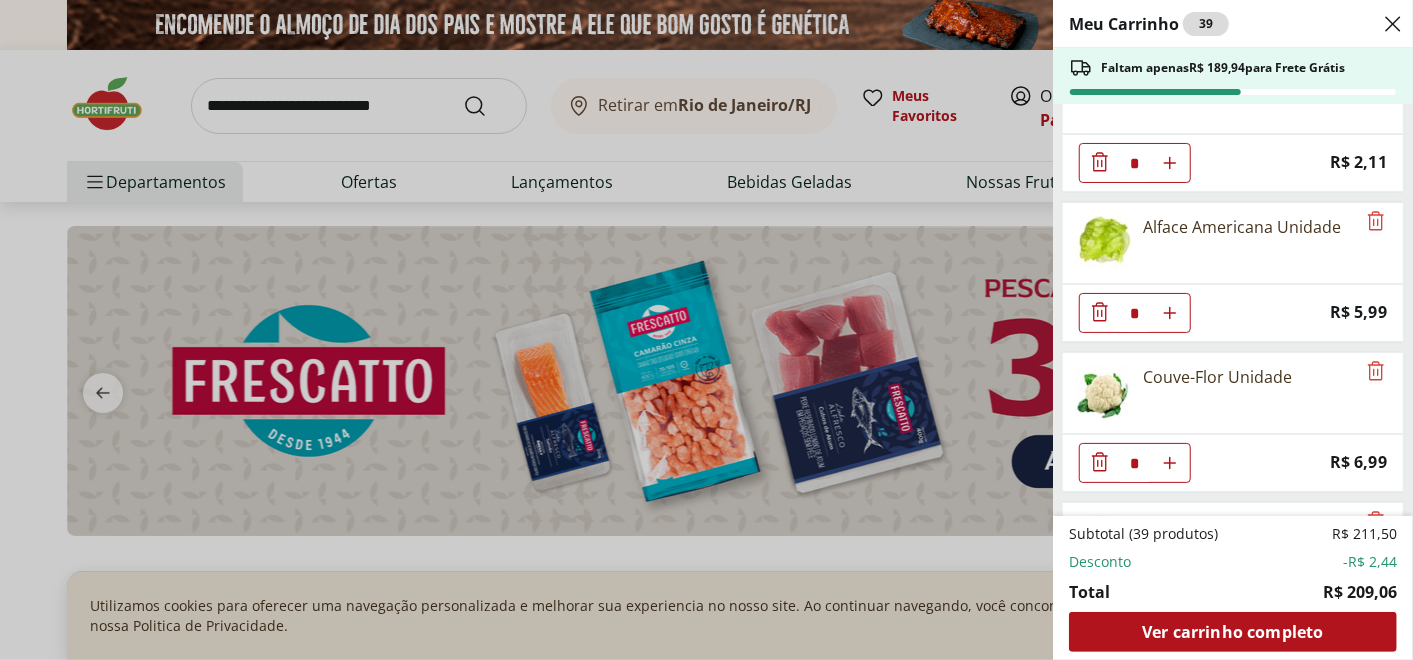 scroll, scrollTop: 524, scrollLeft: 0, axis: vertical 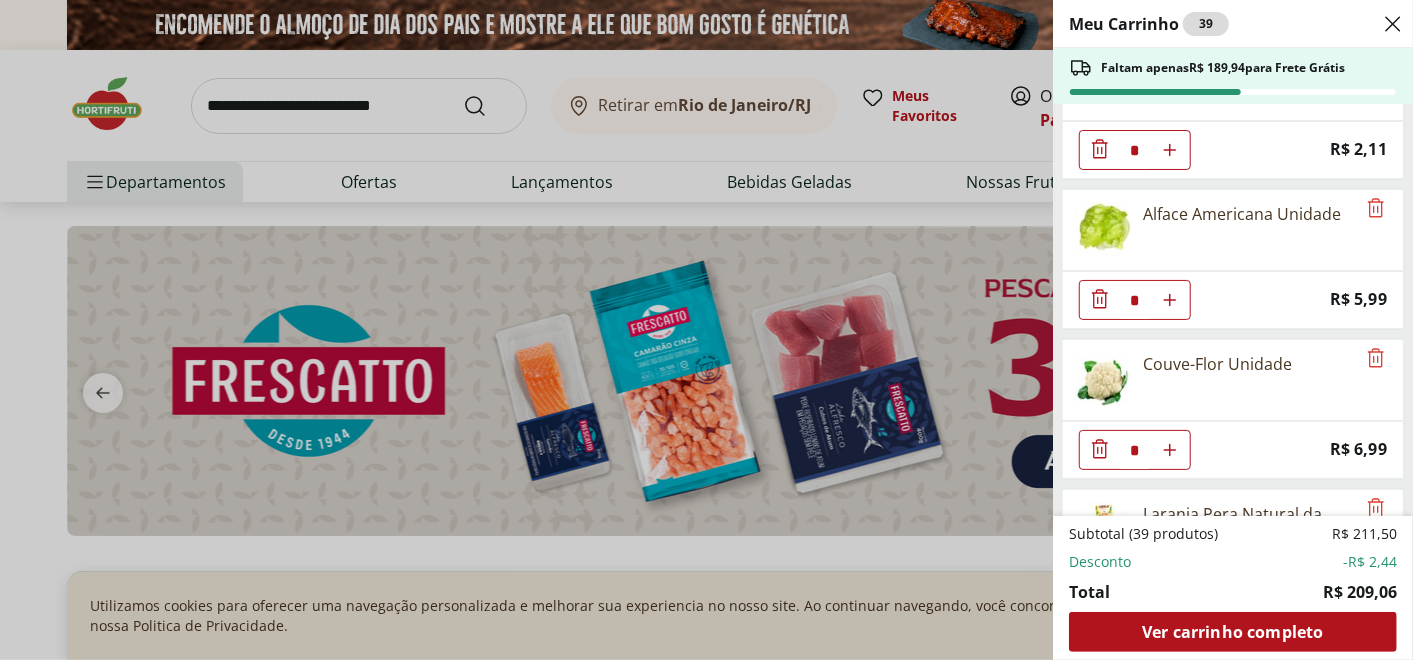 click 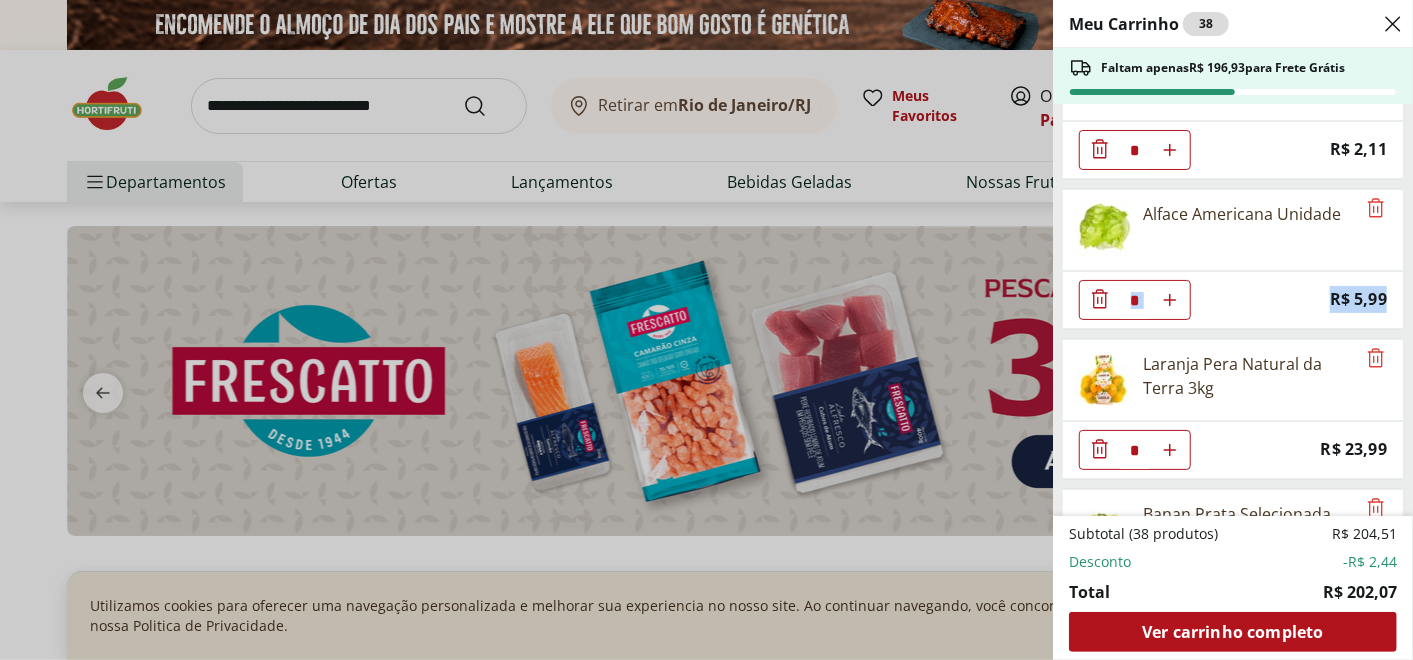 drag, startPoint x: 1409, startPoint y: 240, endPoint x: 1410, endPoint y: 273, distance: 33.01515 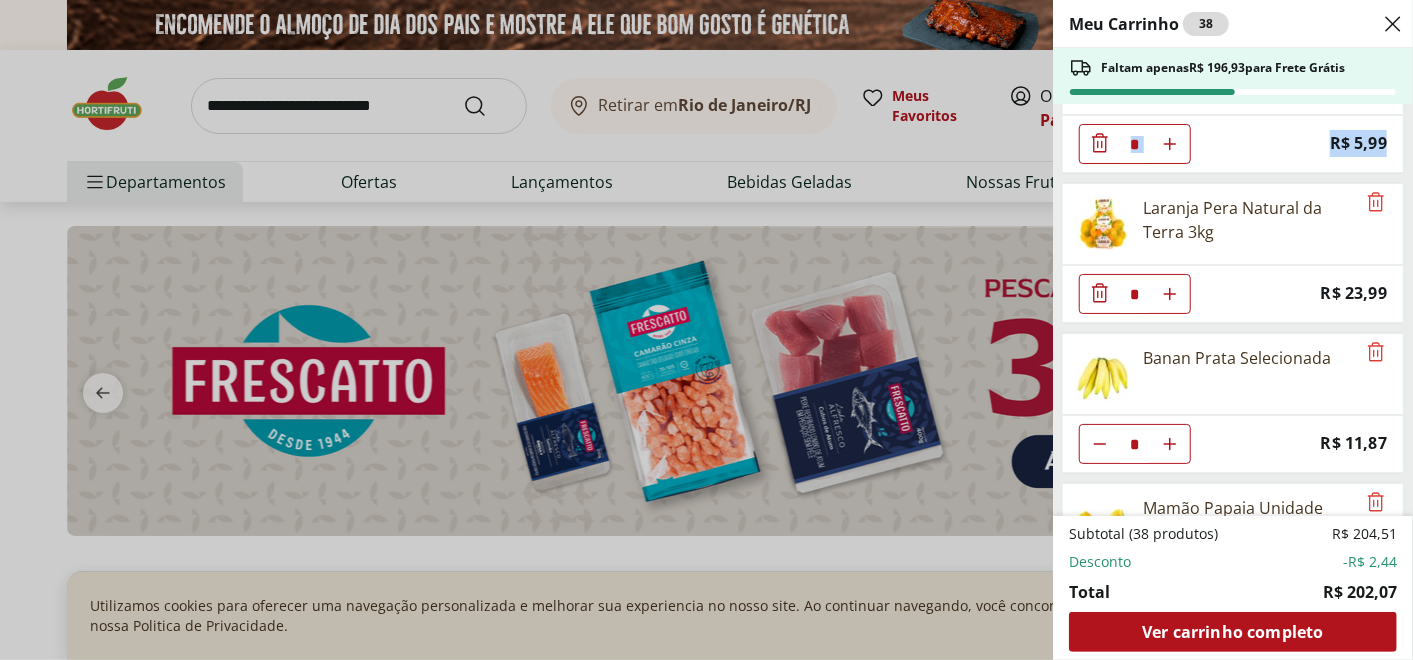 scroll, scrollTop: 693, scrollLeft: 0, axis: vertical 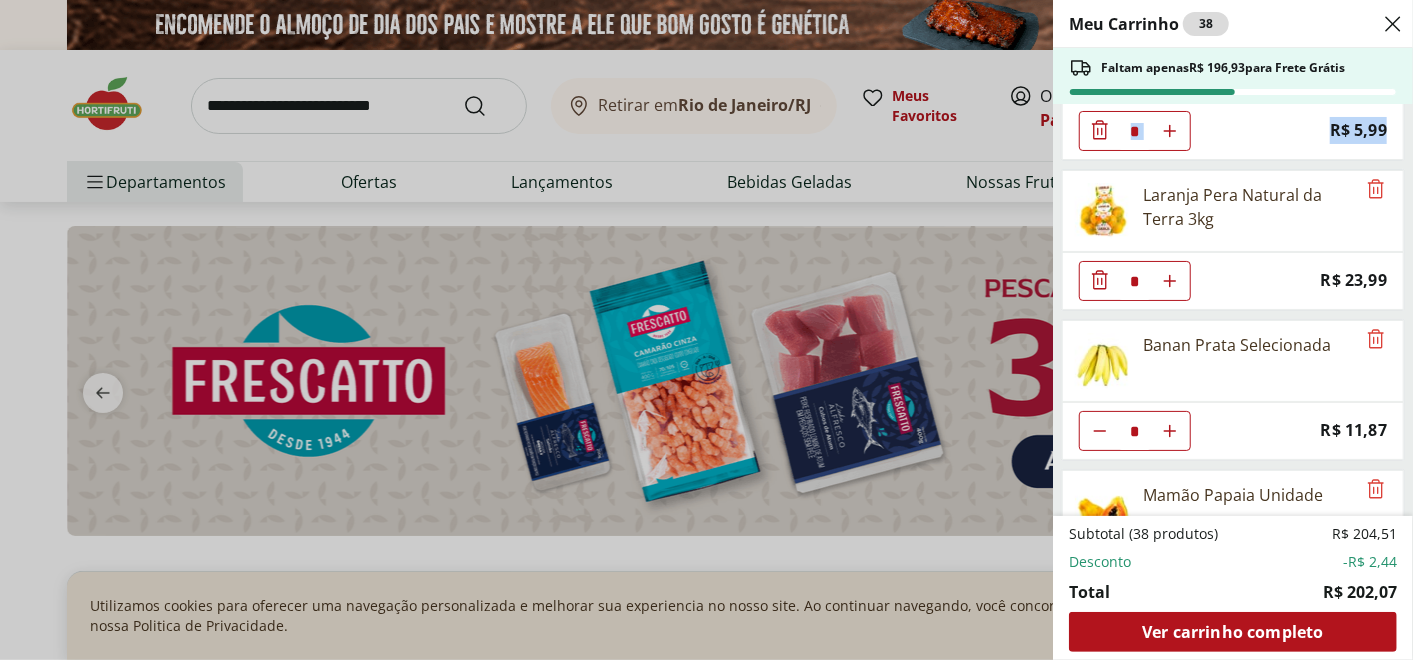 click 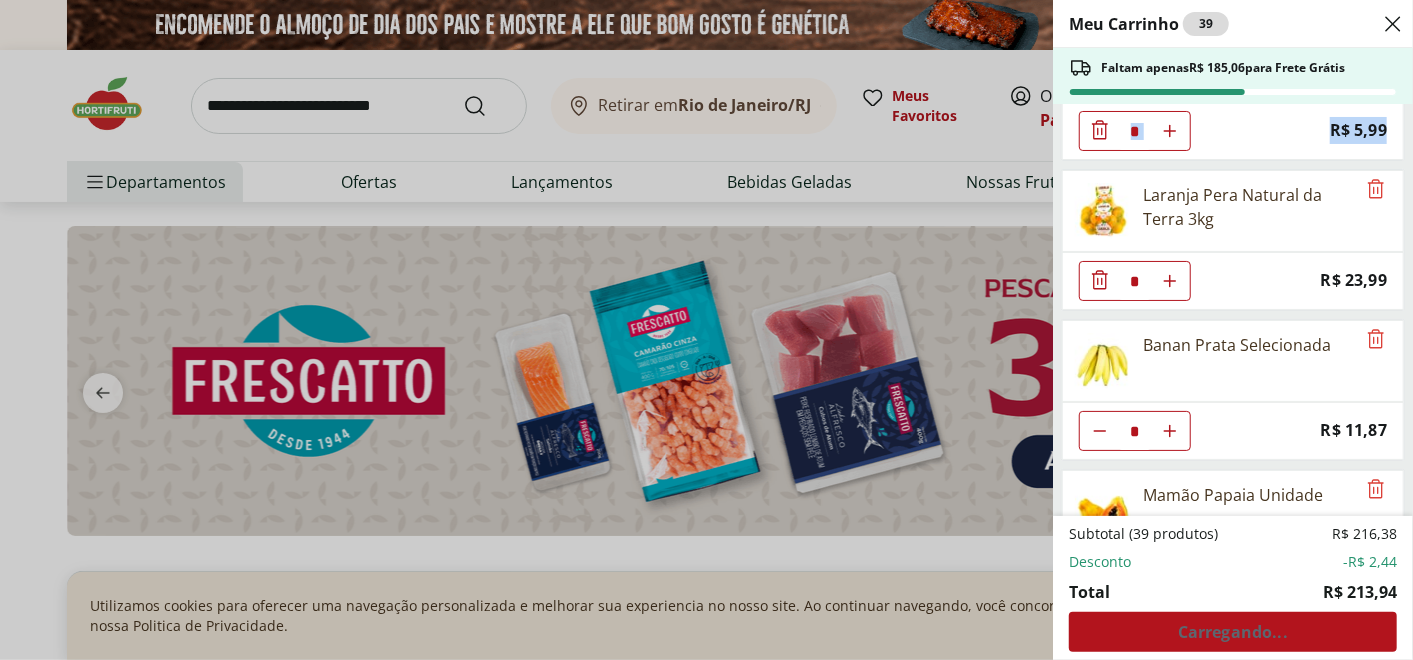 click 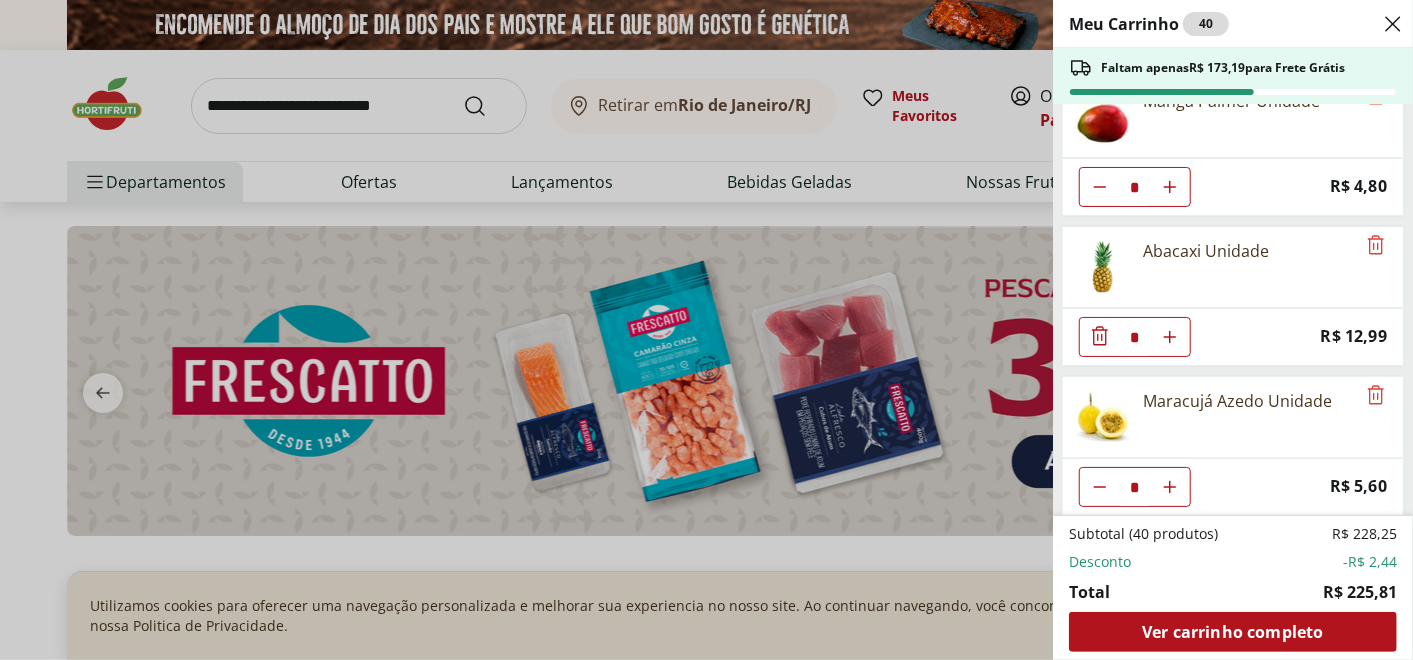 scroll, scrollTop: 1262, scrollLeft: 0, axis: vertical 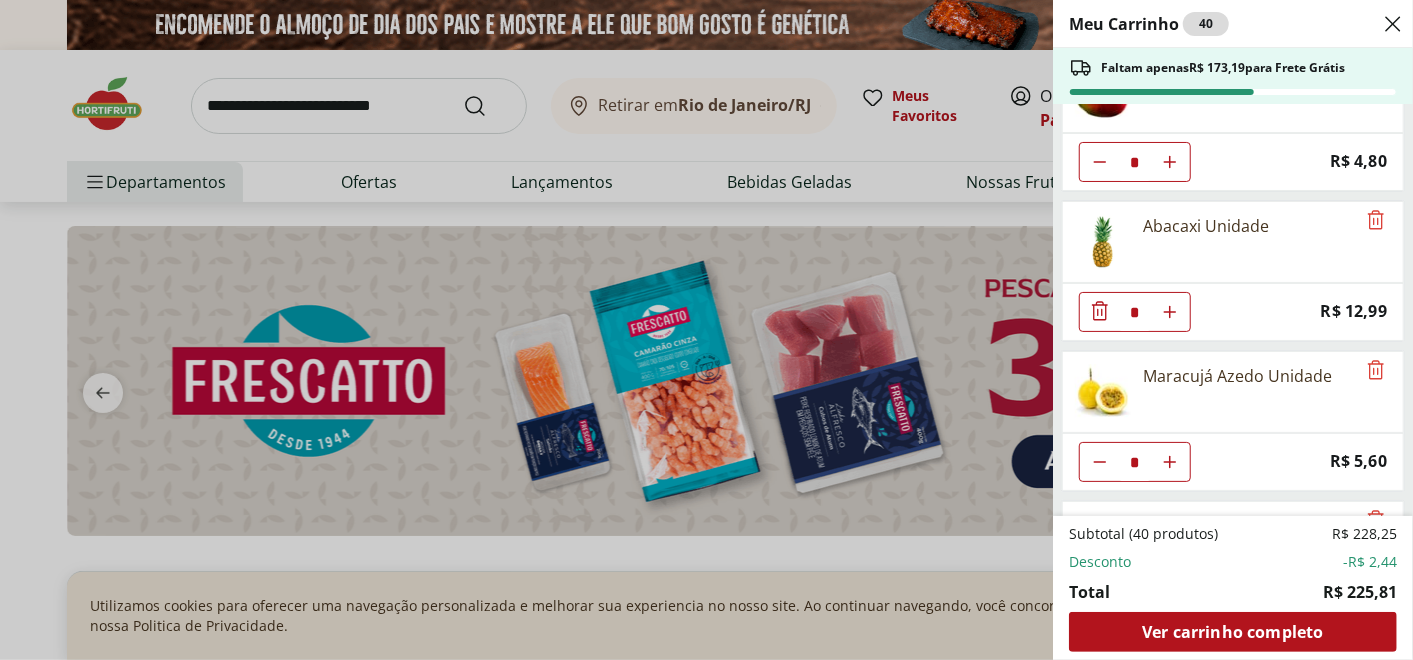 click 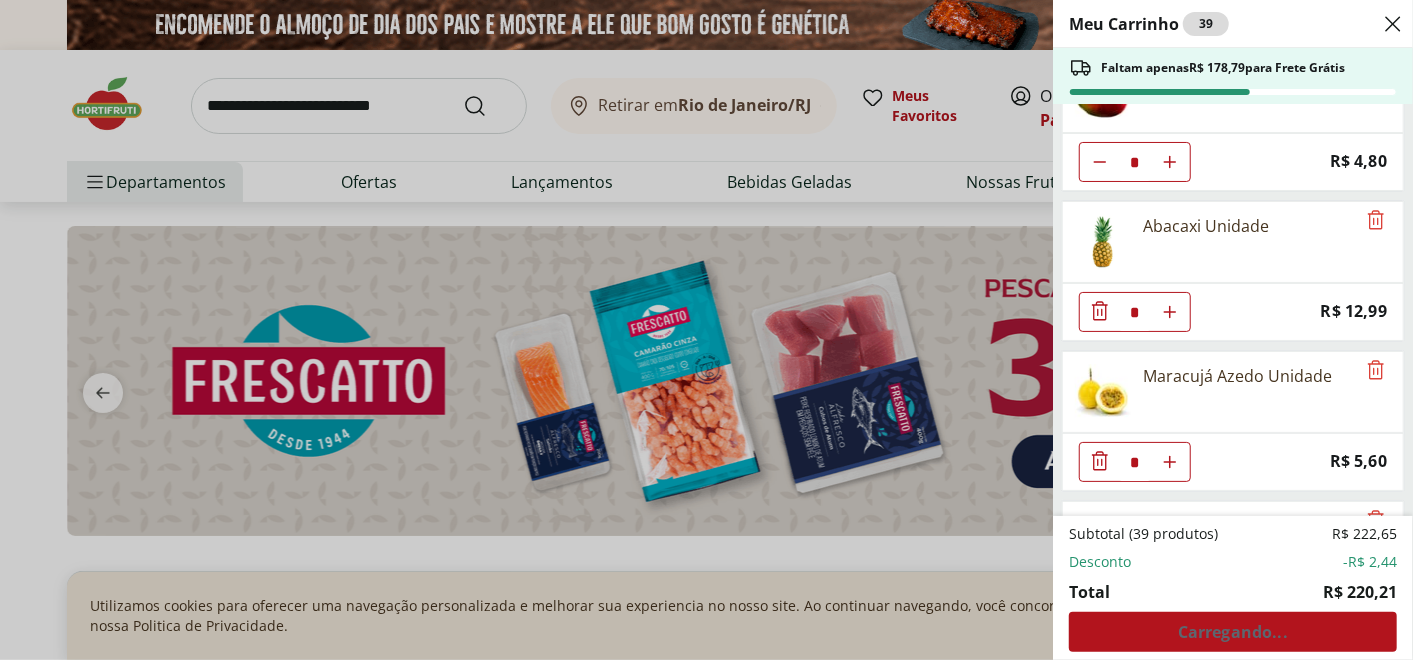 click 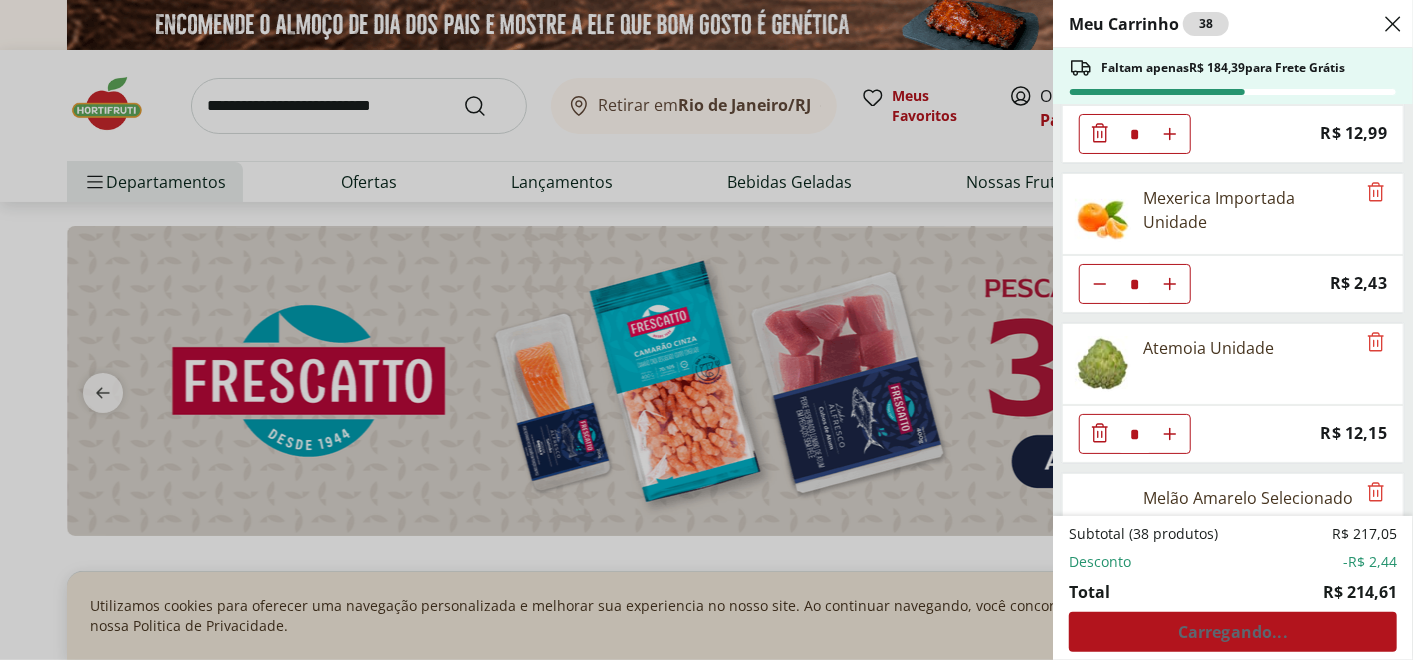 scroll, scrollTop: 1443, scrollLeft: 0, axis: vertical 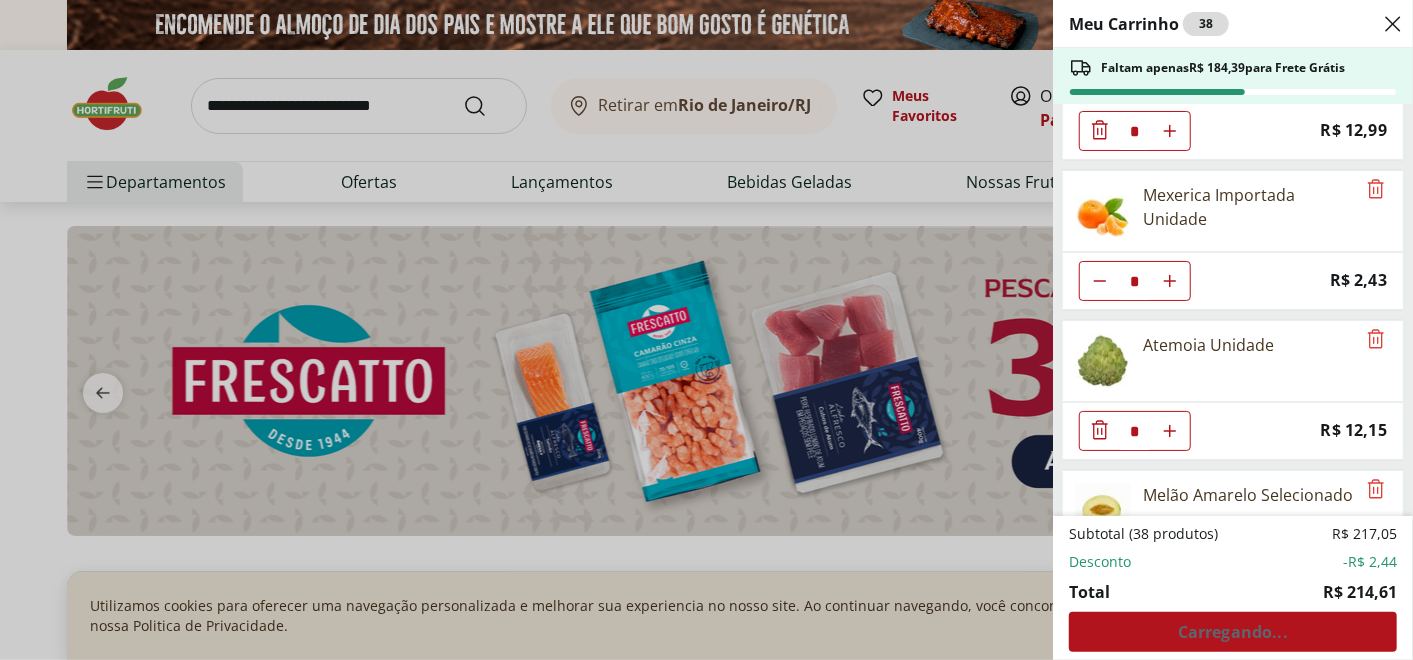 click 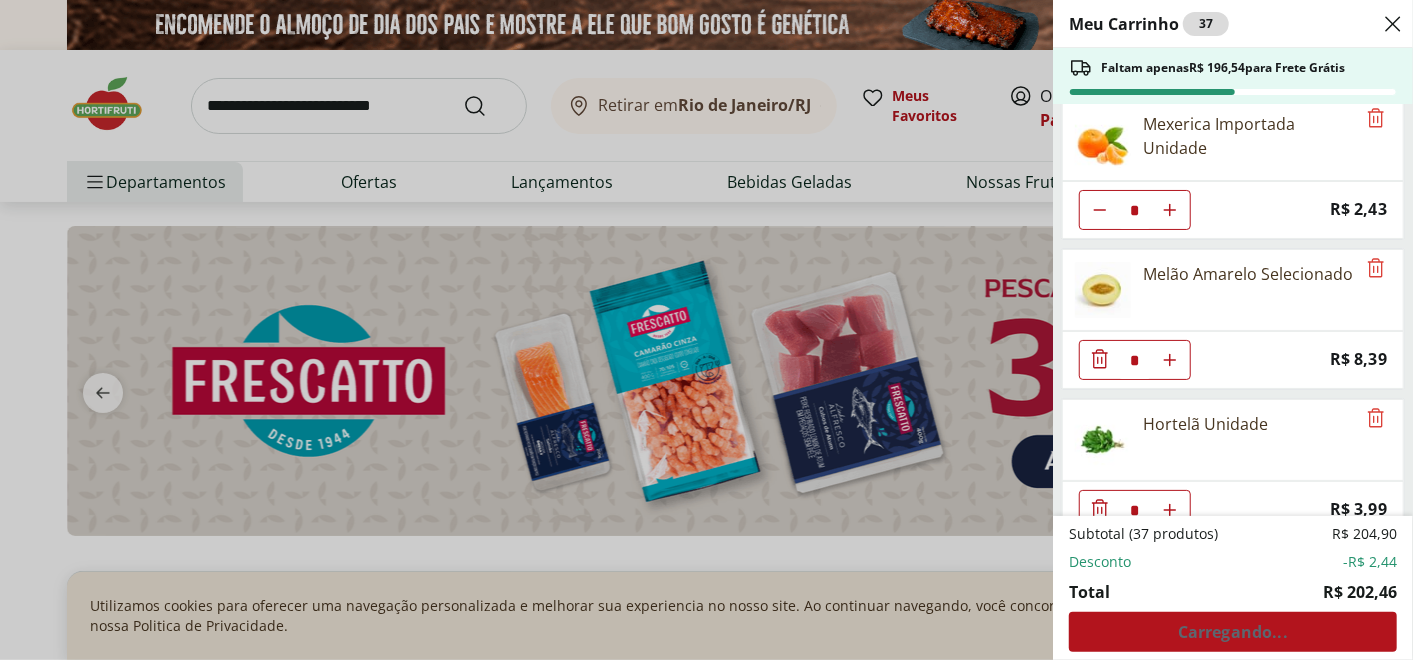 scroll, scrollTop: 1525, scrollLeft: 0, axis: vertical 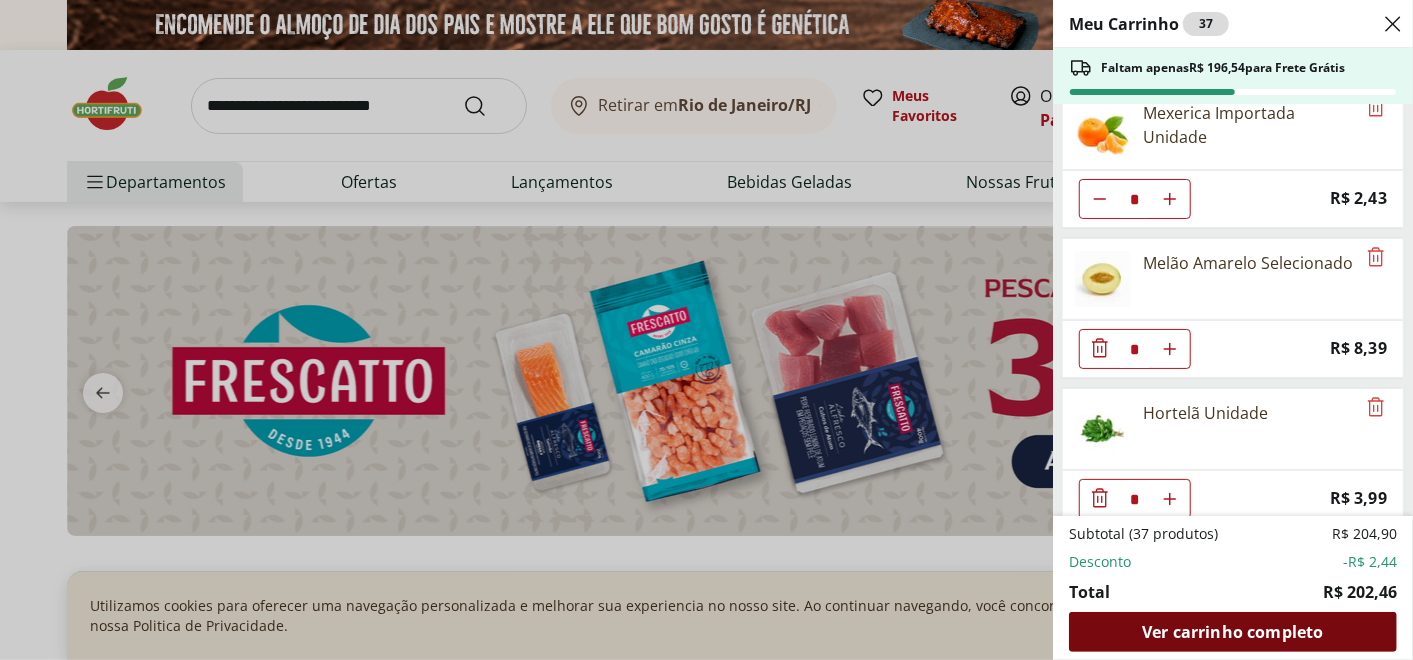 click on "Ver carrinho completo" at bounding box center [1232, 632] 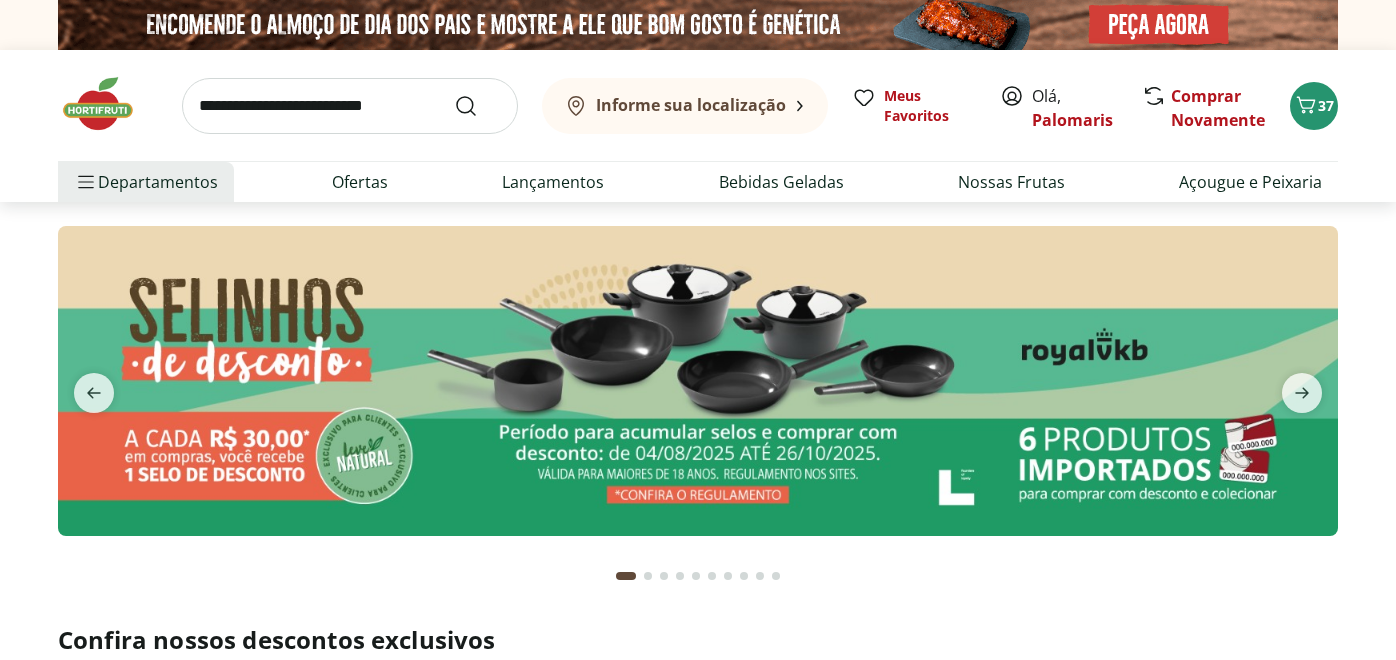 scroll, scrollTop: 0, scrollLeft: 0, axis: both 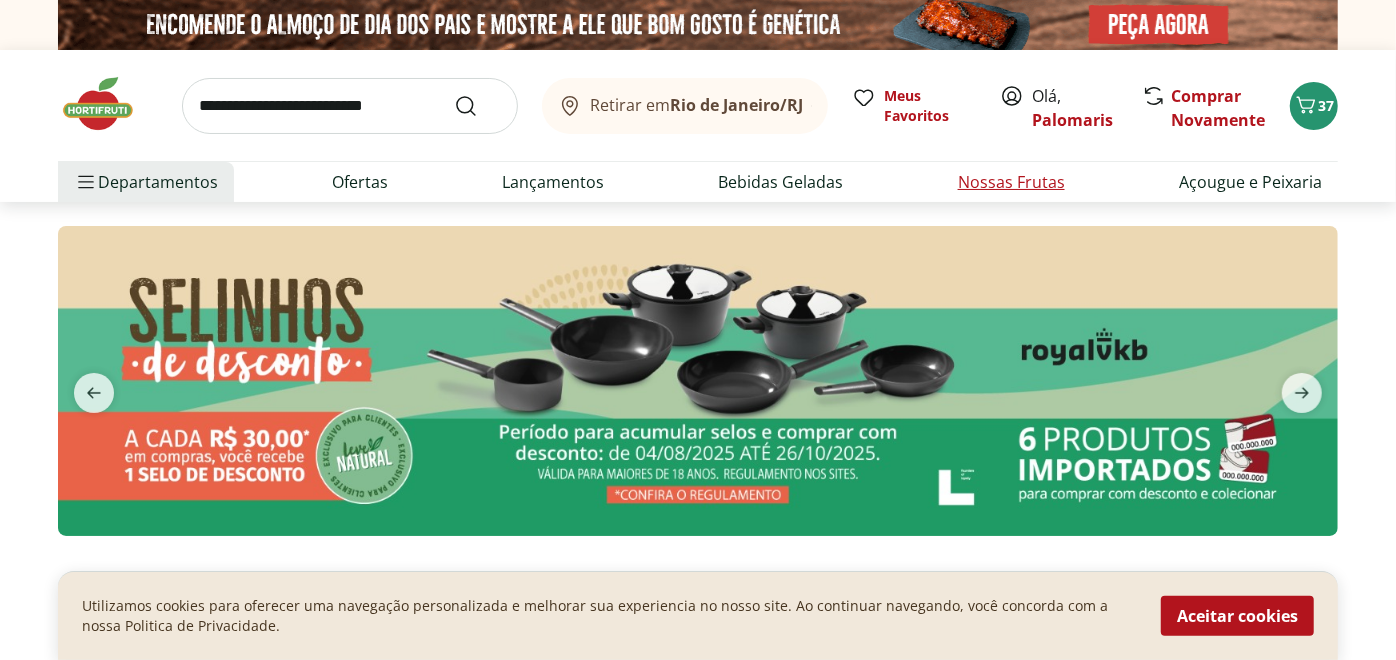 click on "Nossas Frutas" at bounding box center [1011, 182] 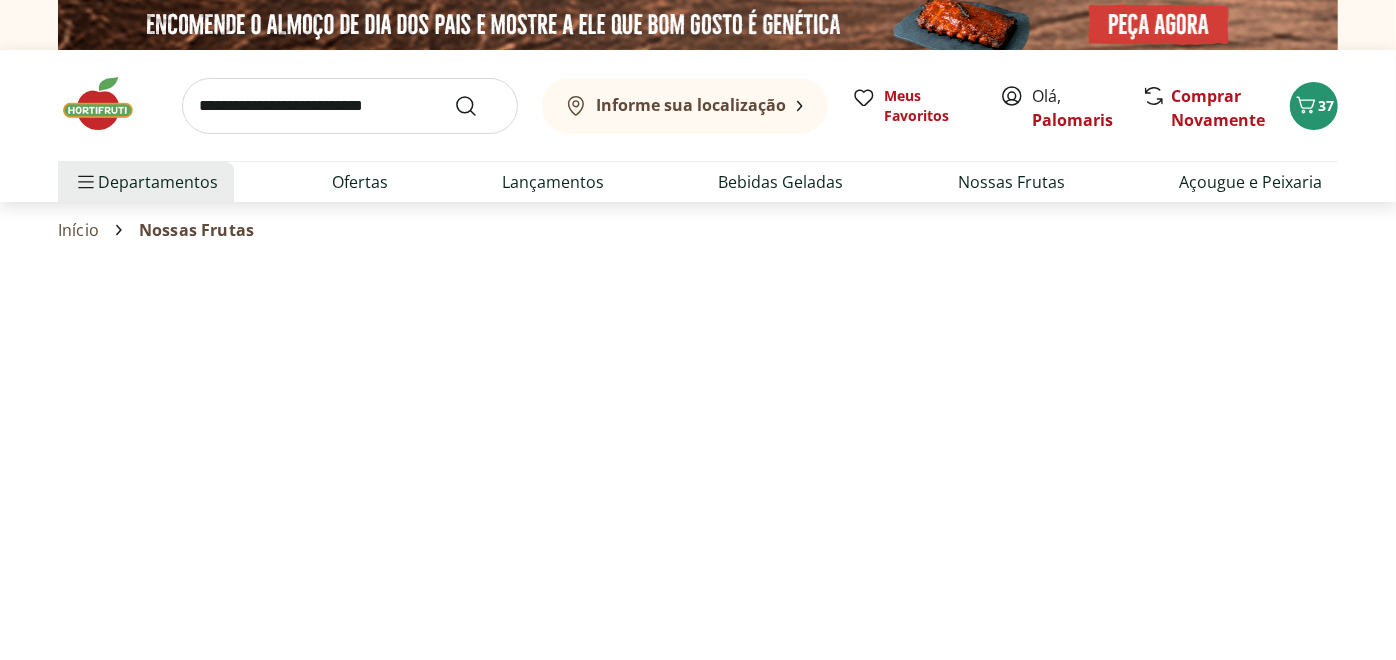 select on "**********" 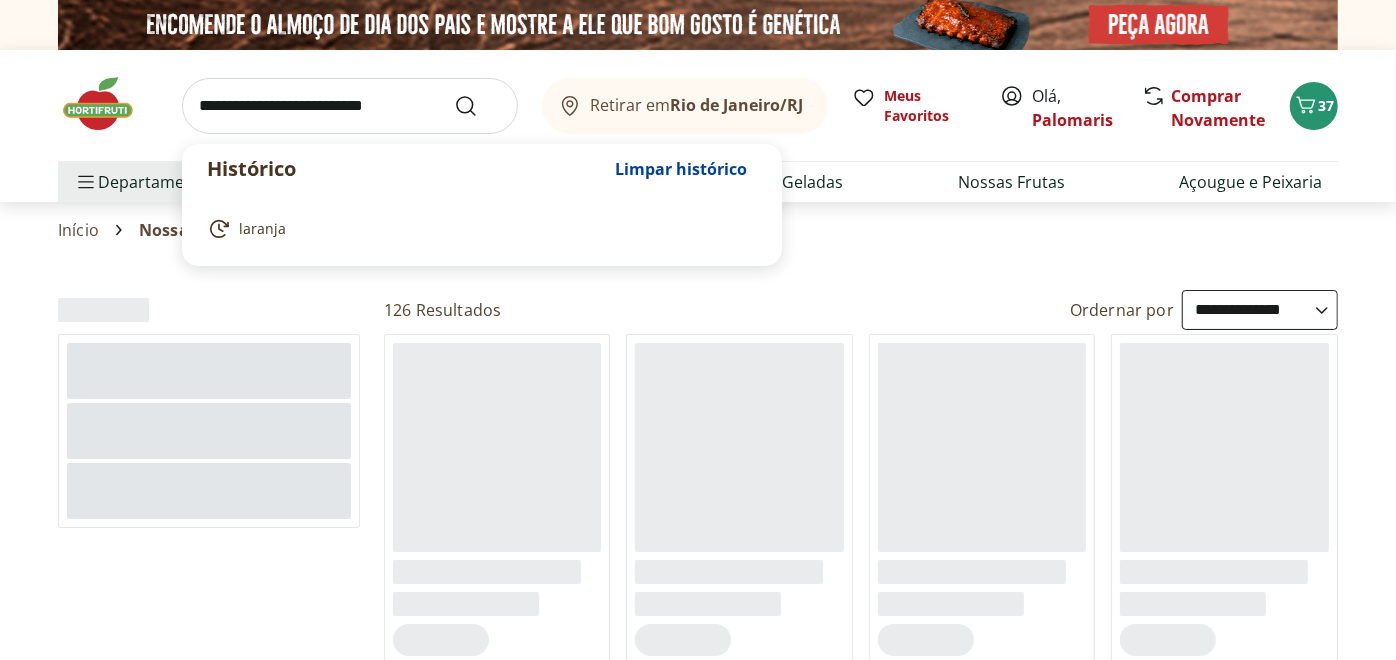 click at bounding box center (350, 106) 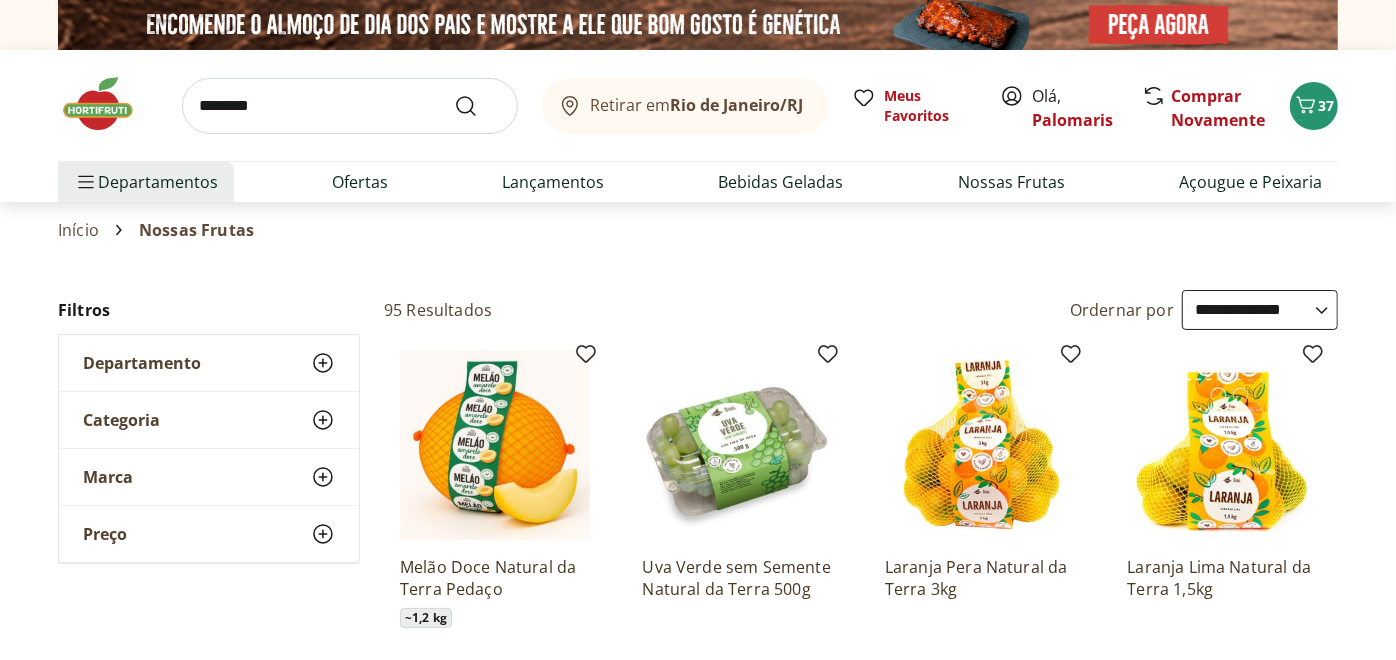 scroll, scrollTop: 577, scrollLeft: 0, axis: vertical 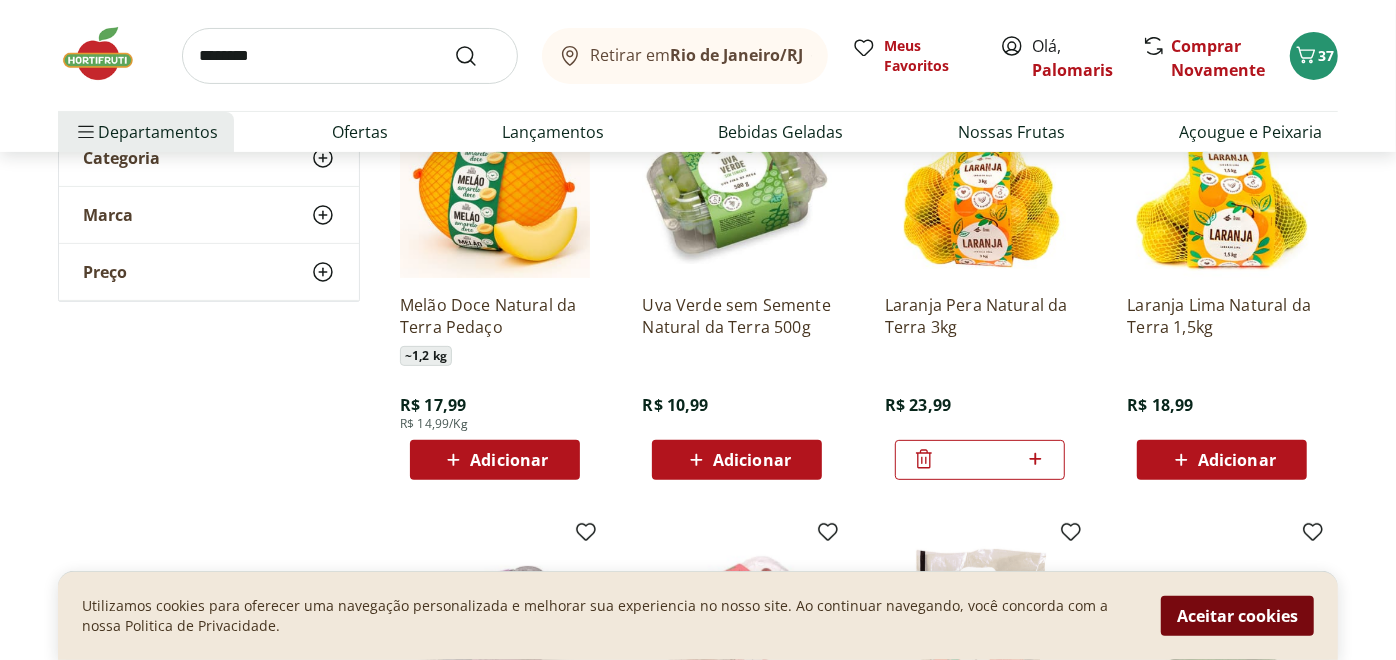 type on "********" 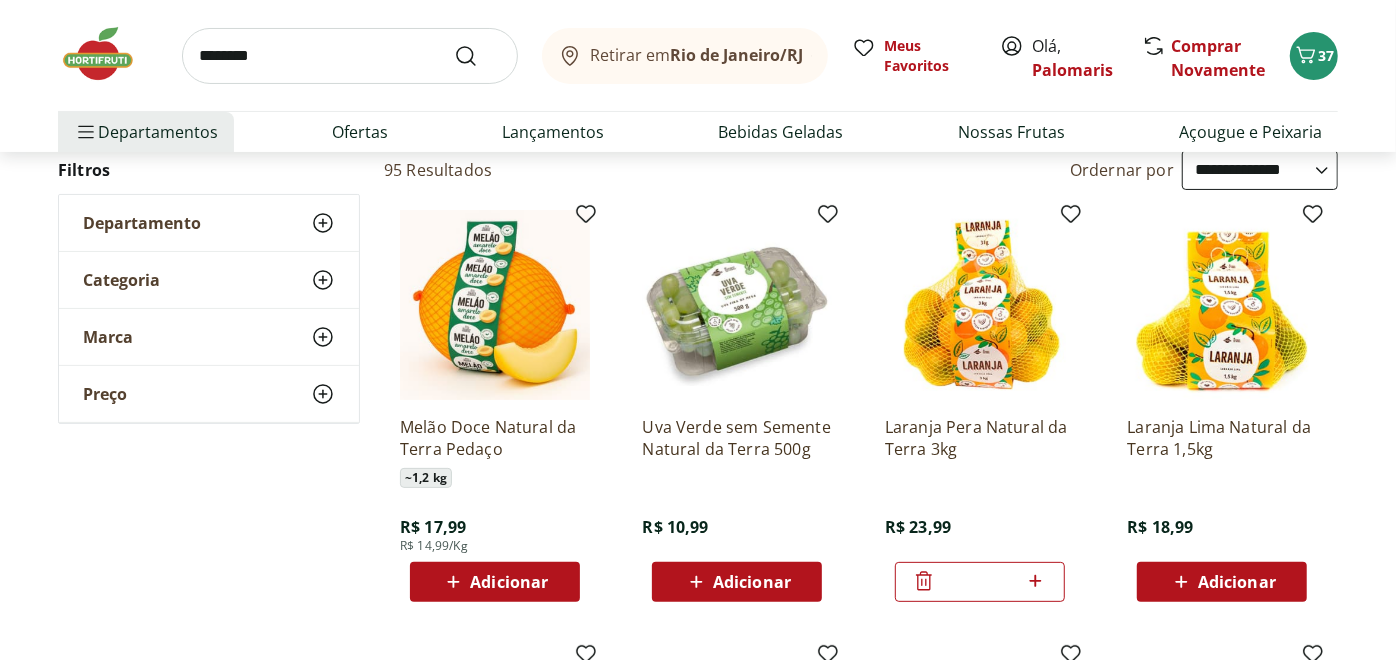 scroll, scrollTop: 148, scrollLeft: 0, axis: vertical 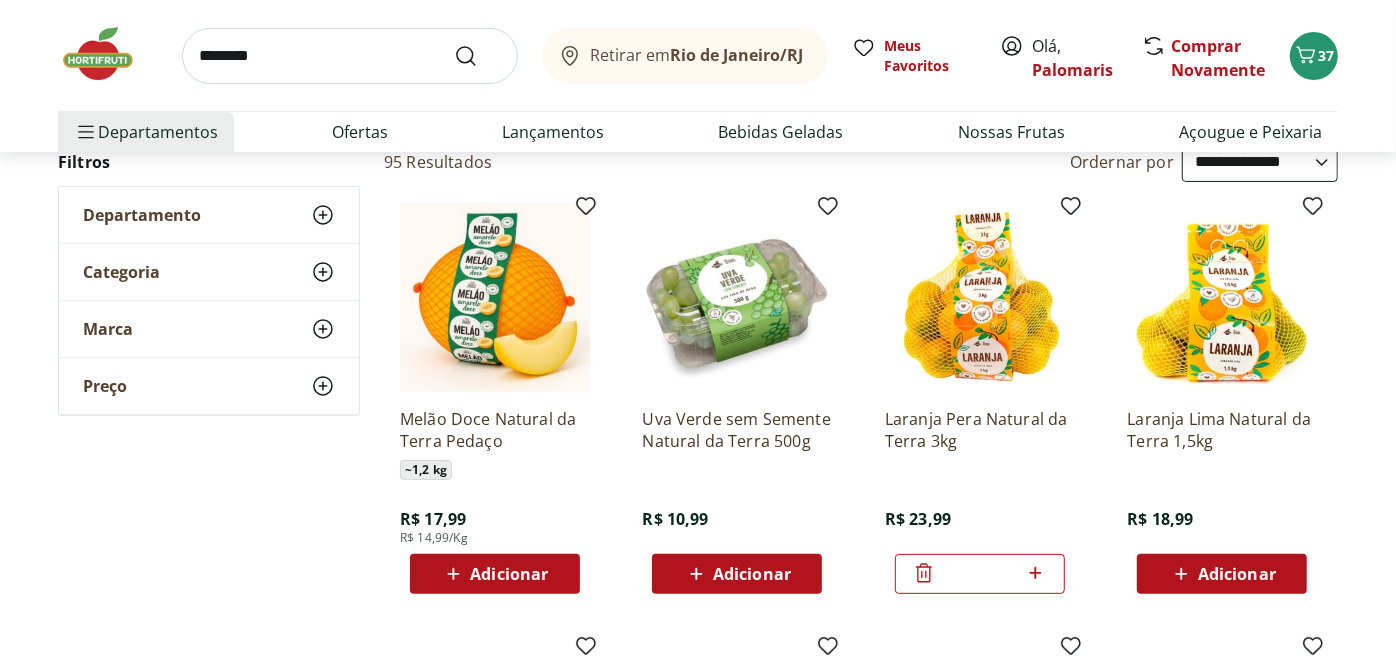 click on "Adicionar" at bounding box center (737, 574) 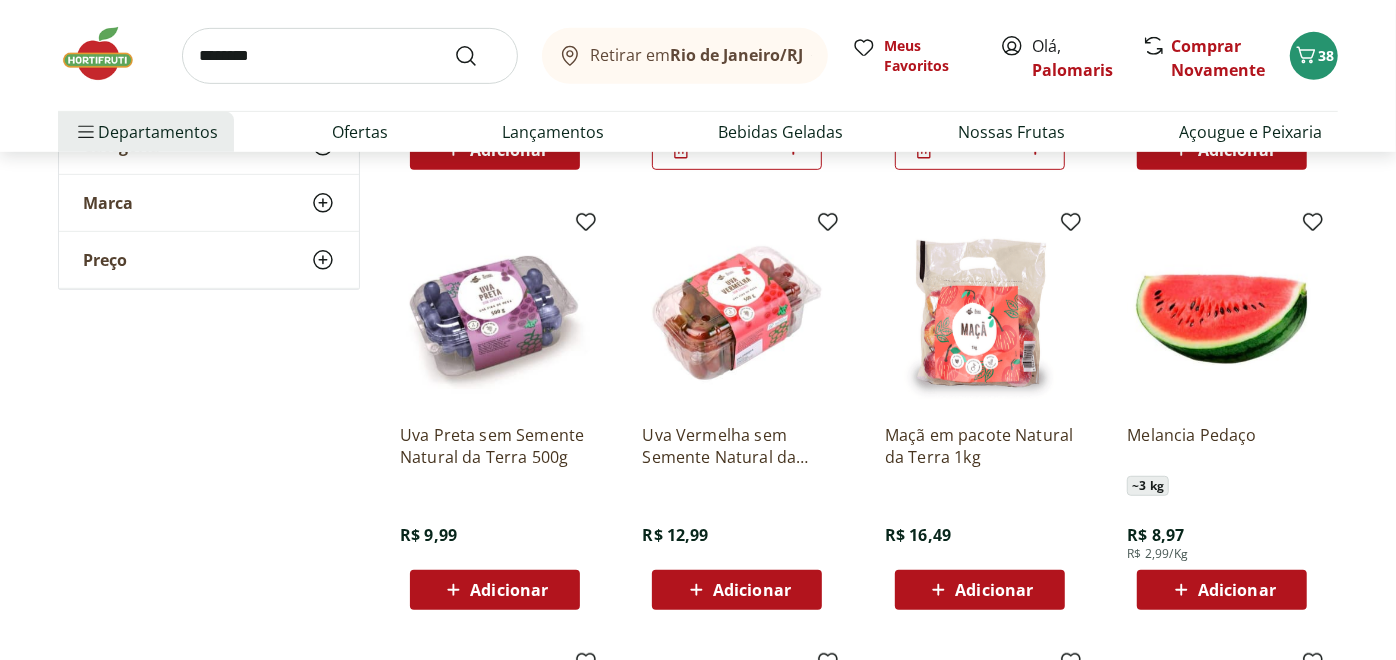 scroll, scrollTop: 605, scrollLeft: 0, axis: vertical 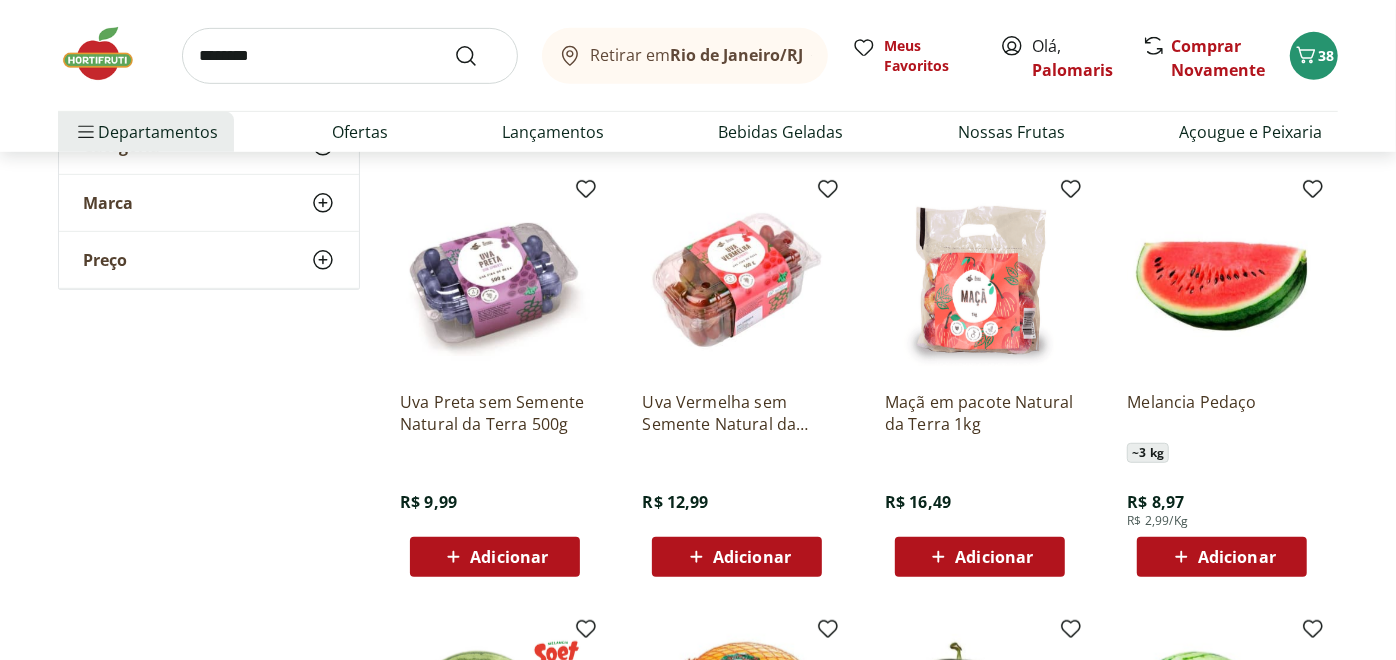 click on "Adicionar" at bounding box center [1237, 557] 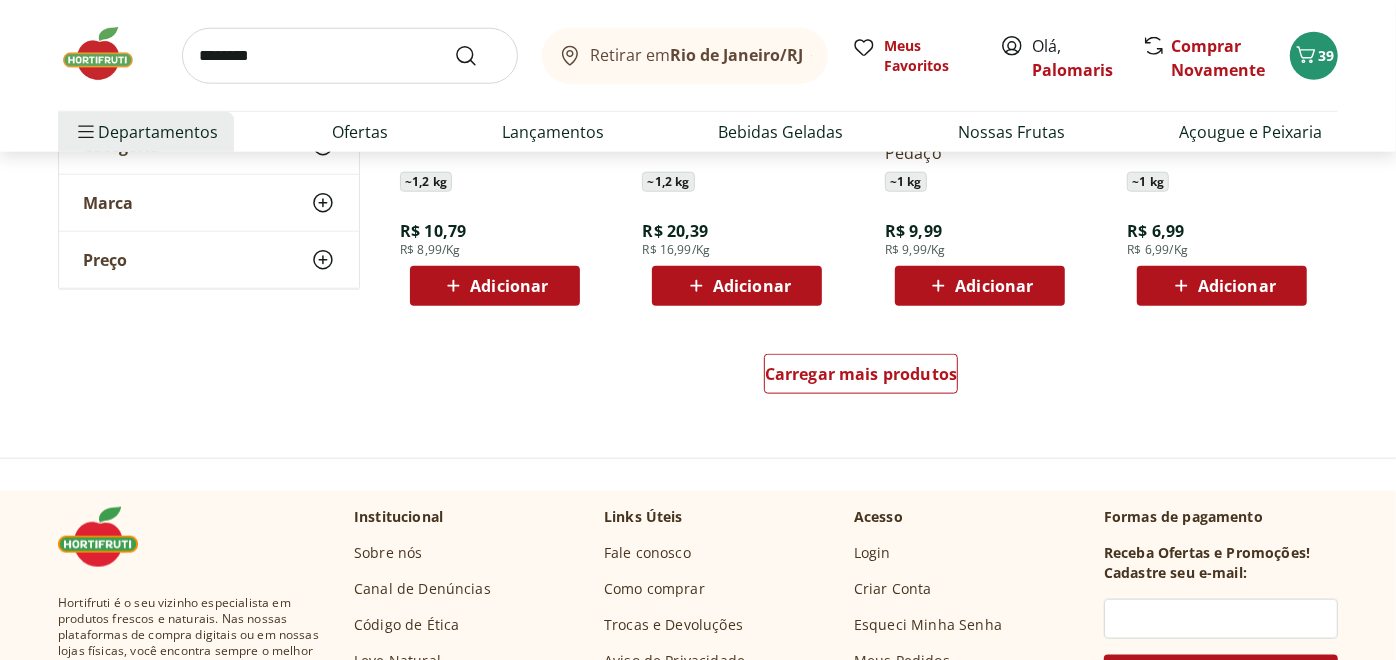 scroll, scrollTop: 1405, scrollLeft: 0, axis: vertical 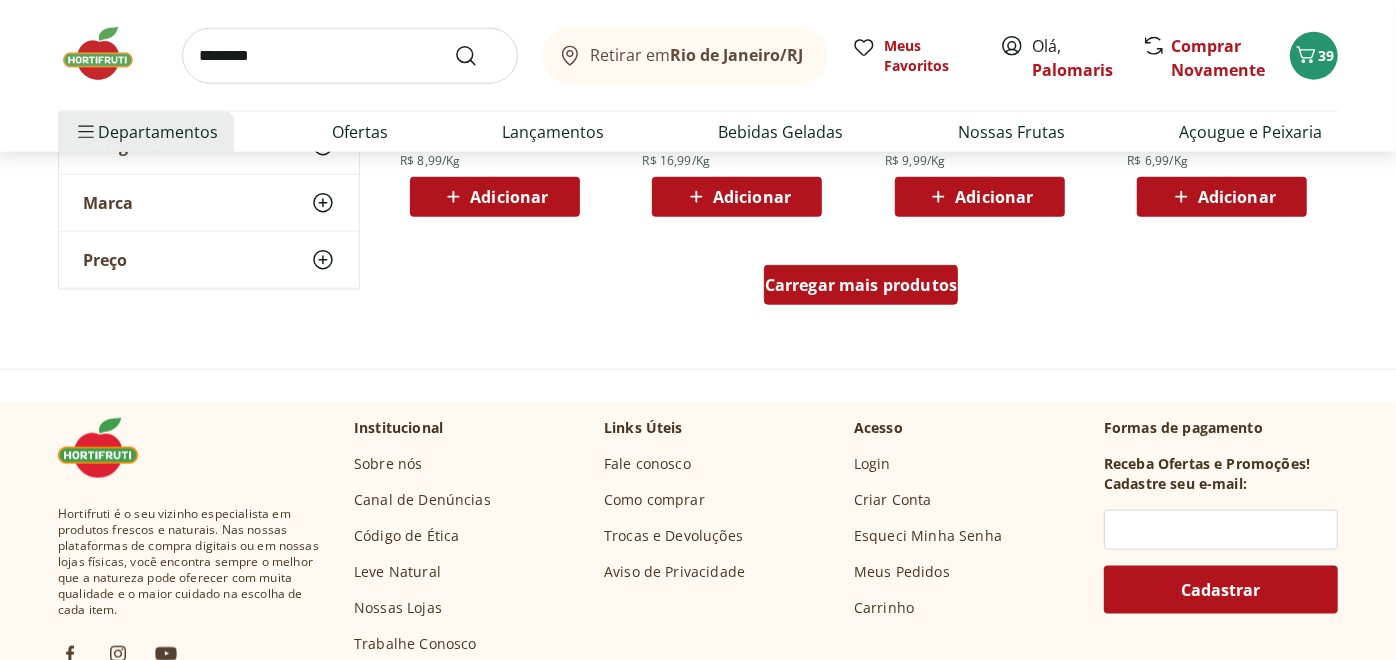 click on "Carregar mais produtos" at bounding box center (861, 285) 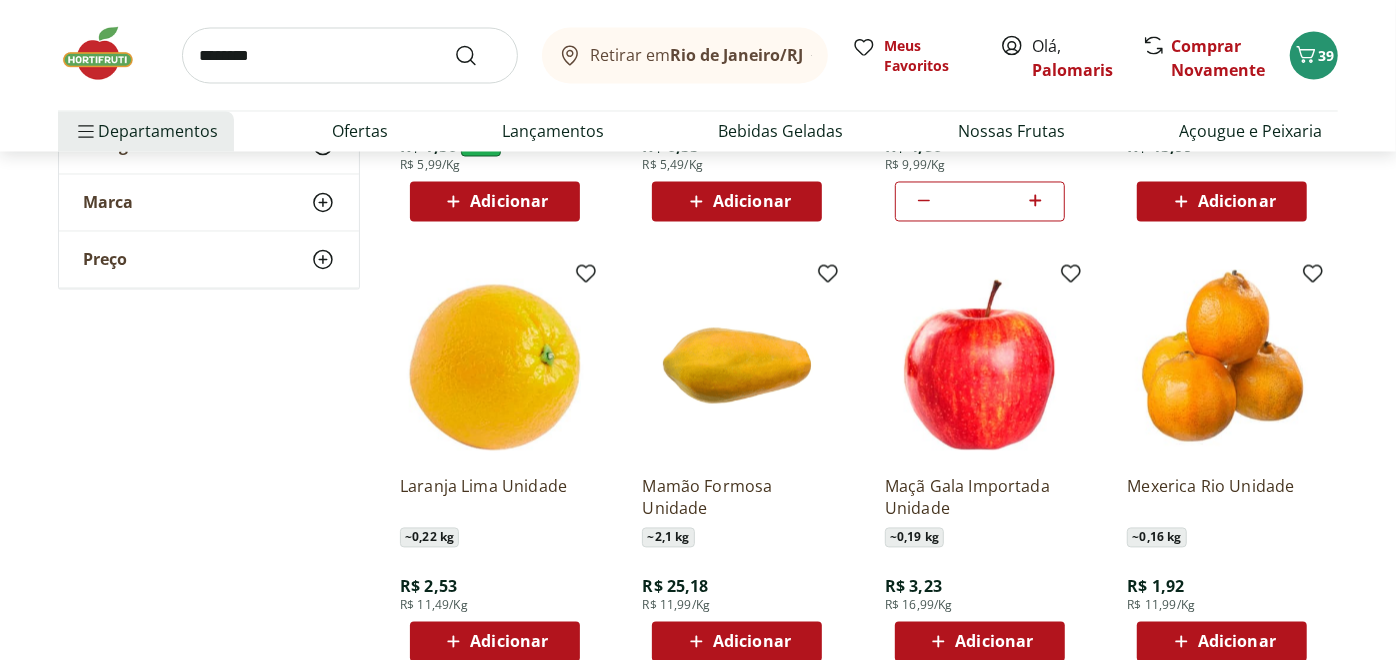 scroll, scrollTop: 2368, scrollLeft: 0, axis: vertical 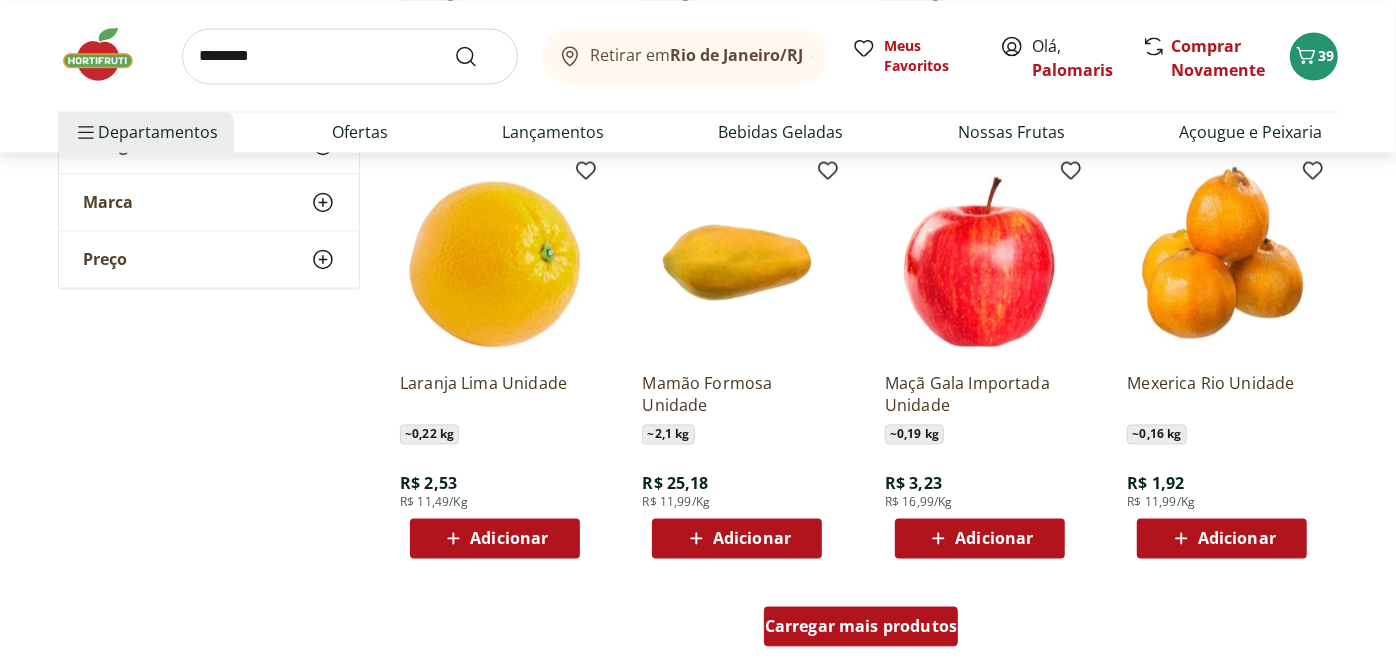 click on "Carregar mais produtos" at bounding box center (861, 626) 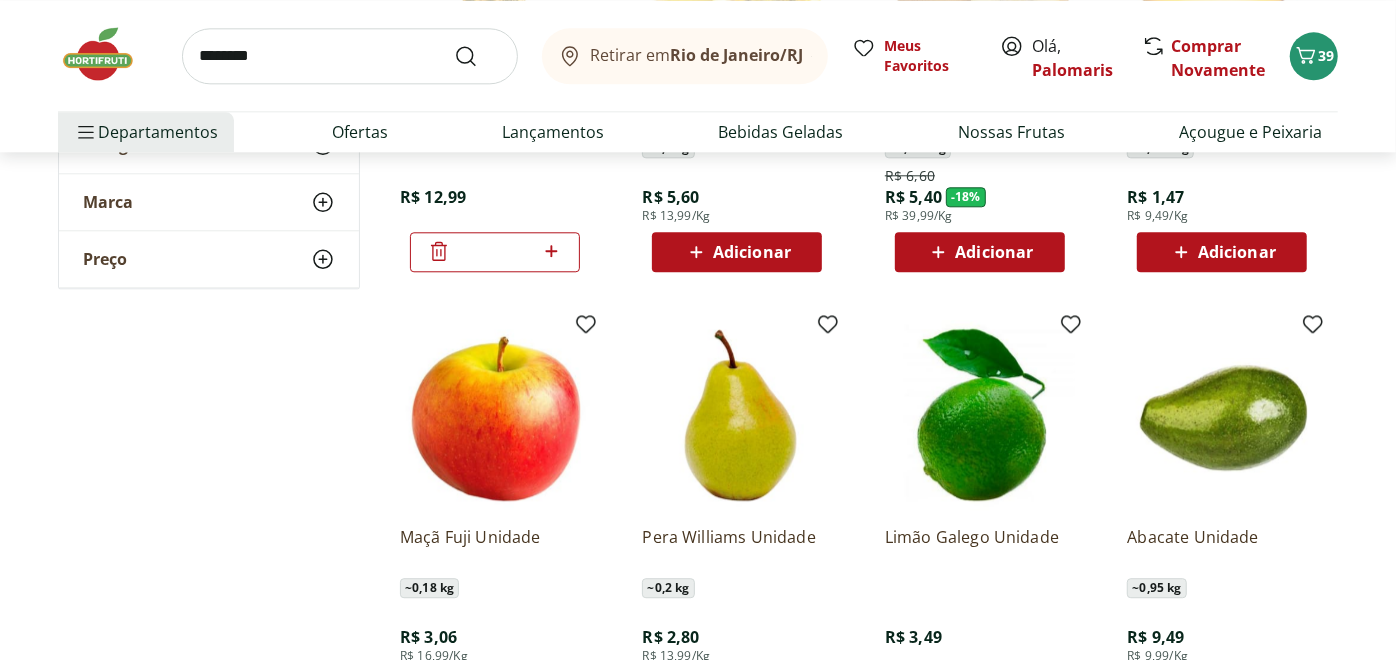scroll, scrollTop: 3182, scrollLeft: 0, axis: vertical 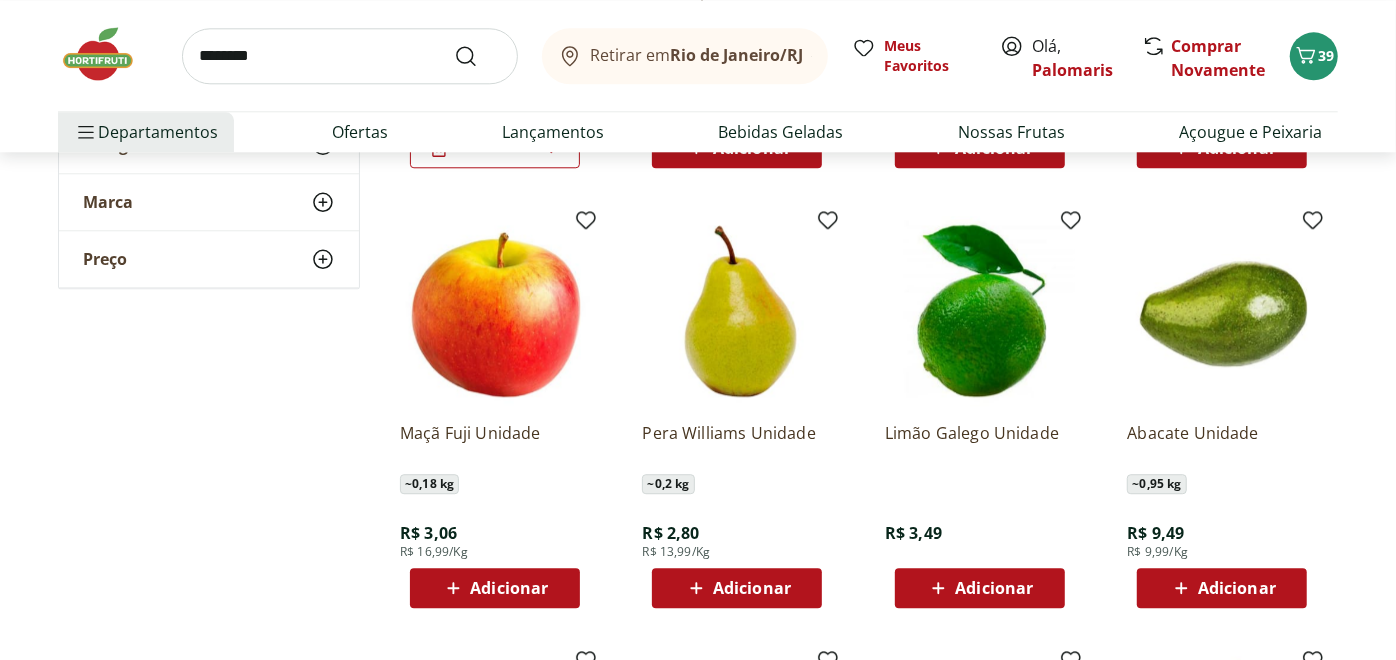 click on "Adicionar" at bounding box center [509, 588] 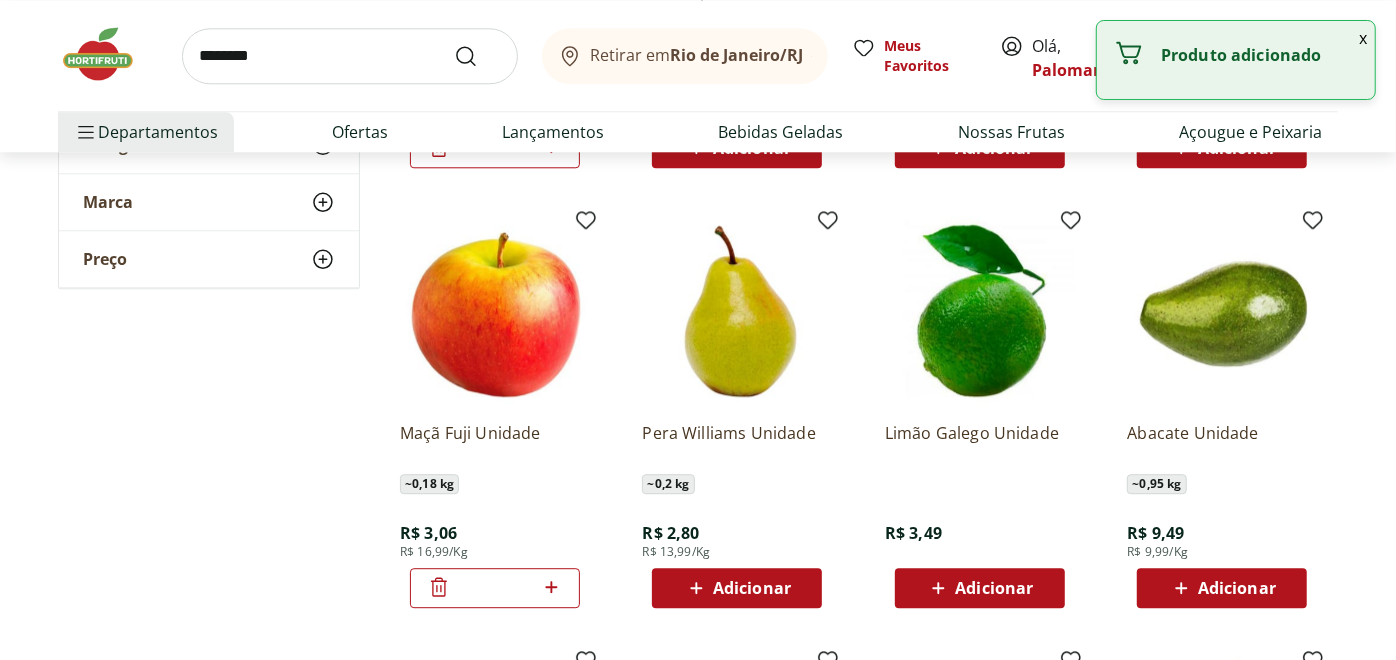 click 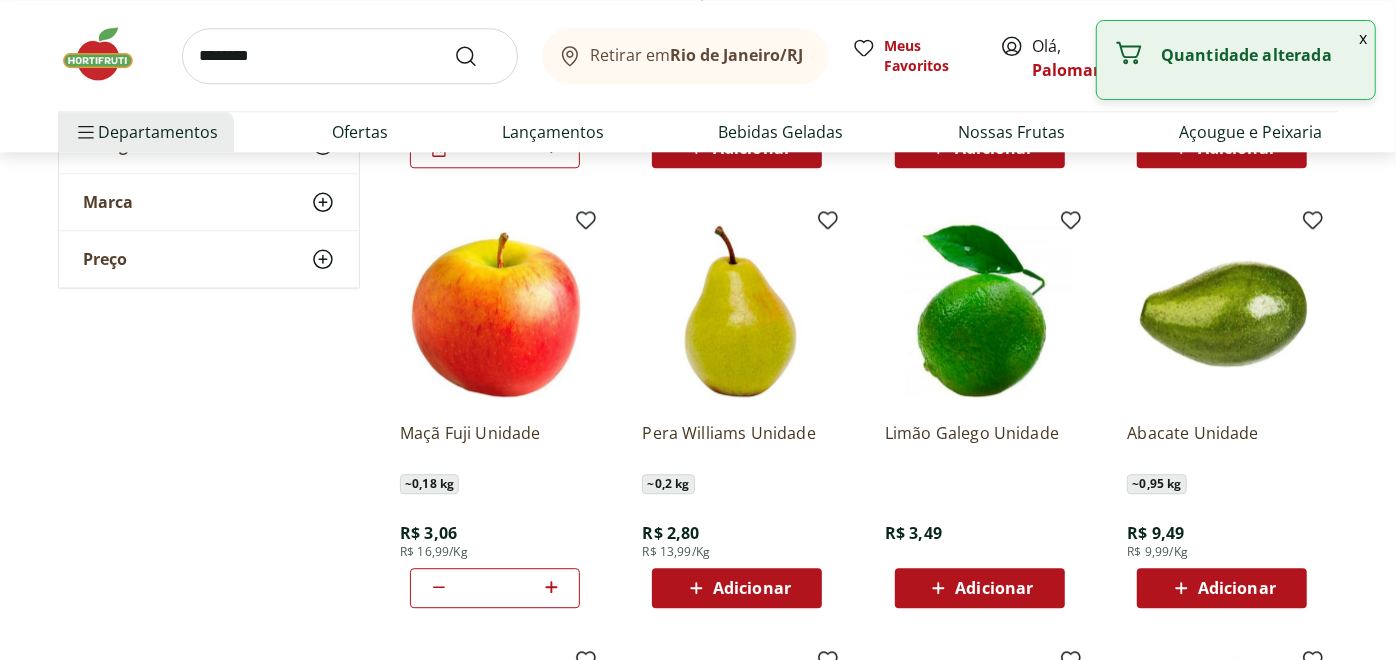 click 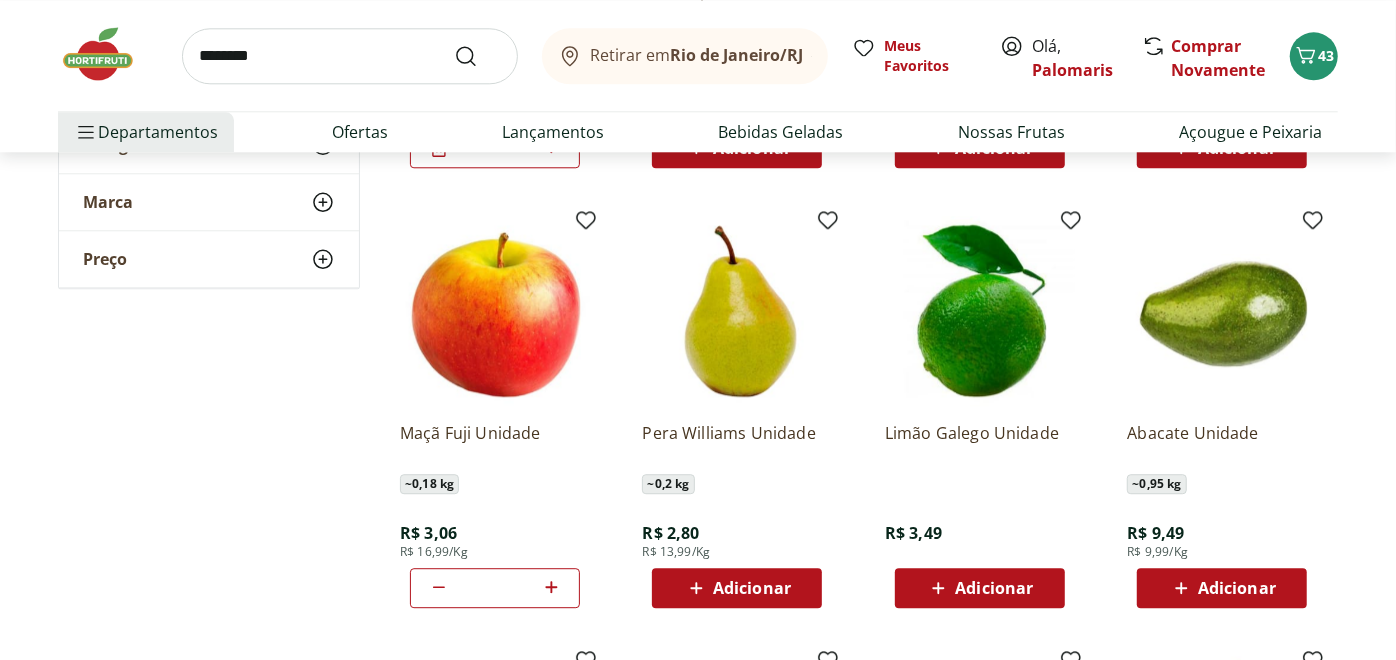 click on "Adicionar" at bounding box center [994, 588] 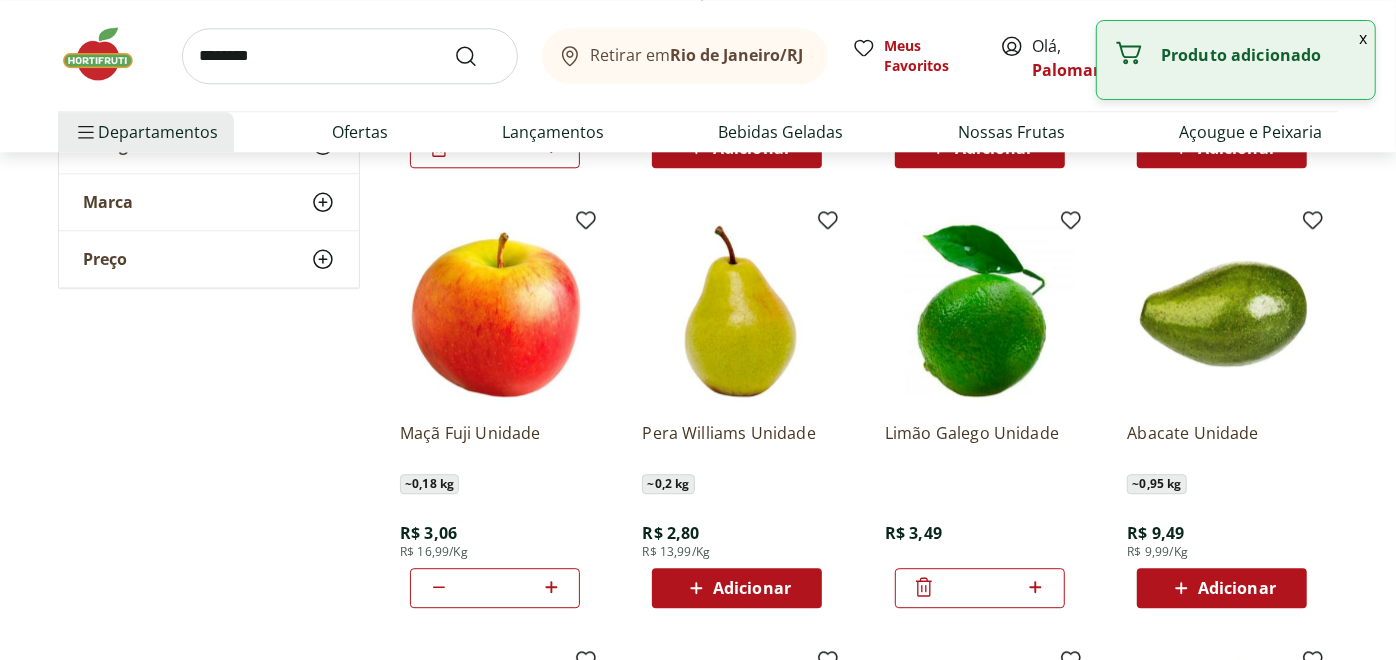 click 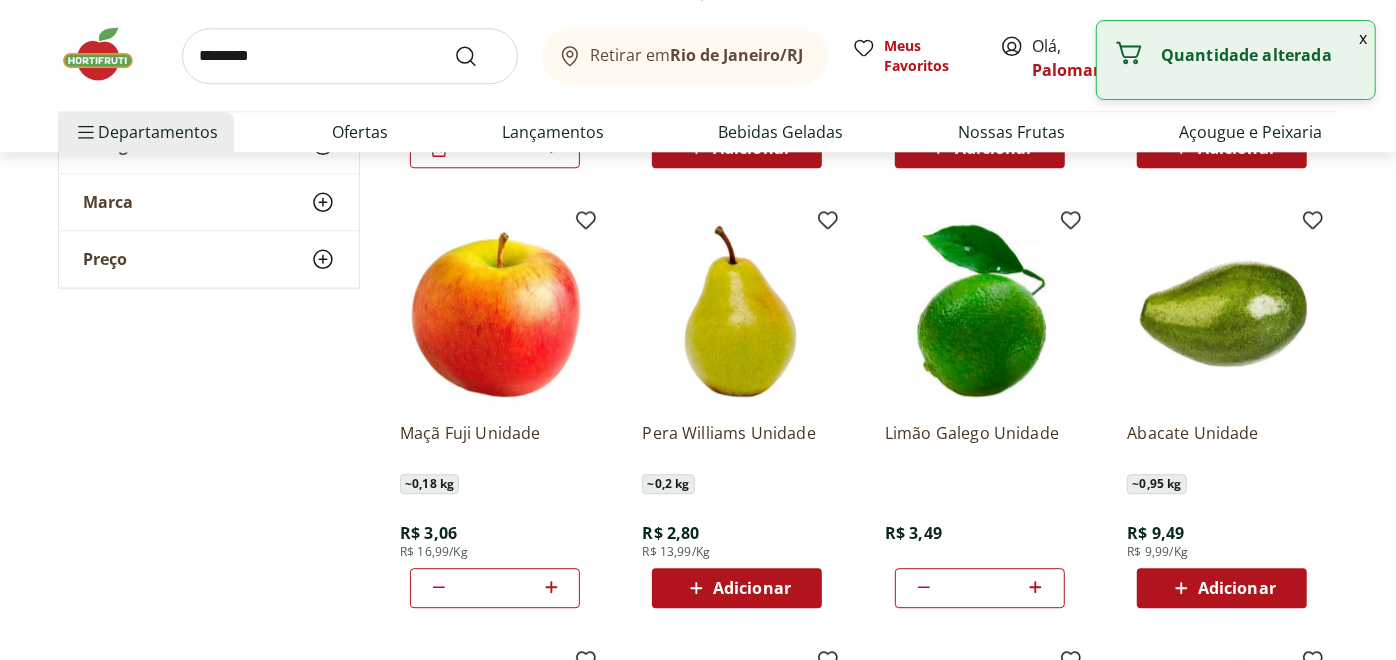 click 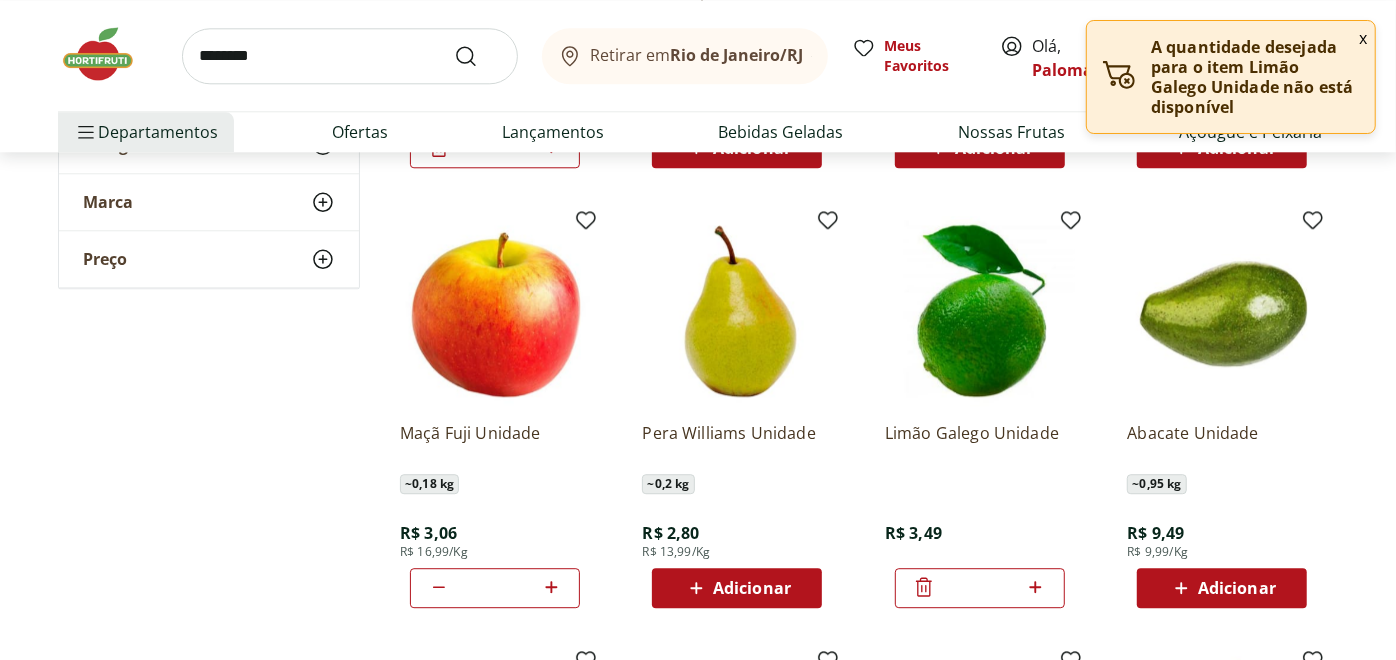 click 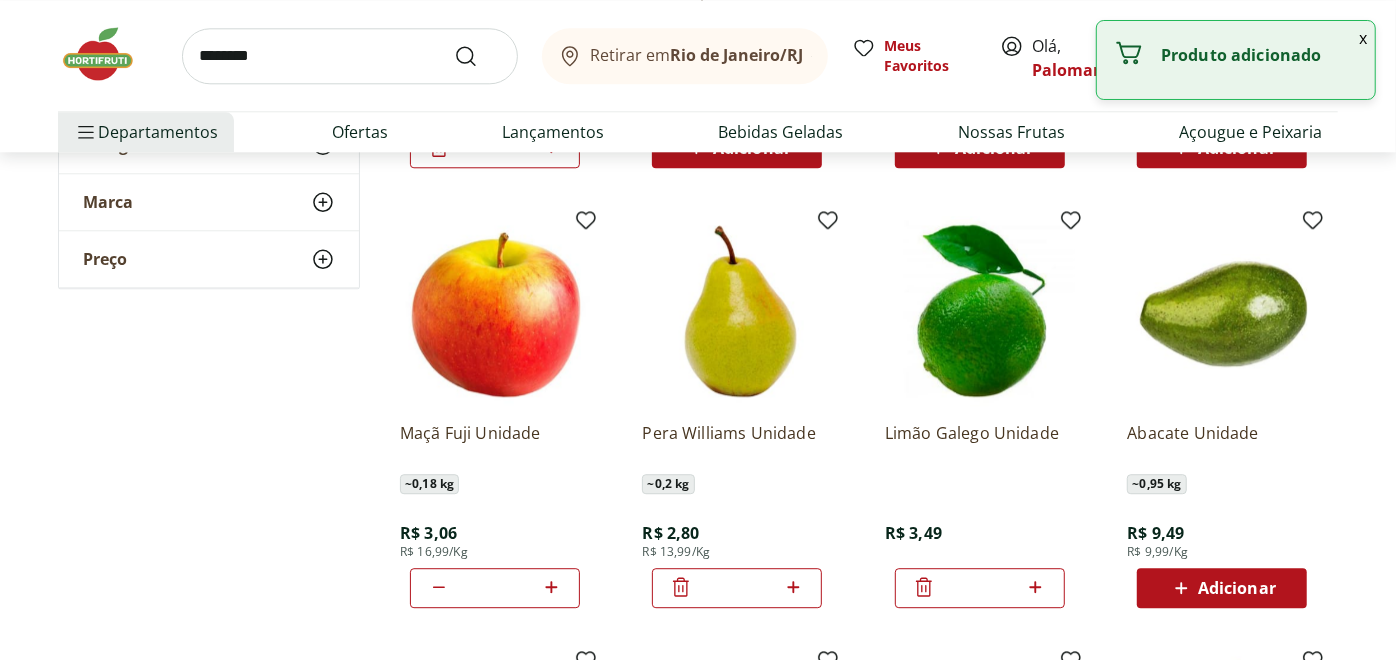 click 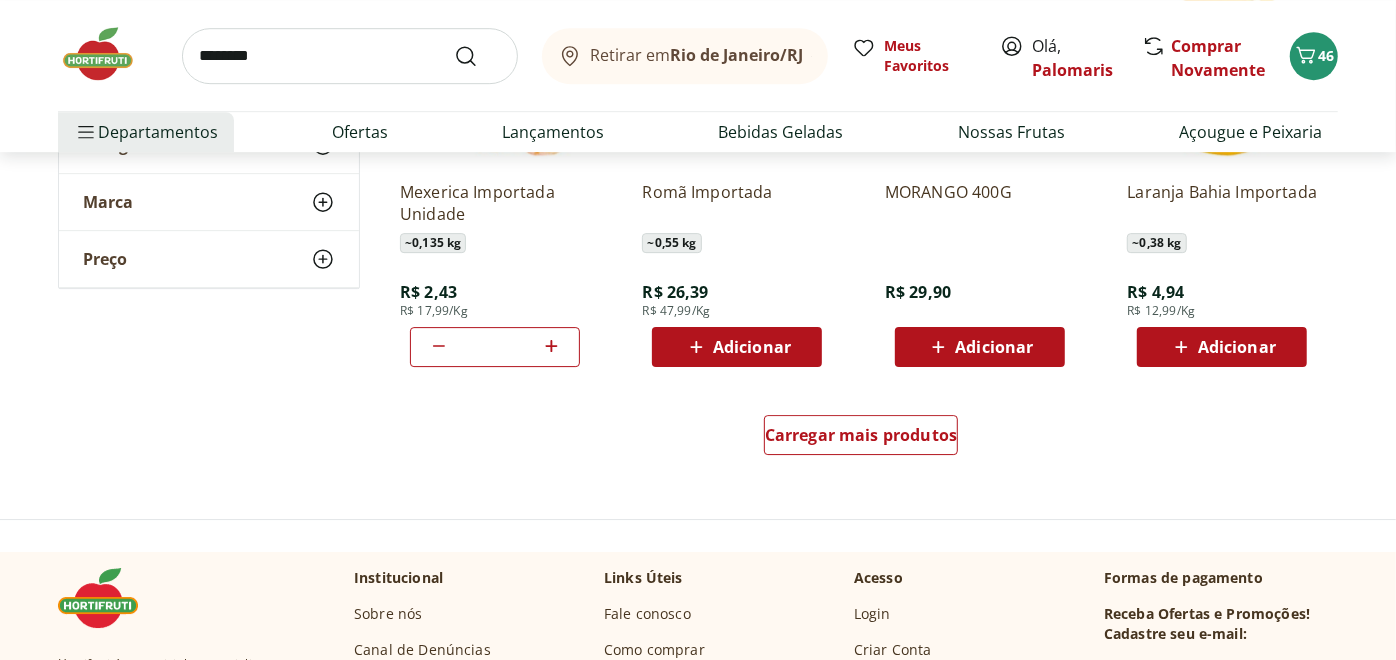 scroll, scrollTop: 3967, scrollLeft: 0, axis: vertical 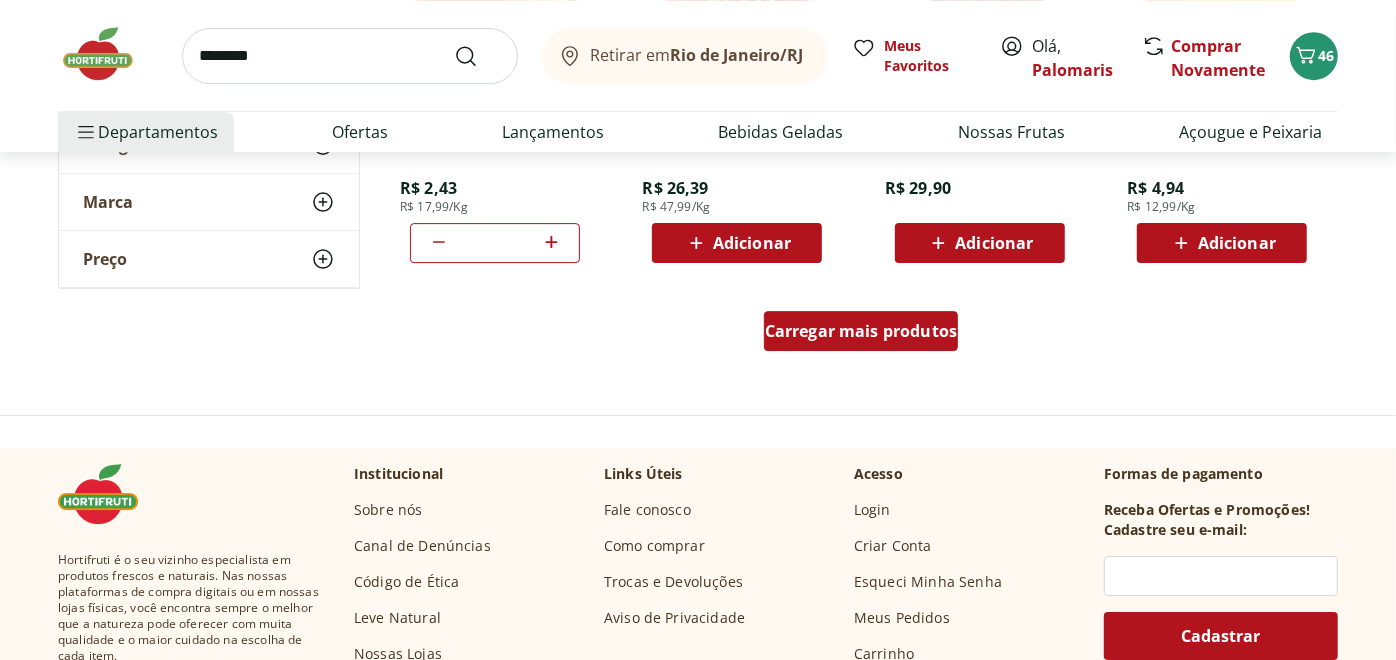 click on "Carregar mais produtos" at bounding box center [861, 331] 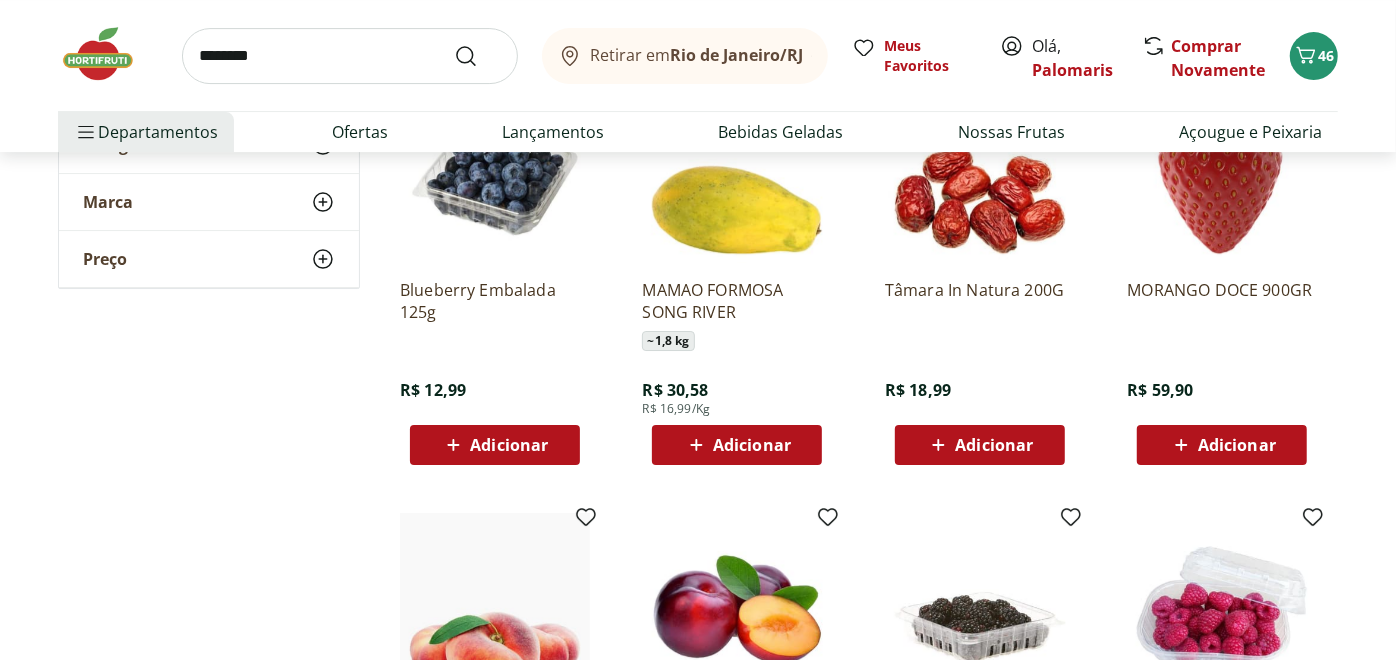 scroll, scrollTop: 4204, scrollLeft: 0, axis: vertical 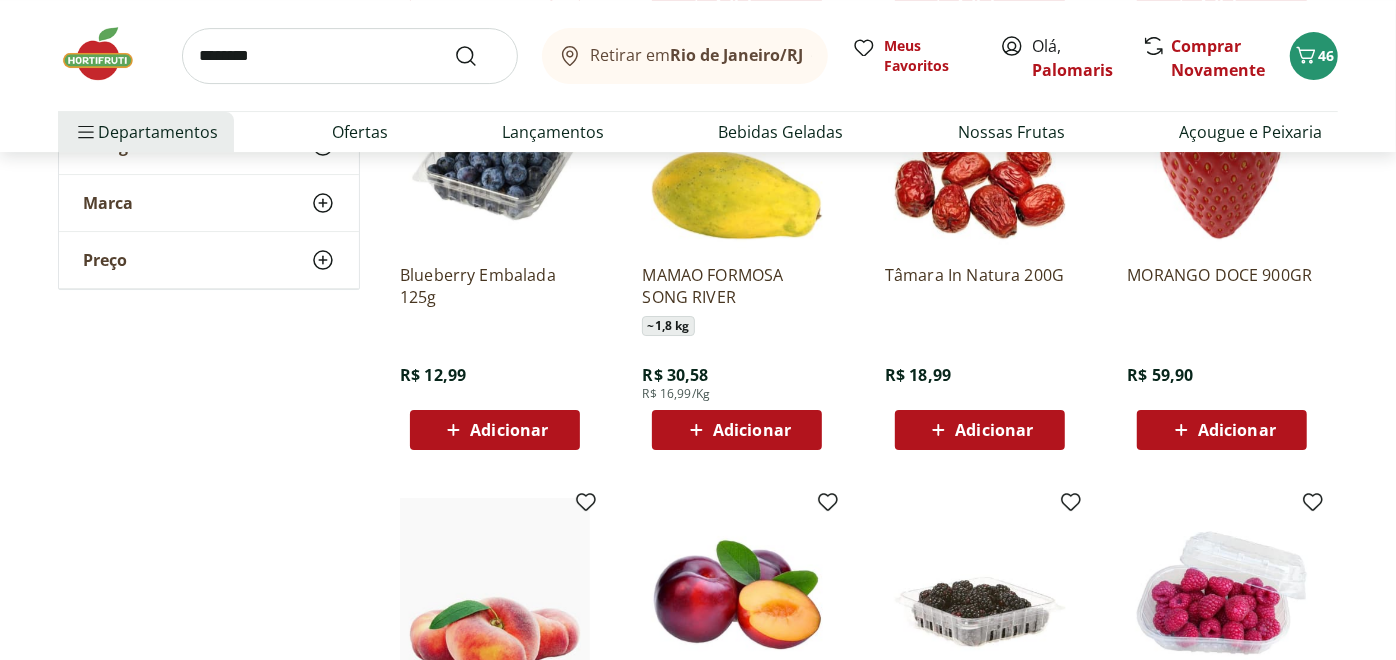 click on "Adicionar" at bounding box center [980, 430] 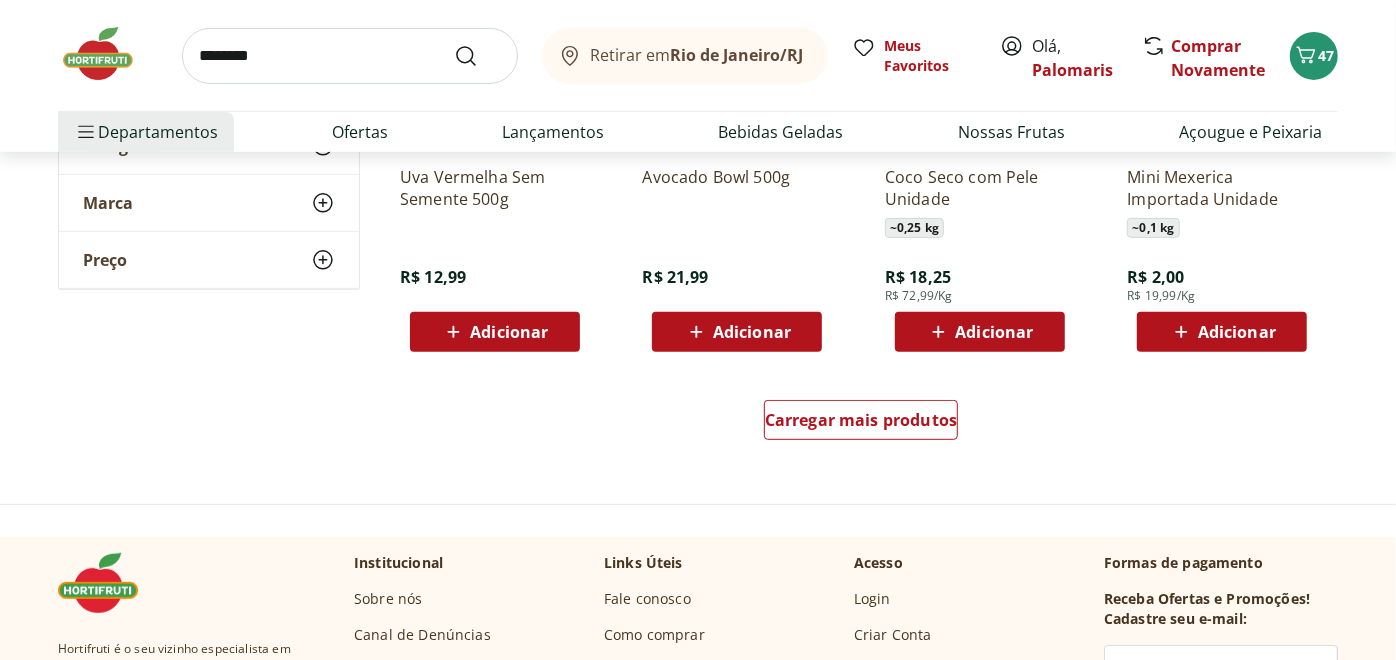 scroll, scrollTop: 5286, scrollLeft: 0, axis: vertical 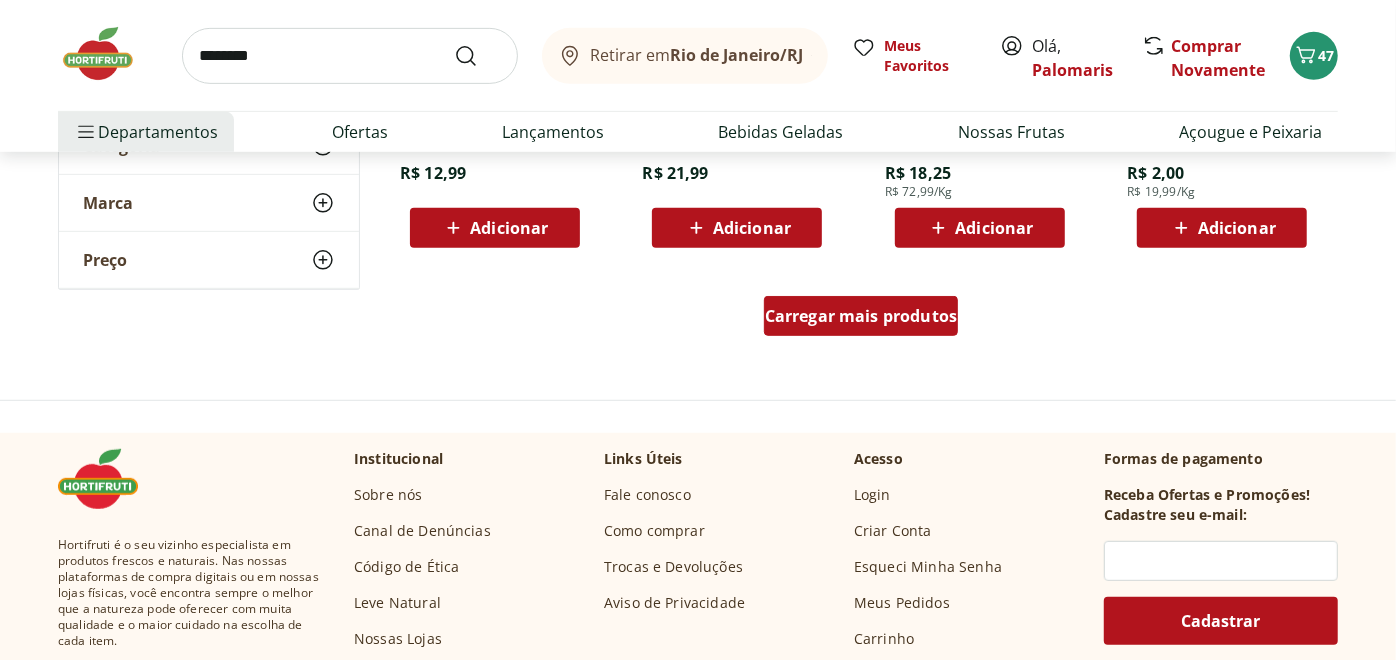 click on "Carregar mais produtos" at bounding box center [861, 316] 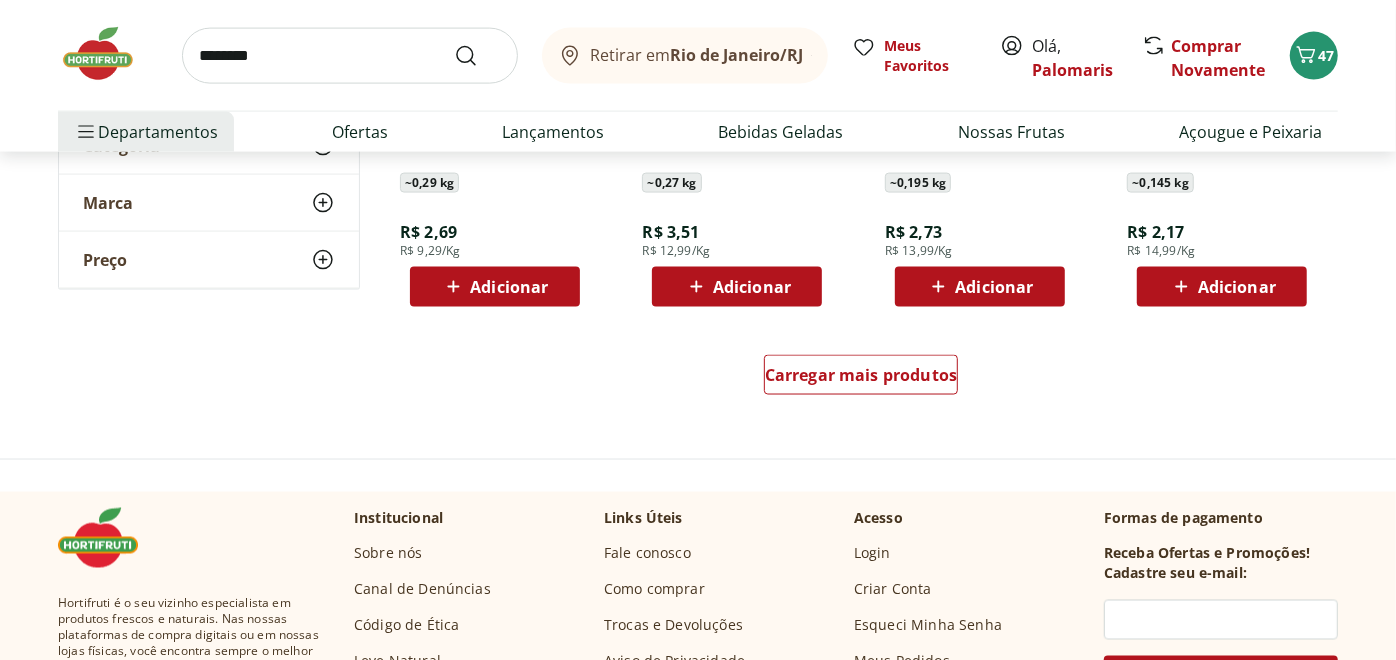 scroll, scrollTop: 6589, scrollLeft: 0, axis: vertical 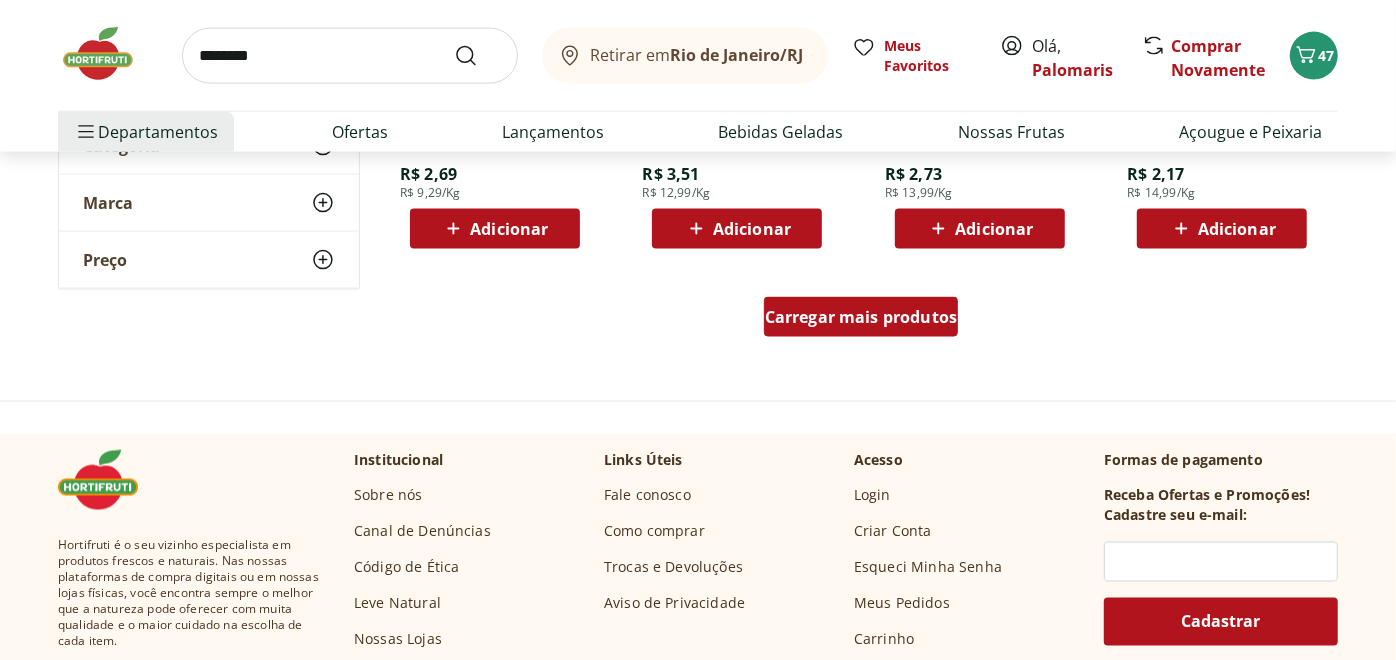 click on "Carregar mais produtos" at bounding box center [861, 317] 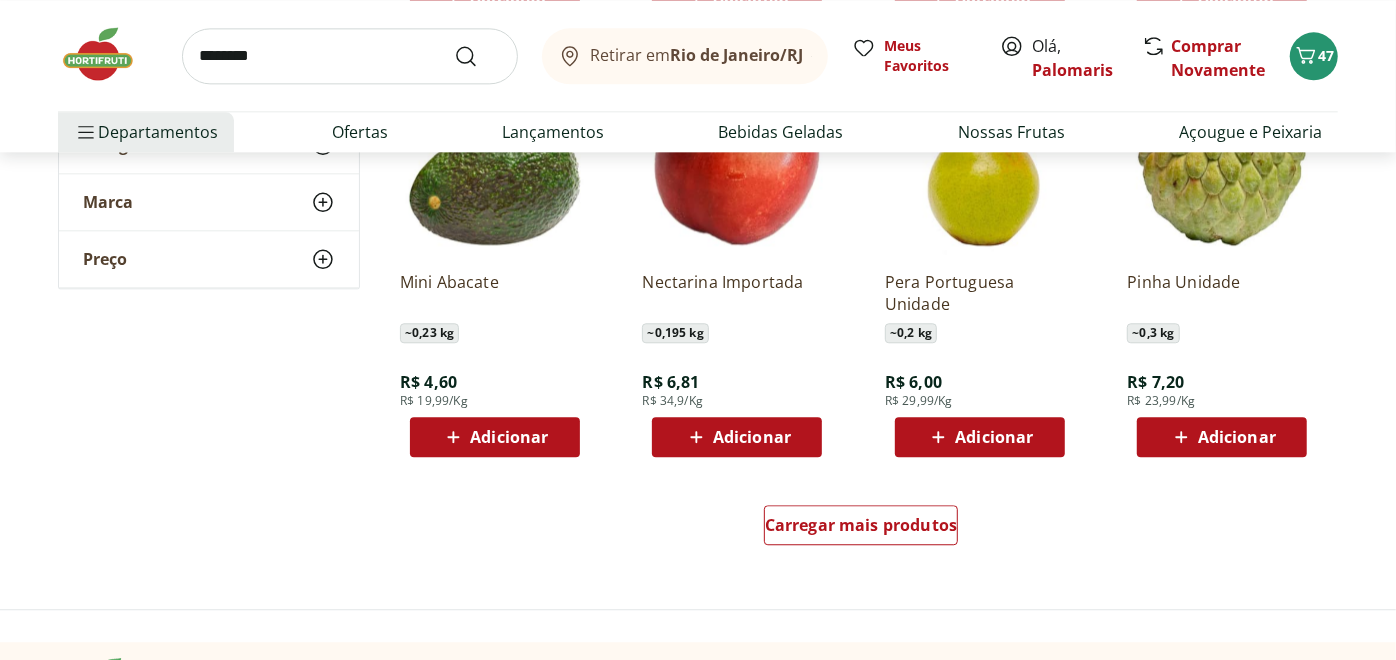 scroll, scrollTop: 7729, scrollLeft: 0, axis: vertical 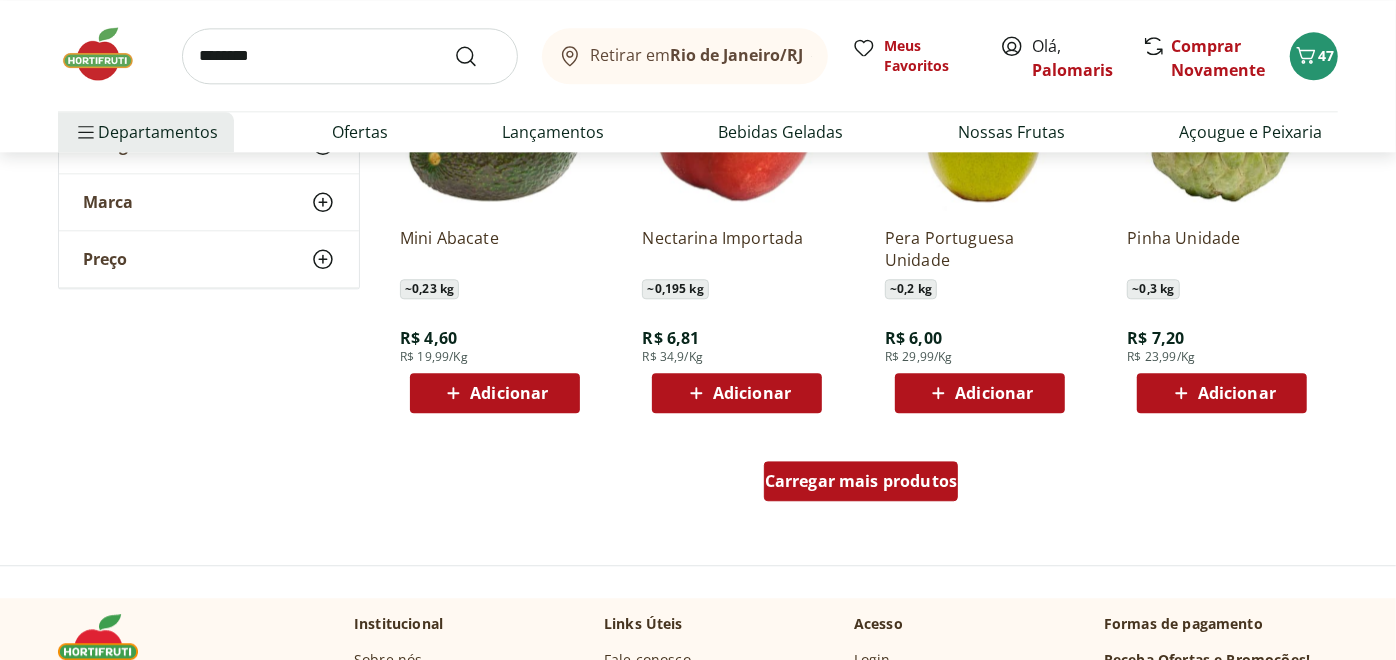 click on "Carregar mais produtos" at bounding box center [861, 481] 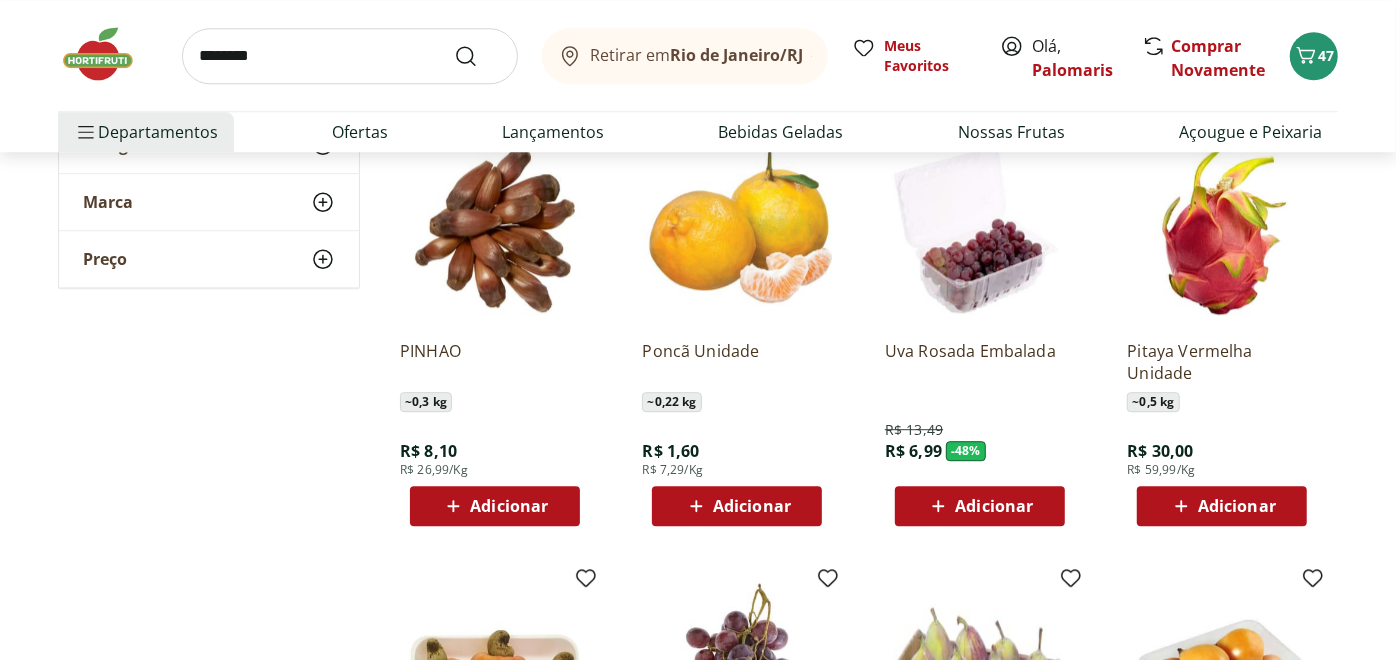 scroll, scrollTop: 8070, scrollLeft: 0, axis: vertical 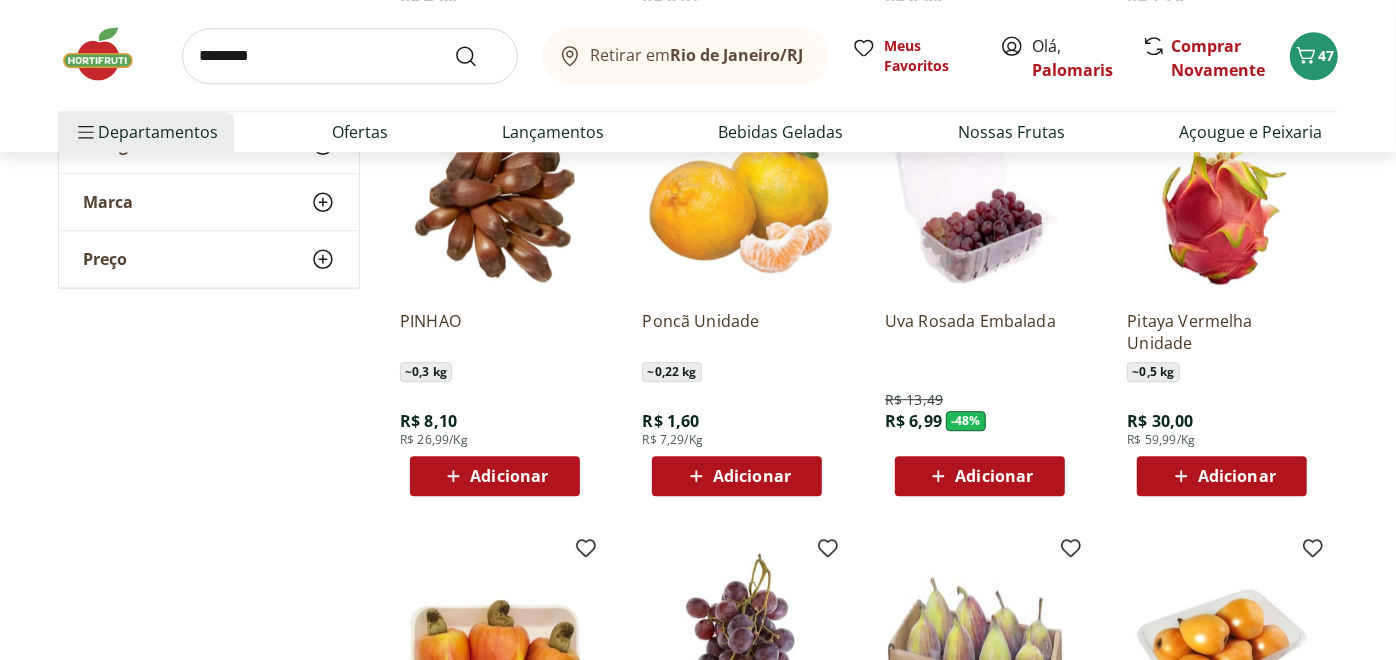 click on "Adicionar" at bounding box center [509, 476] 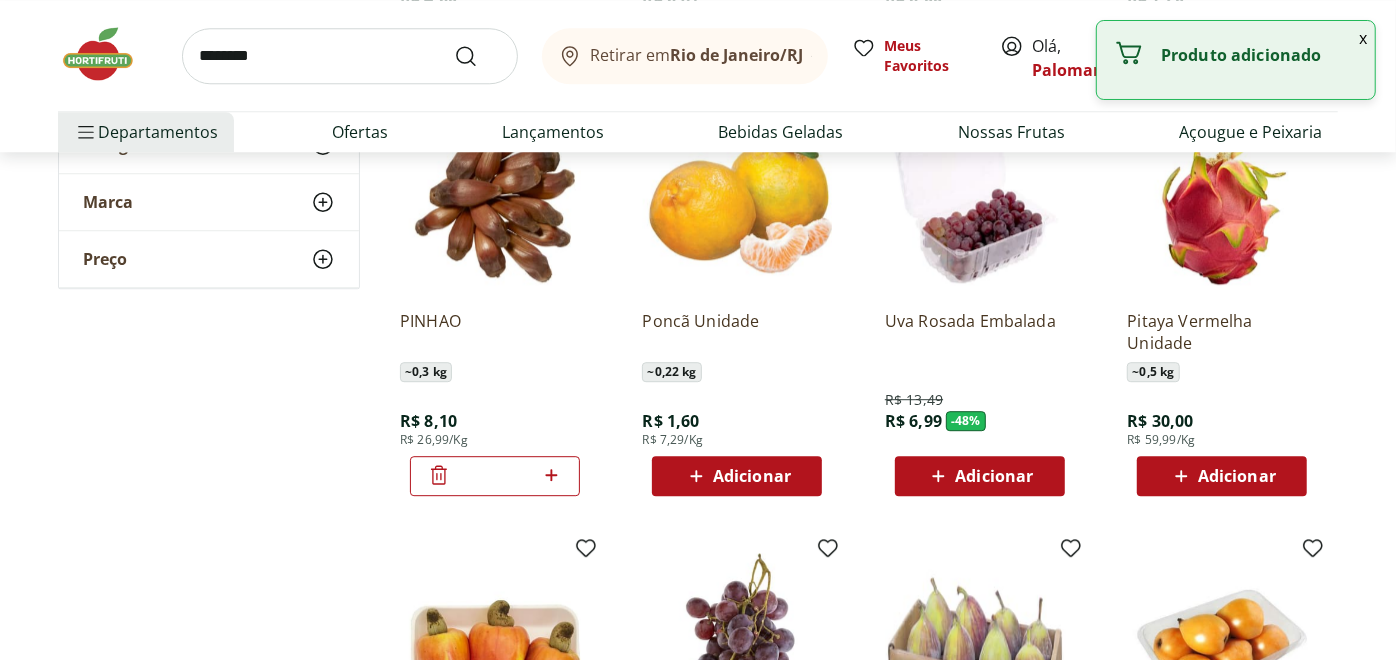 click 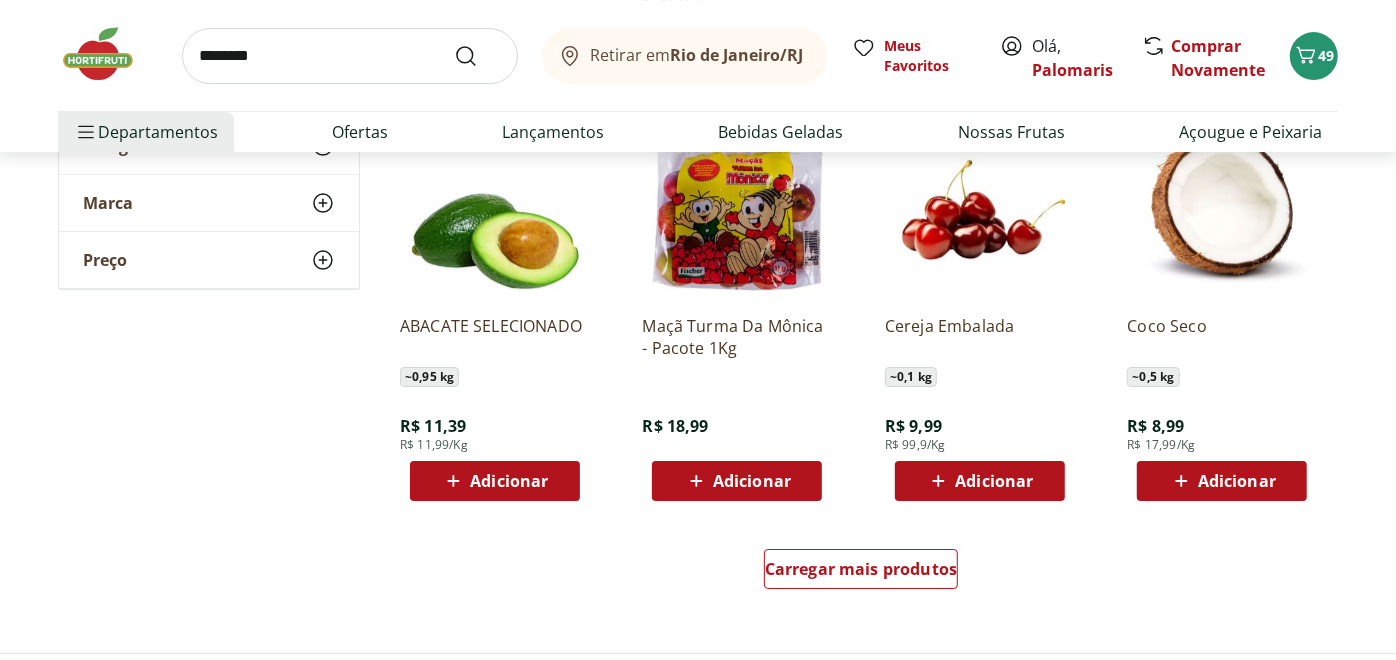 scroll, scrollTop: 8974, scrollLeft: 0, axis: vertical 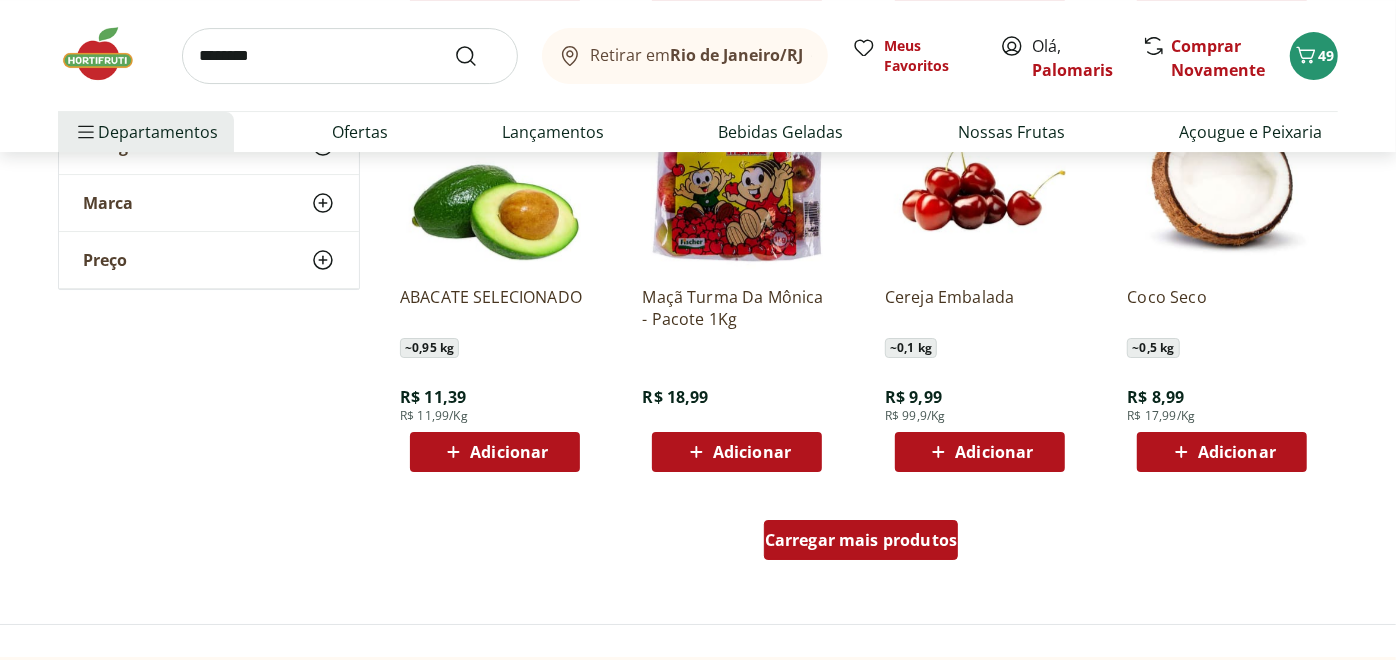 click on "Carregar mais produtos" at bounding box center (861, 540) 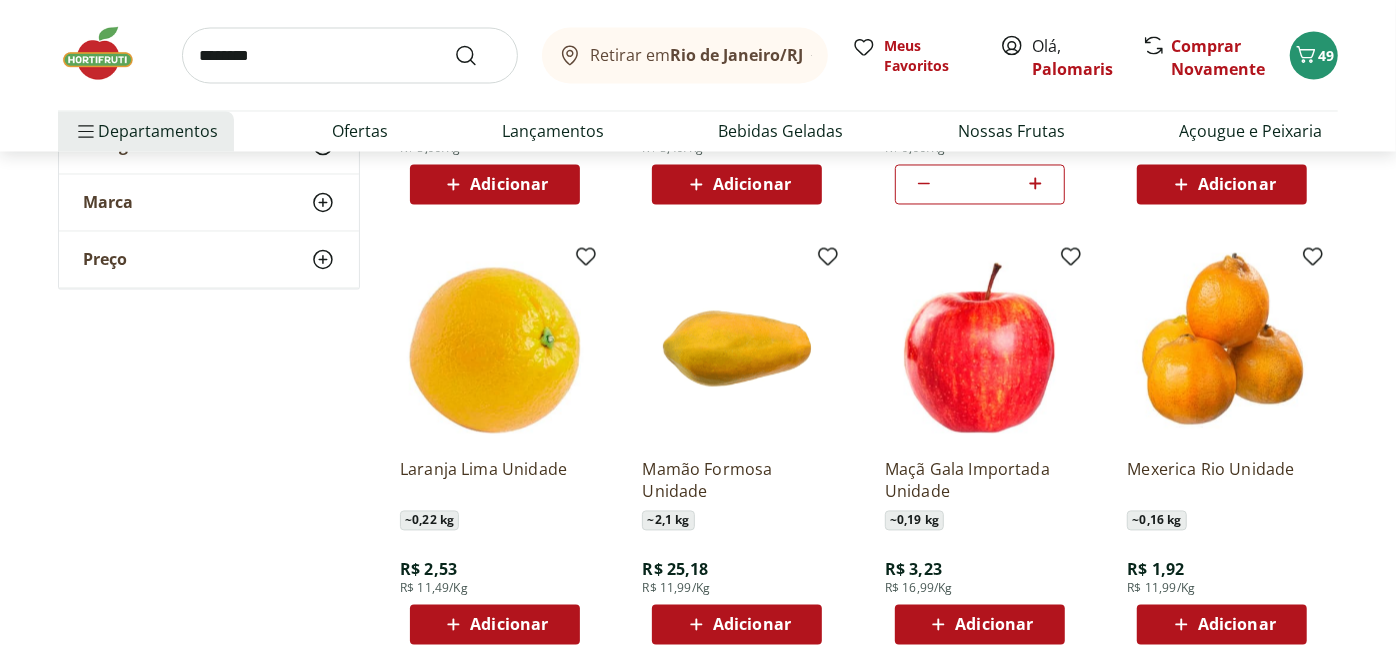 scroll, scrollTop: 1282, scrollLeft: 0, axis: vertical 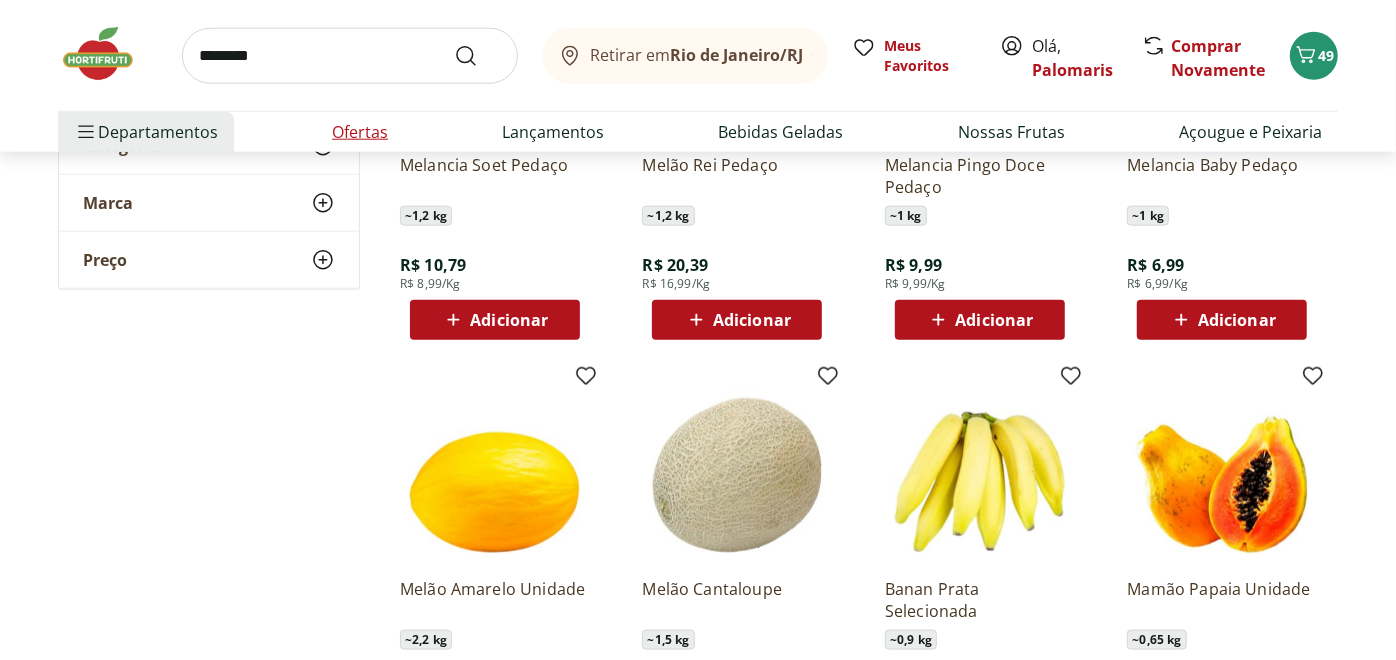 click on "Ofertas" at bounding box center [360, 132] 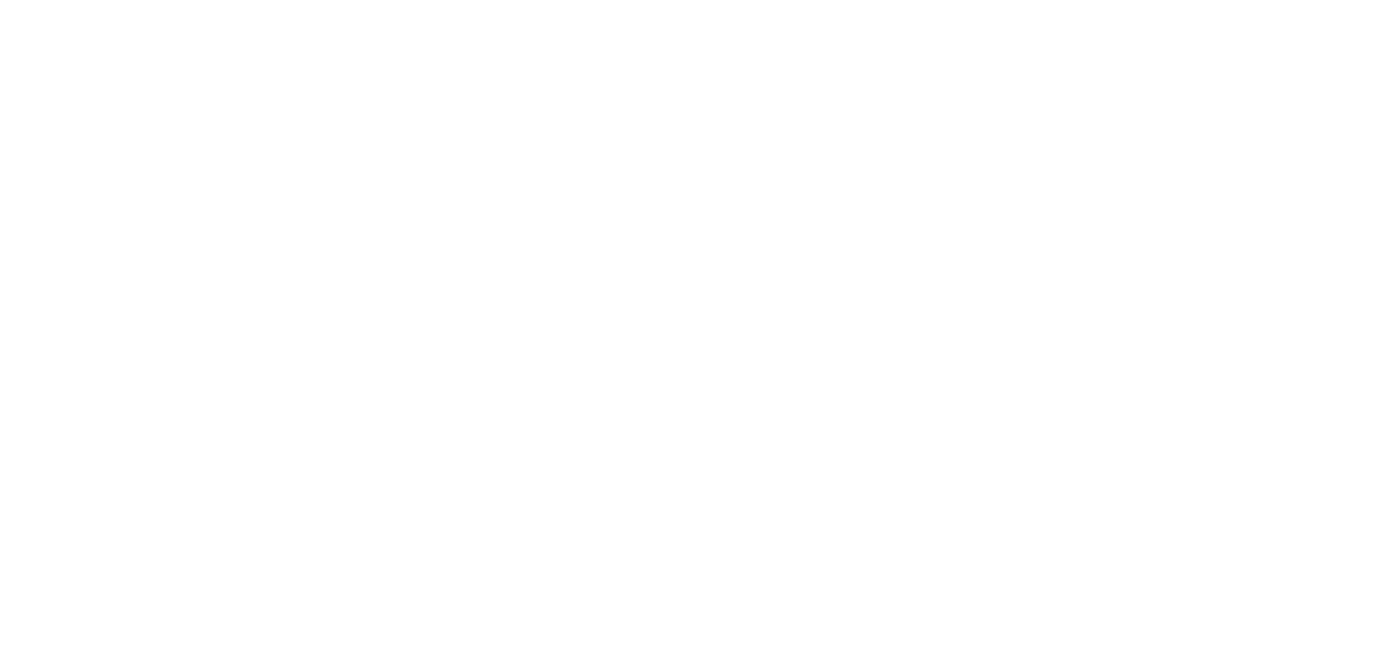 scroll, scrollTop: 0, scrollLeft: 0, axis: both 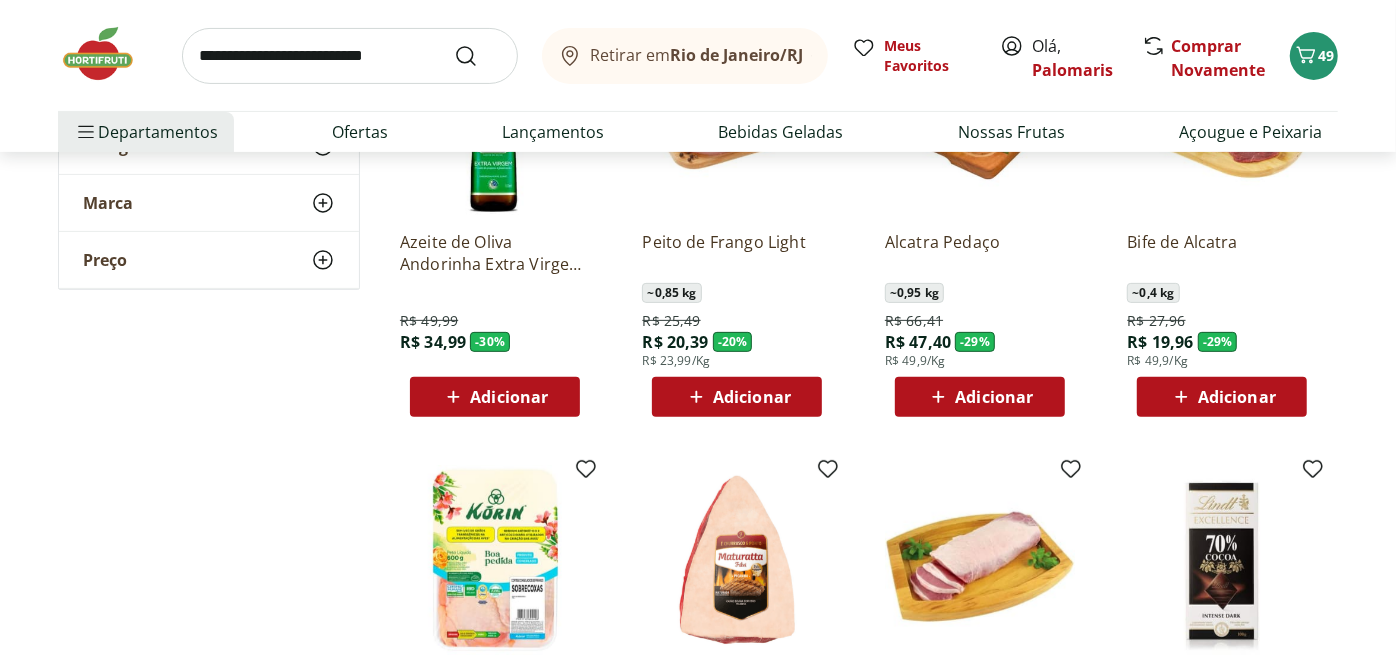 click on "Adicionar" at bounding box center [752, 397] 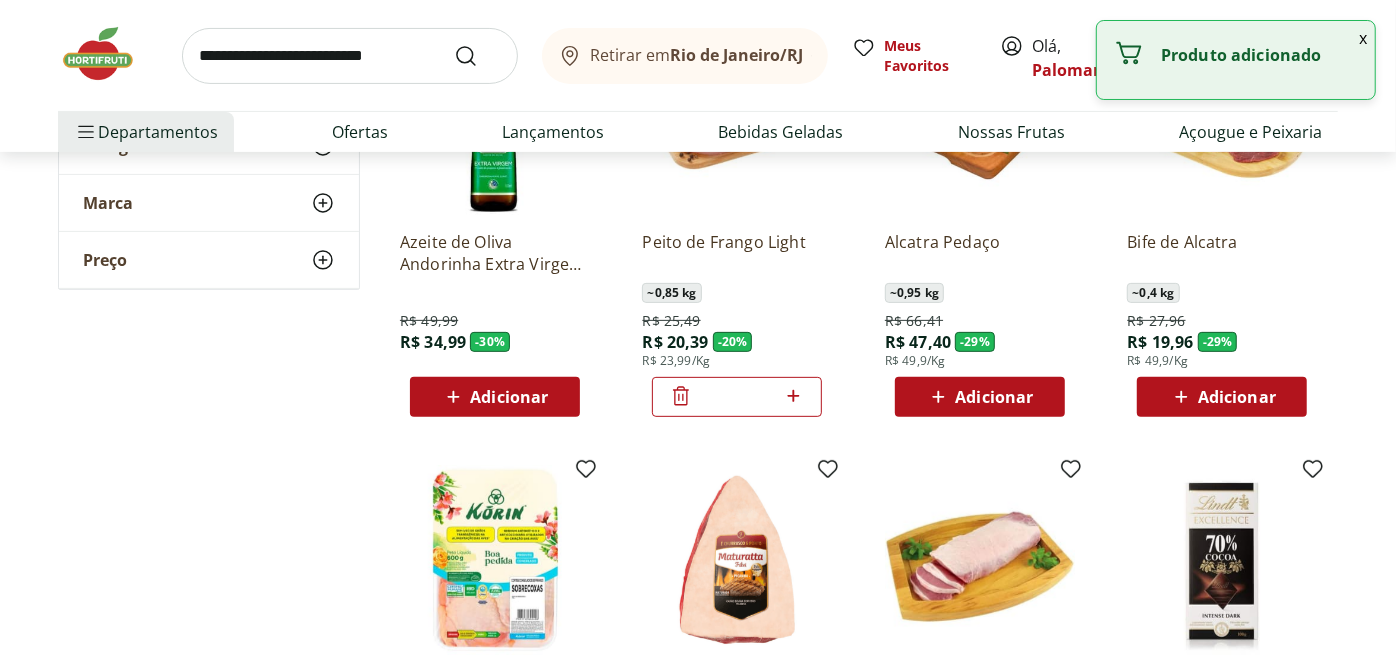 click 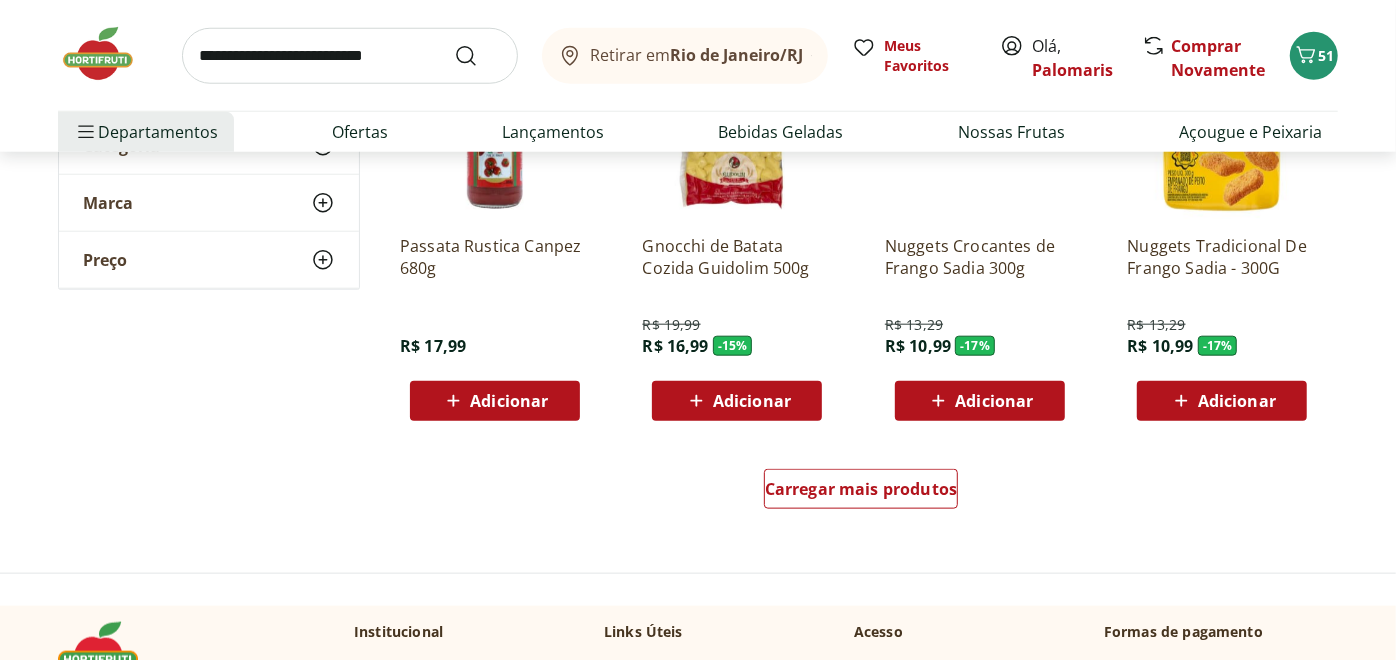 scroll, scrollTop: 1209, scrollLeft: 0, axis: vertical 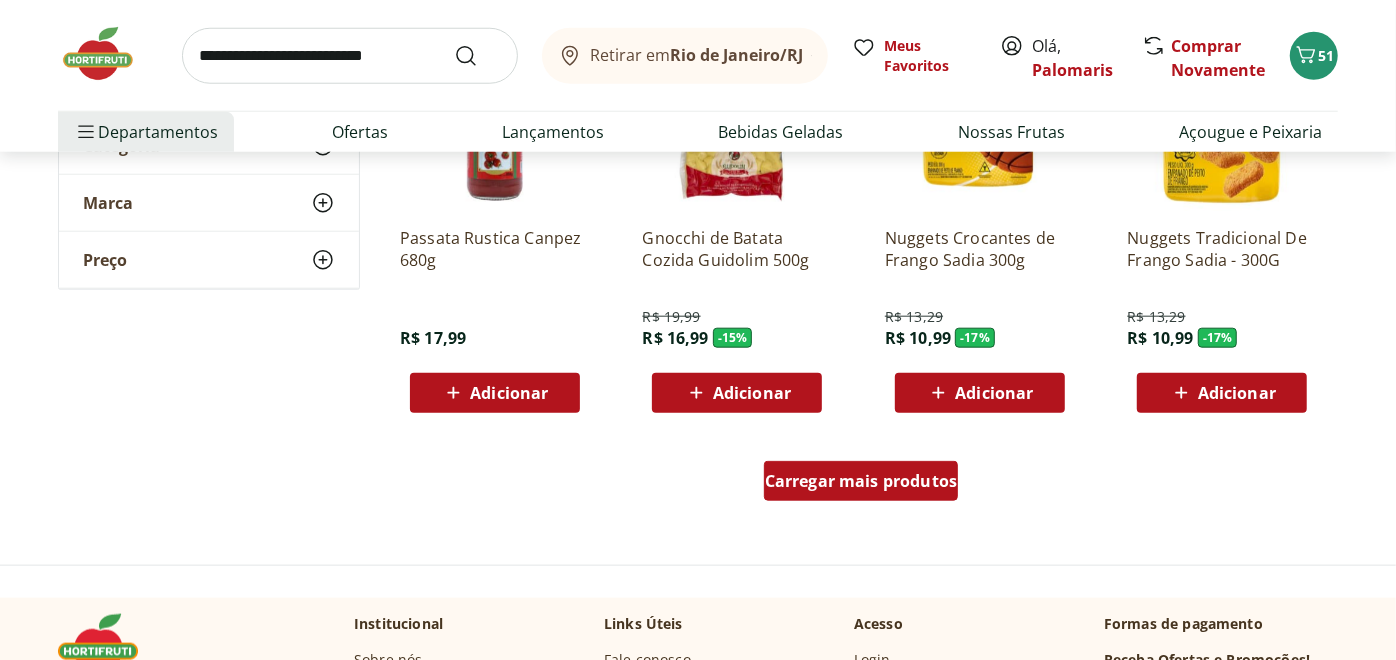 click on "Carregar mais produtos" at bounding box center (861, 481) 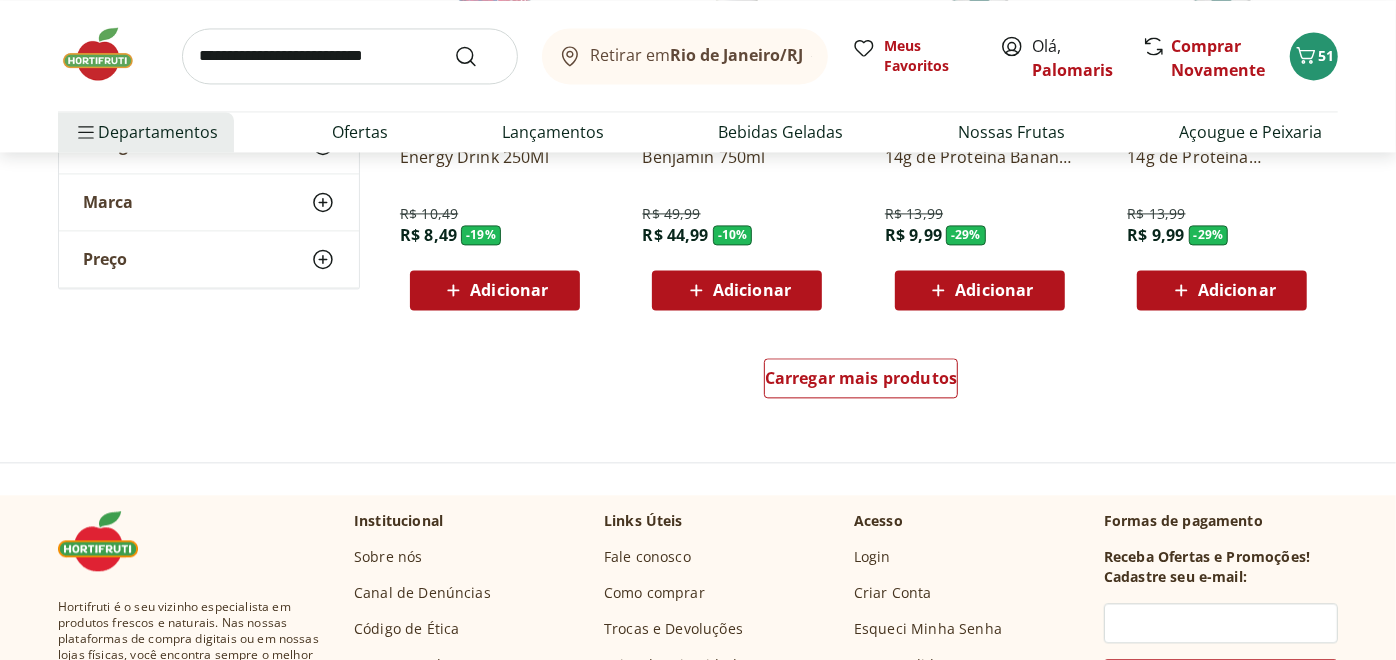 scroll, scrollTop: 2675, scrollLeft: 0, axis: vertical 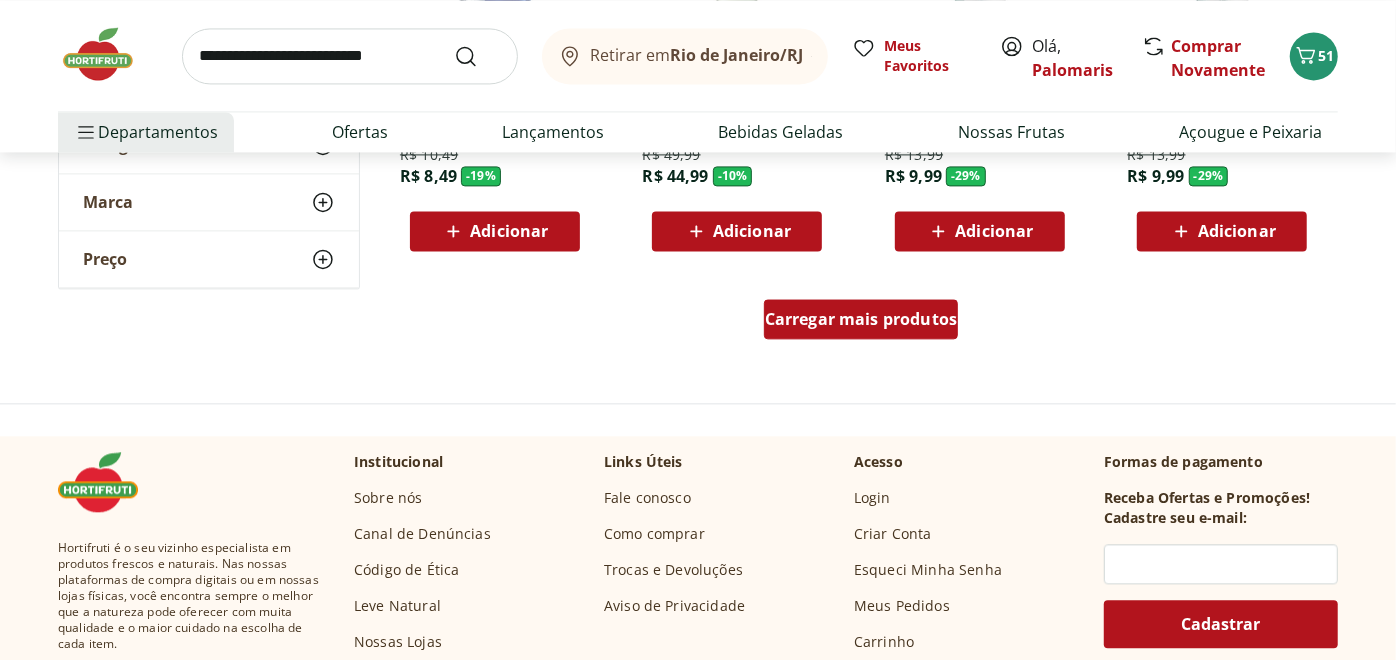 click on "Carregar mais produtos" at bounding box center [861, 319] 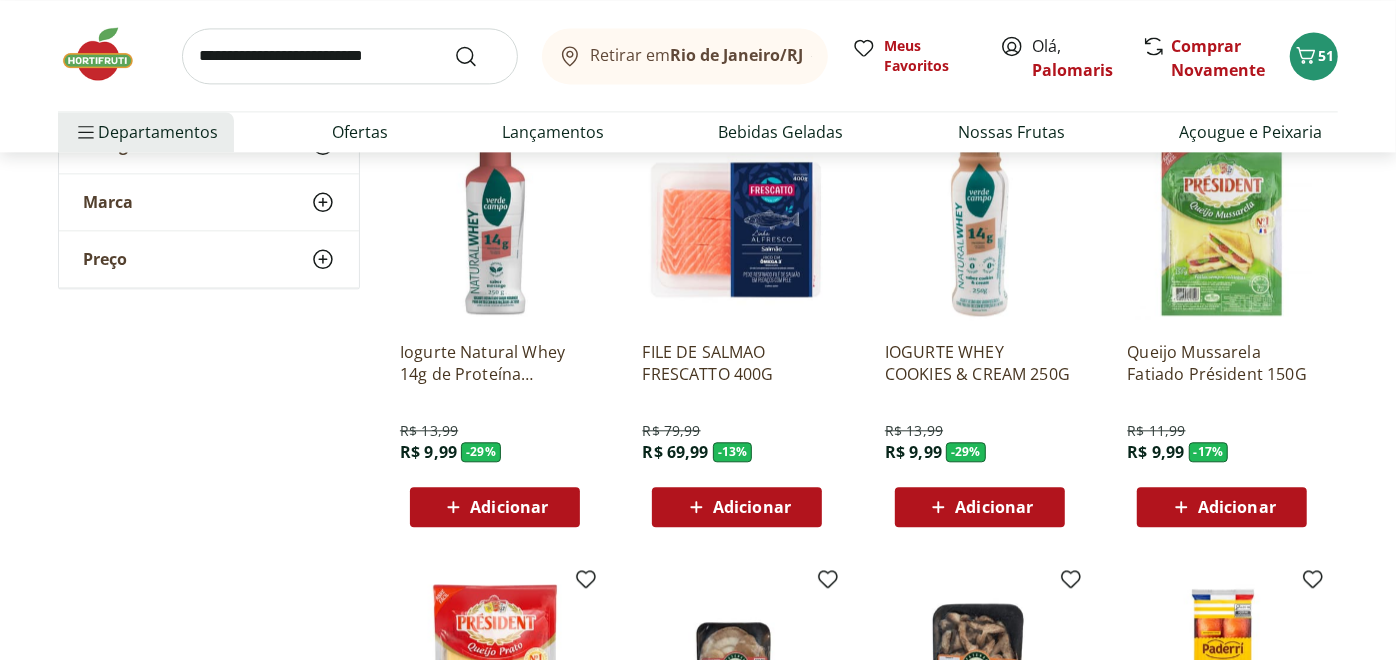 scroll, scrollTop: 2853, scrollLeft: 0, axis: vertical 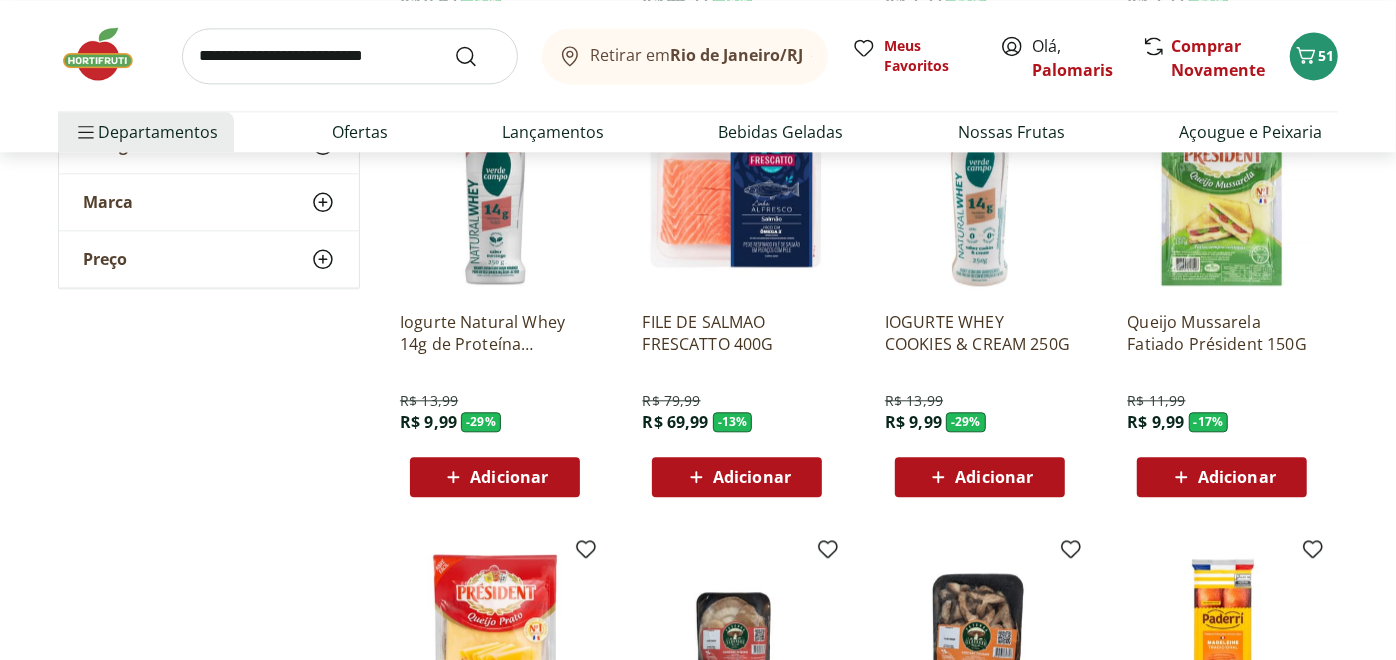 click on "Adicionar" at bounding box center (1237, 477) 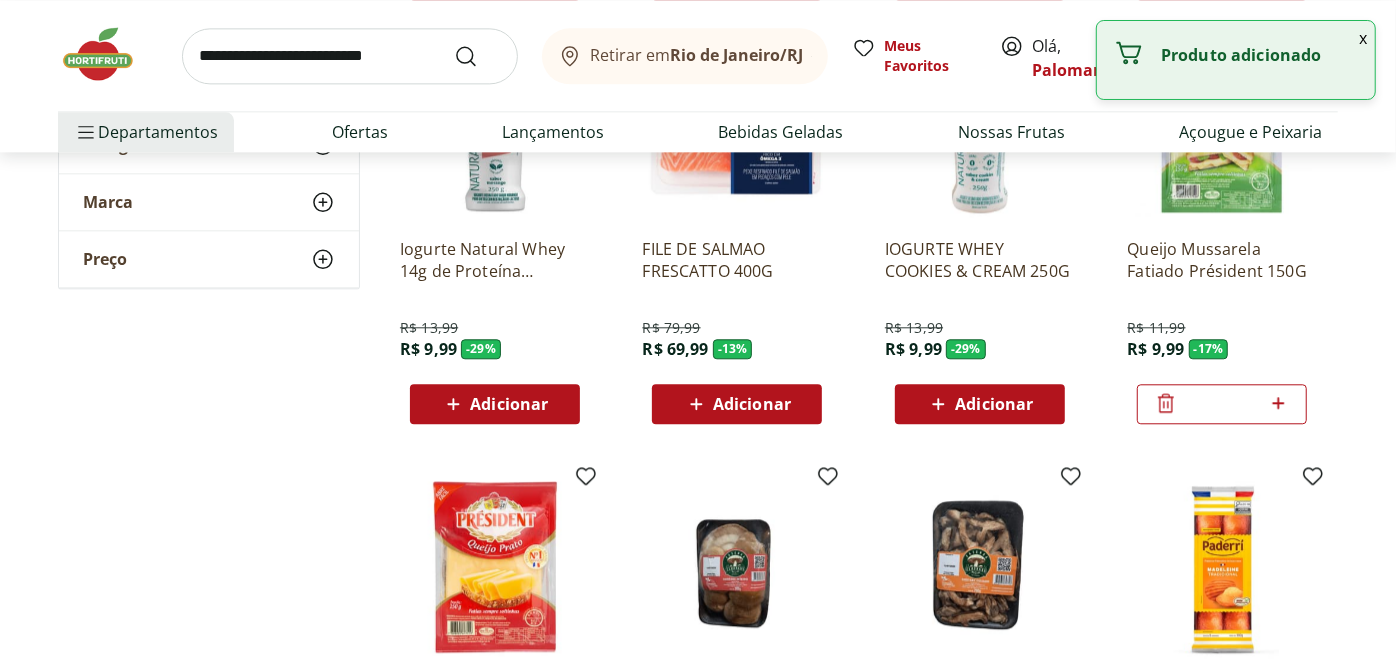 scroll, scrollTop: 3014, scrollLeft: 0, axis: vertical 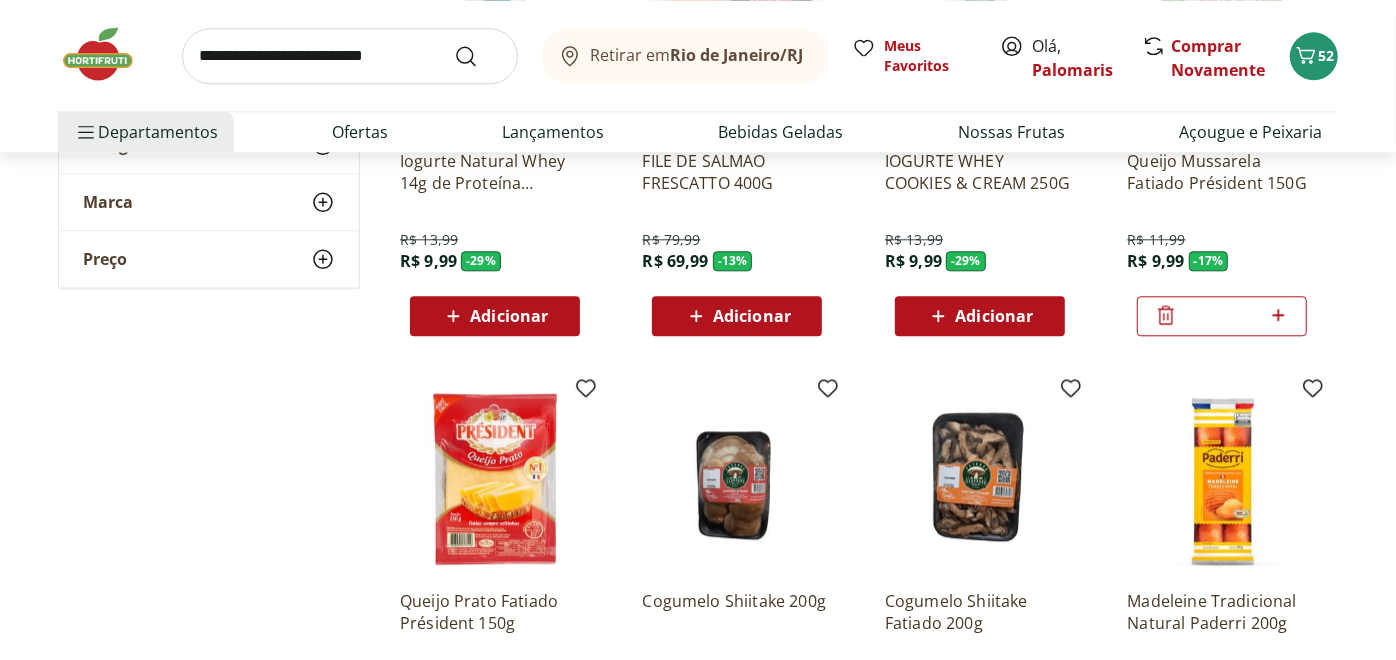 click 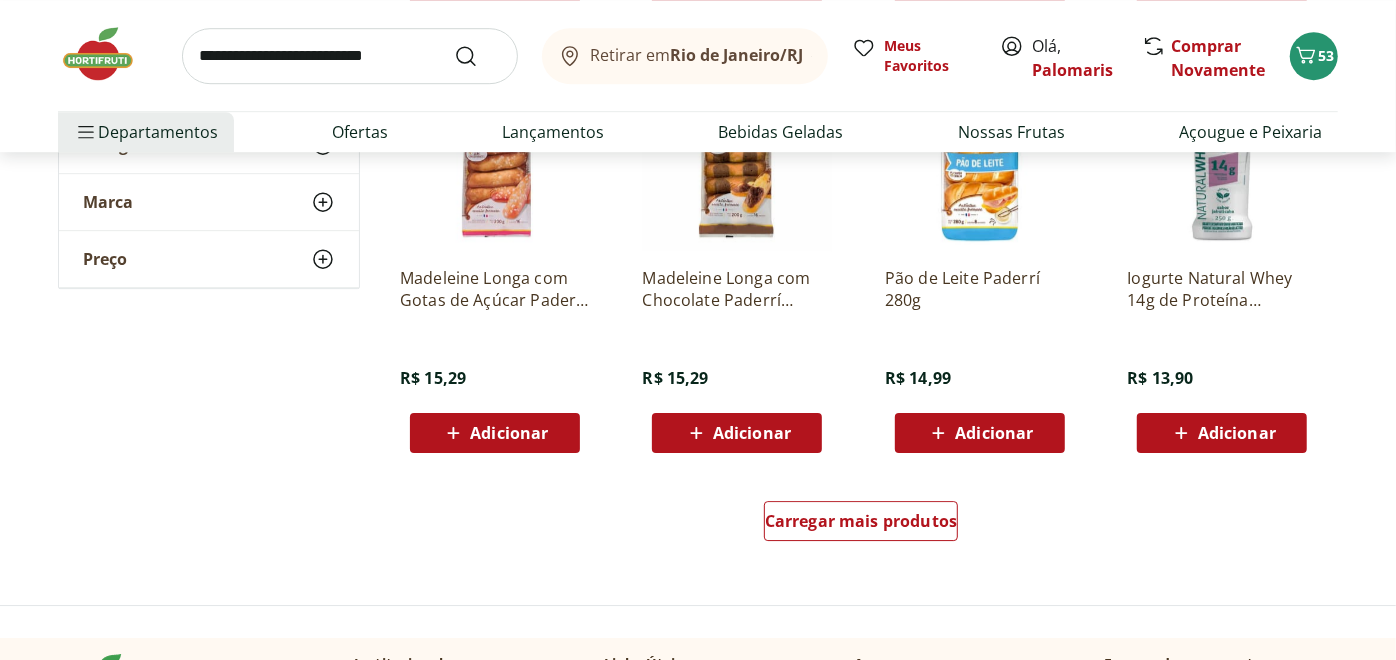 scroll, scrollTop: 3813, scrollLeft: 0, axis: vertical 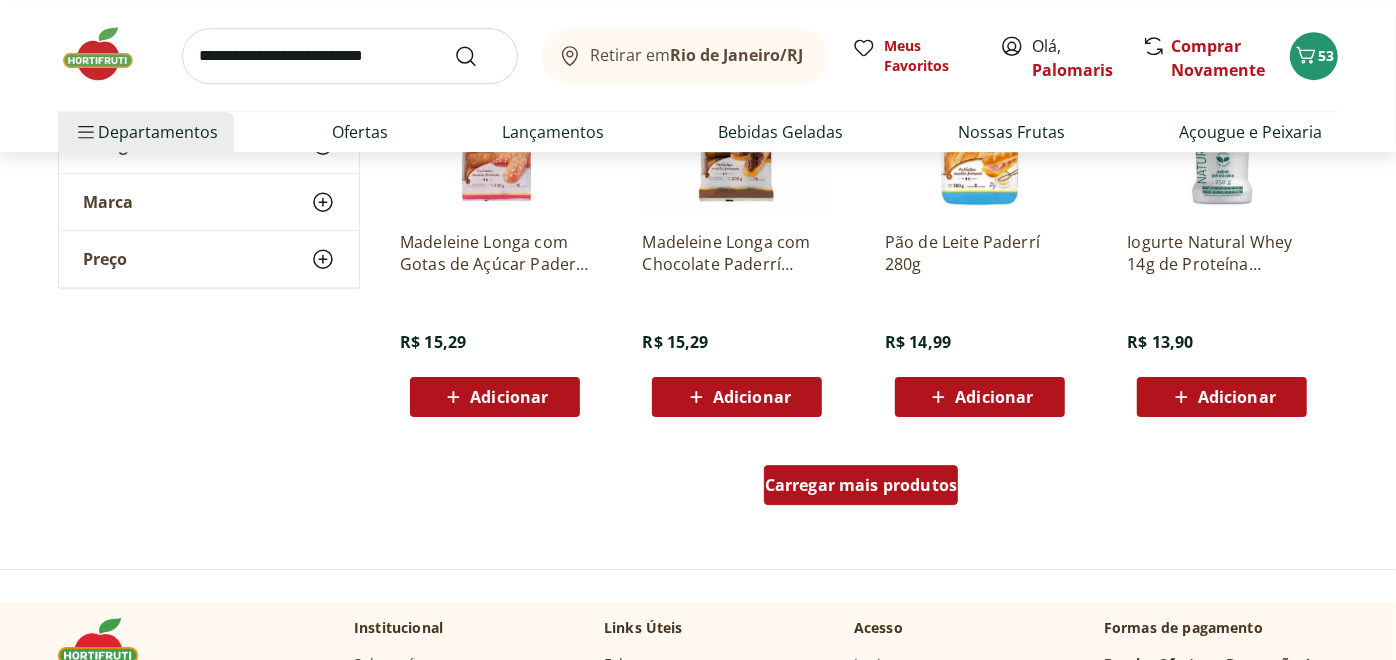click on "Carregar mais produtos" at bounding box center (861, 485) 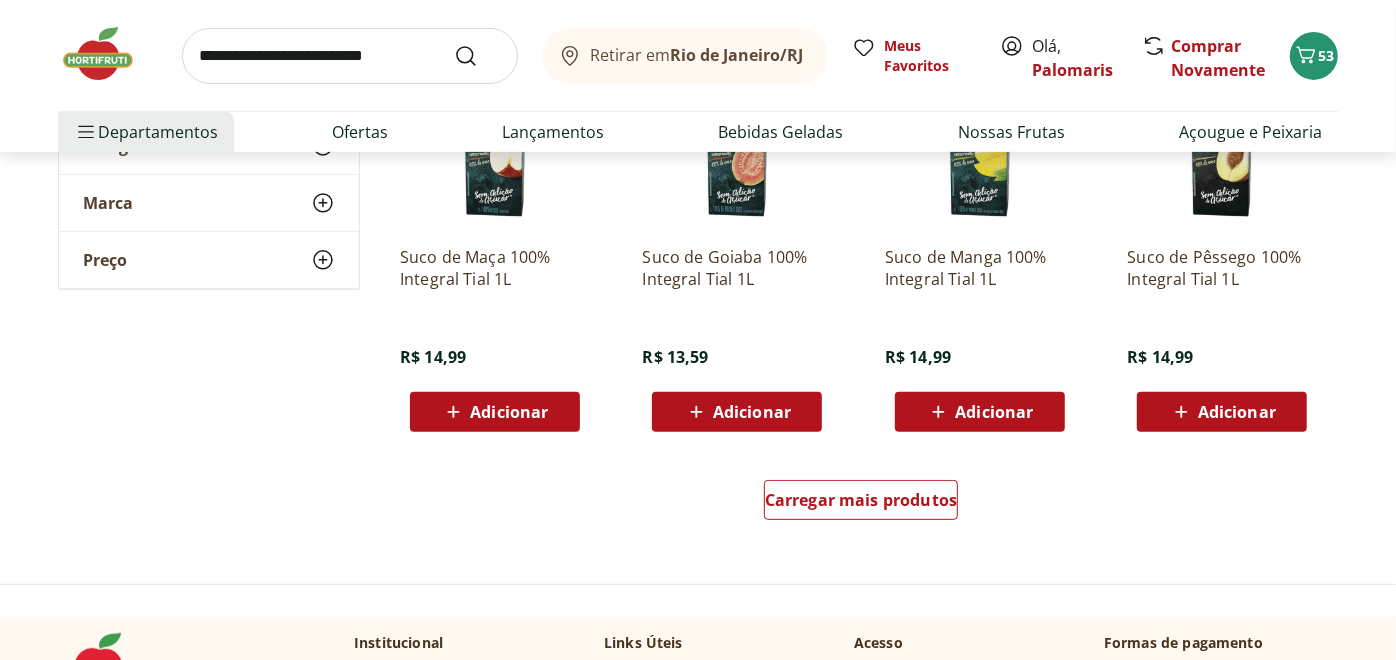 scroll, scrollTop: 5132, scrollLeft: 0, axis: vertical 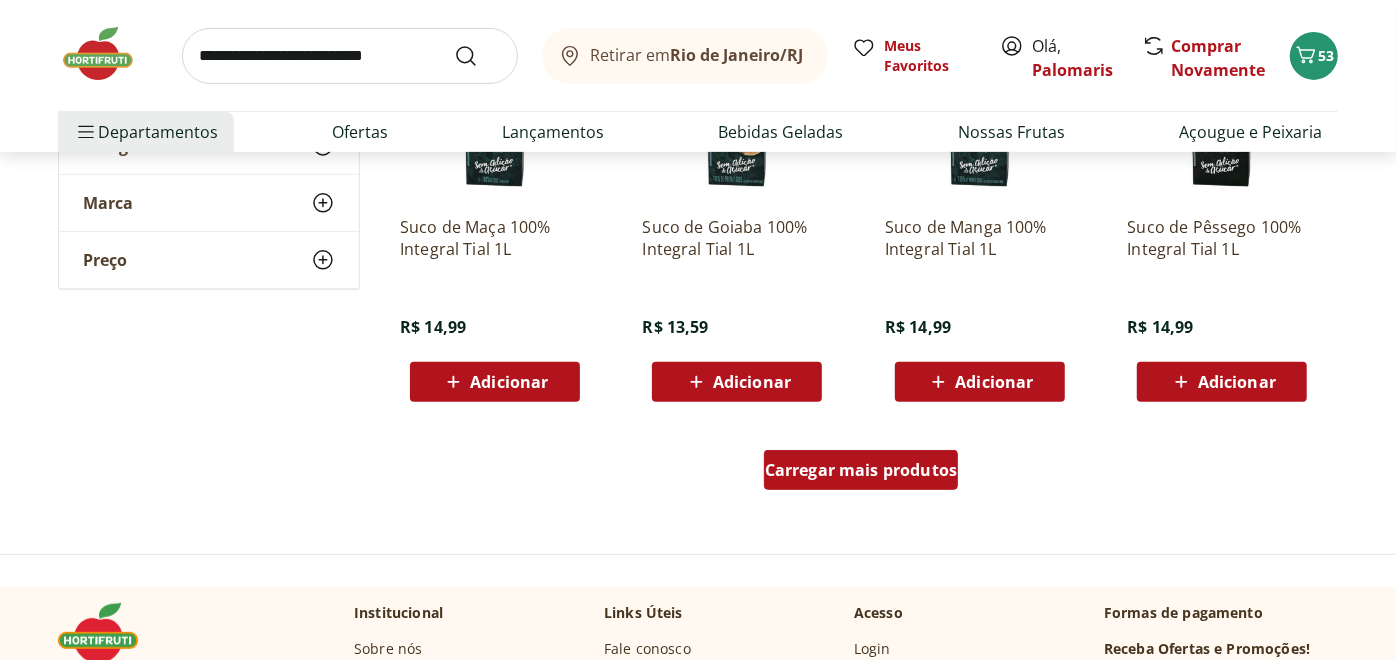 click on "Carregar mais produtos" at bounding box center [861, 470] 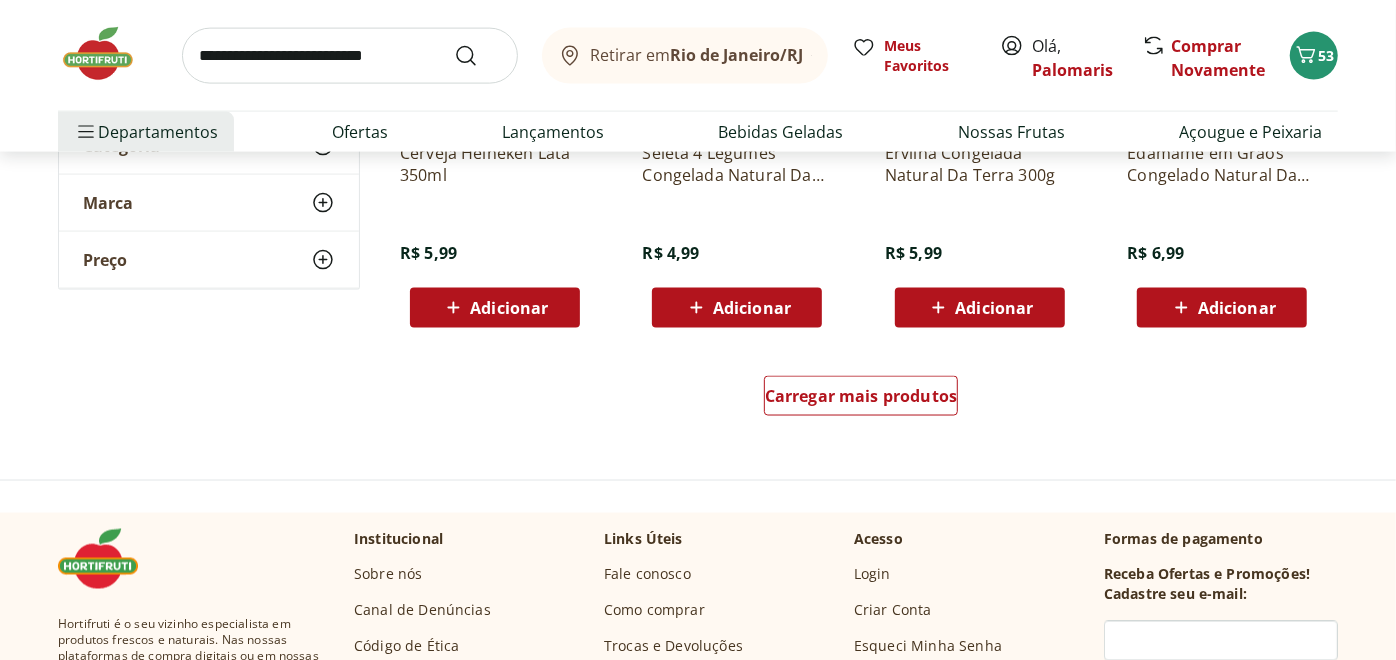 scroll, scrollTop: 6584, scrollLeft: 0, axis: vertical 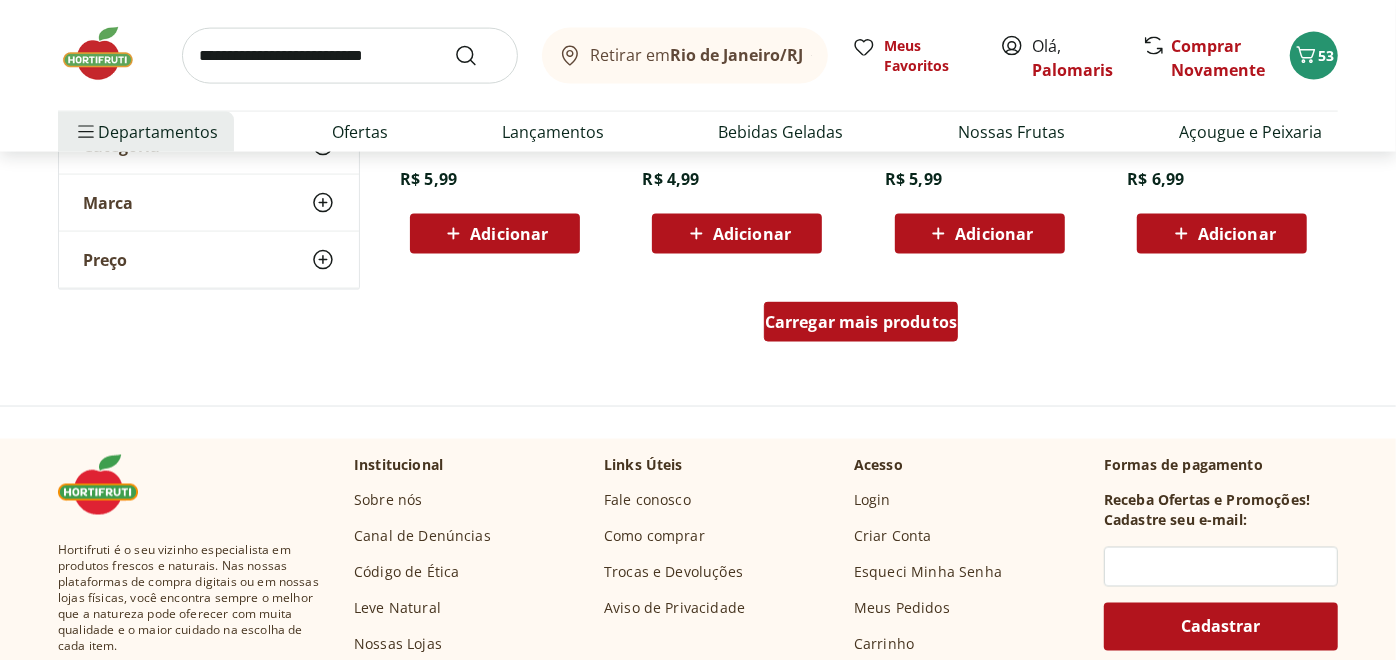 click on "Carregar mais produtos" at bounding box center [861, 322] 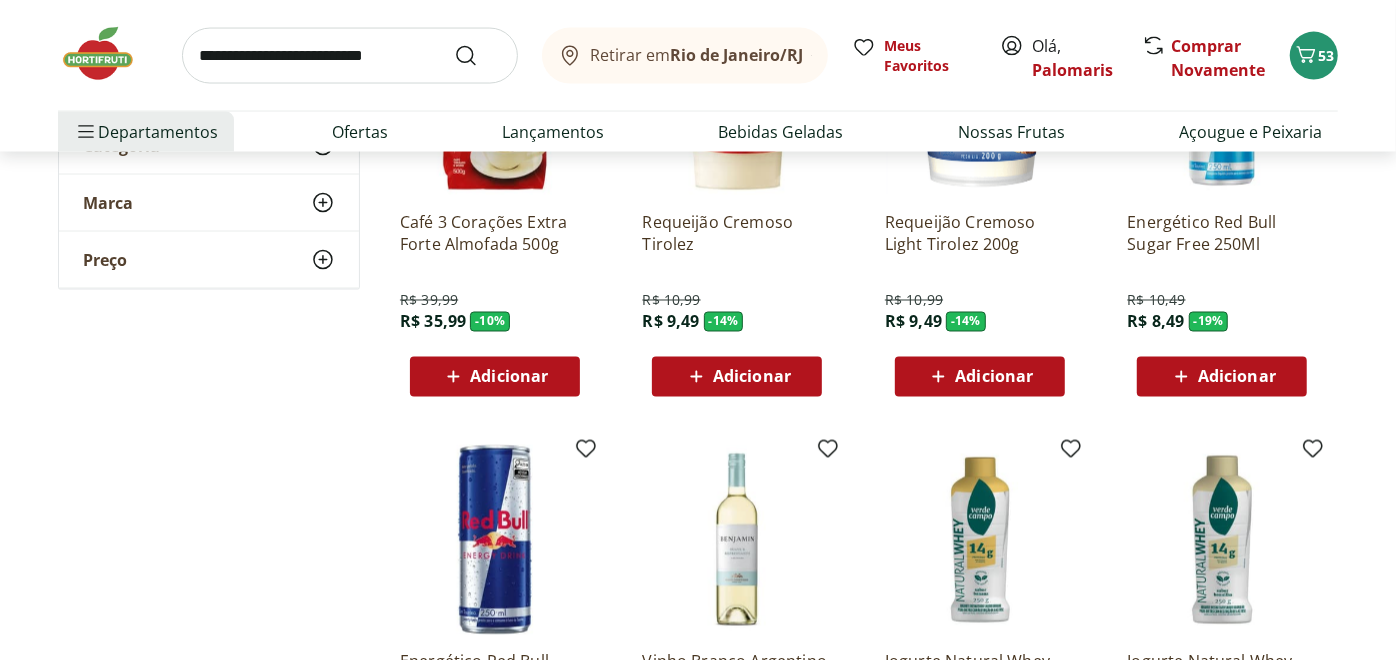 scroll, scrollTop: 1186, scrollLeft: 0, axis: vertical 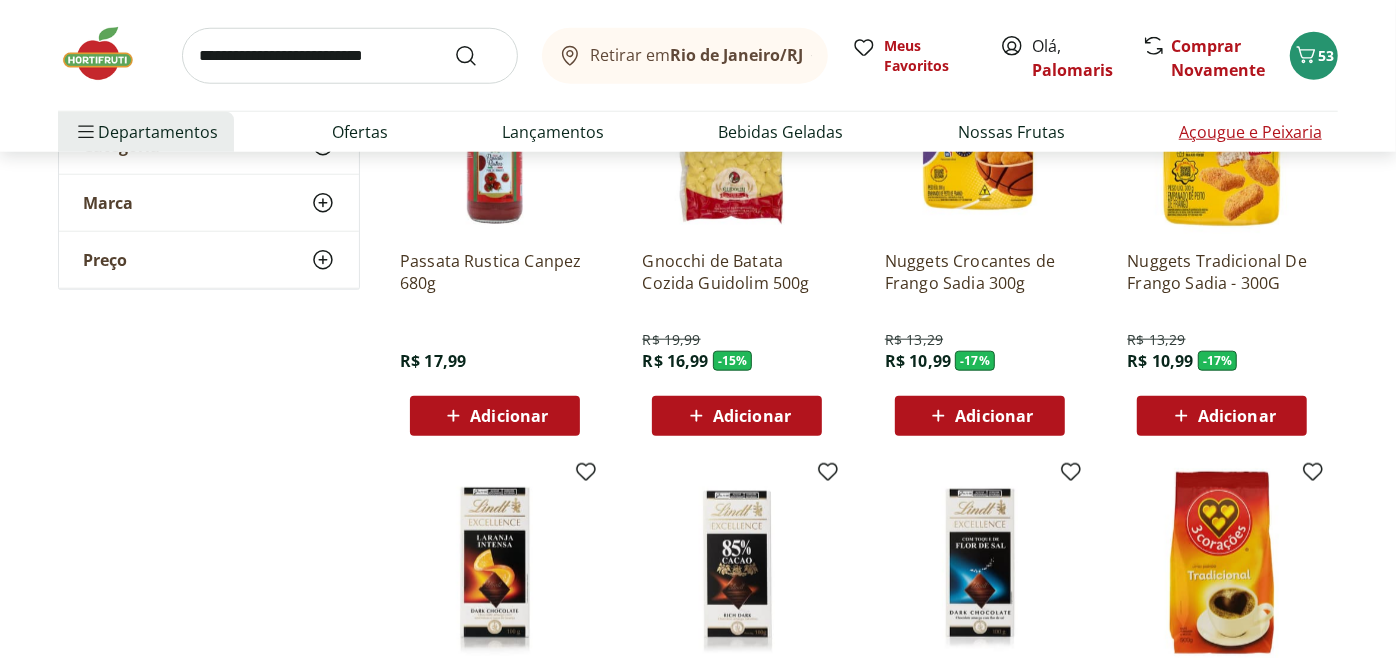 click on "Açougue e Peixaria" at bounding box center (1250, 132) 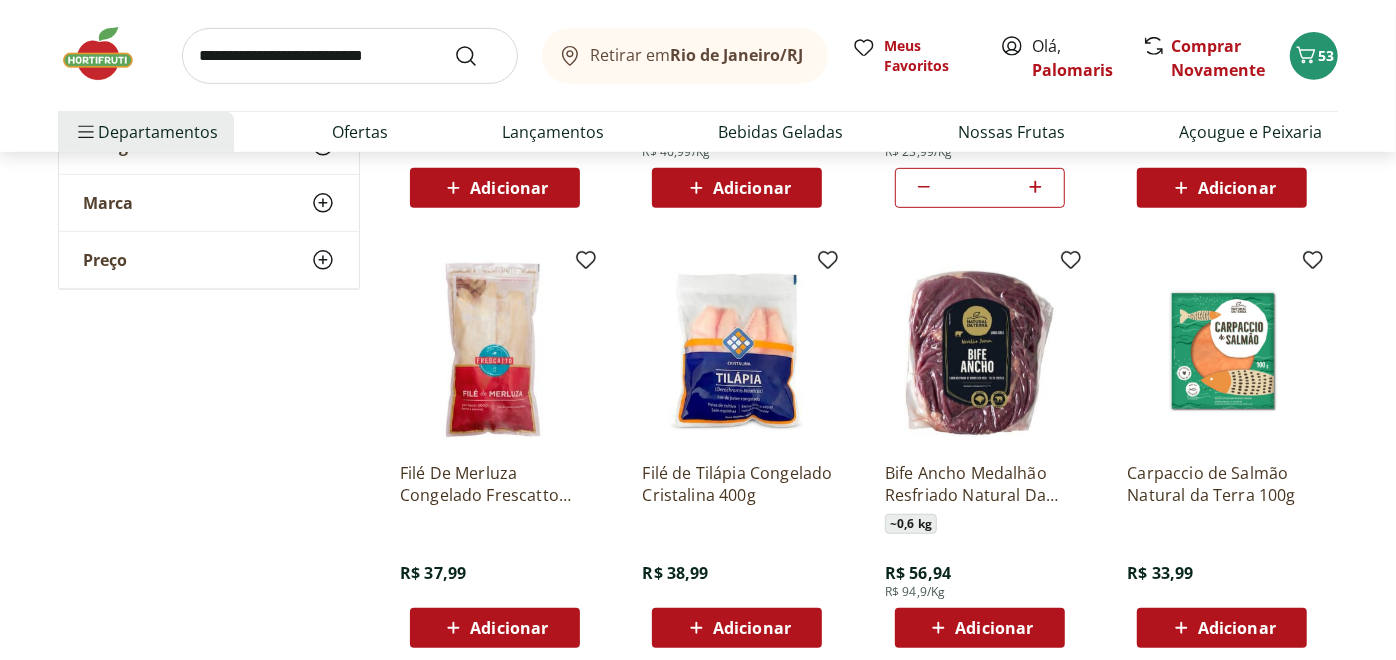 scroll, scrollTop: 578, scrollLeft: 0, axis: vertical 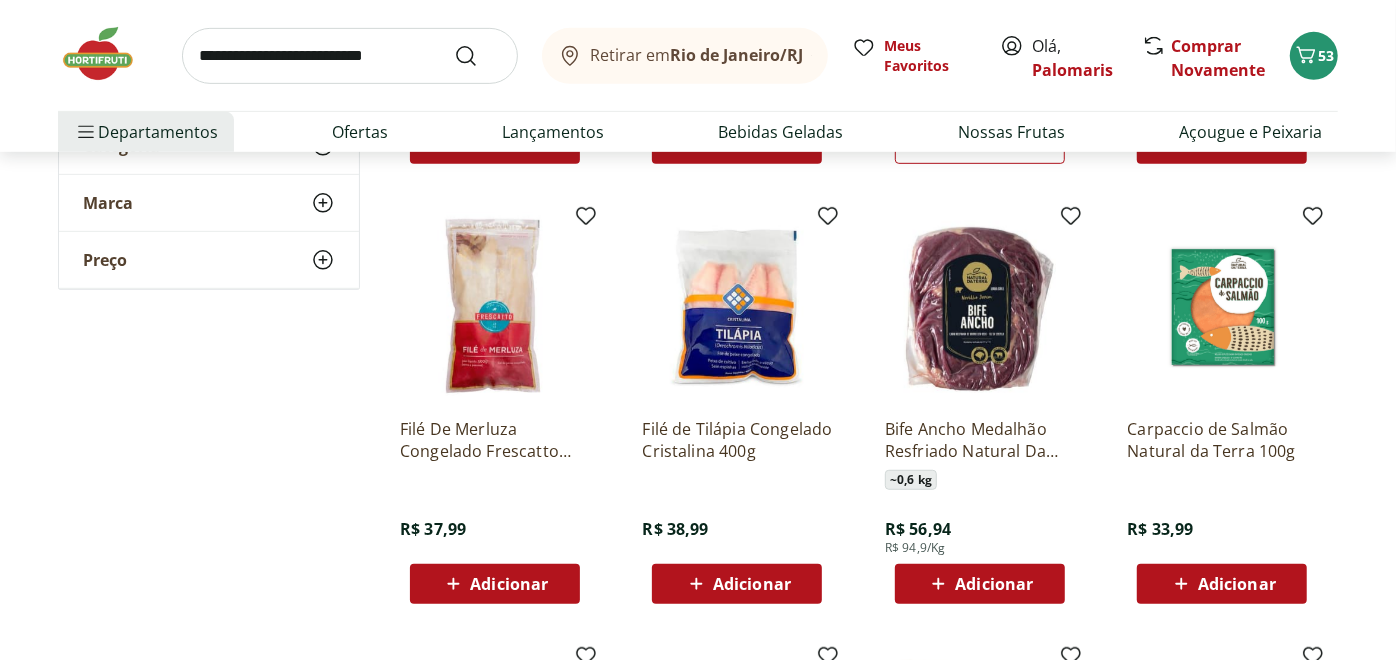 click on "Adicionar" at bounding box center (752, 584) 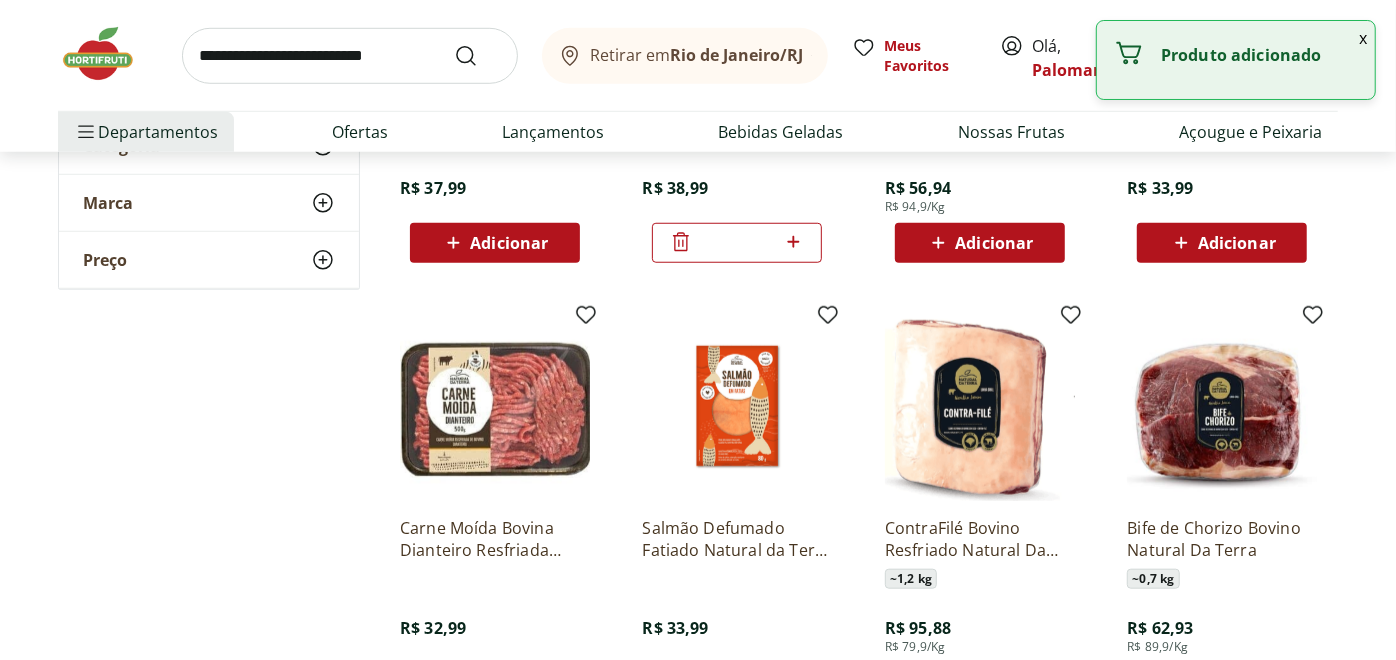 scroll, scrollTop: 977, scrollLeft: 0, axis: vertical 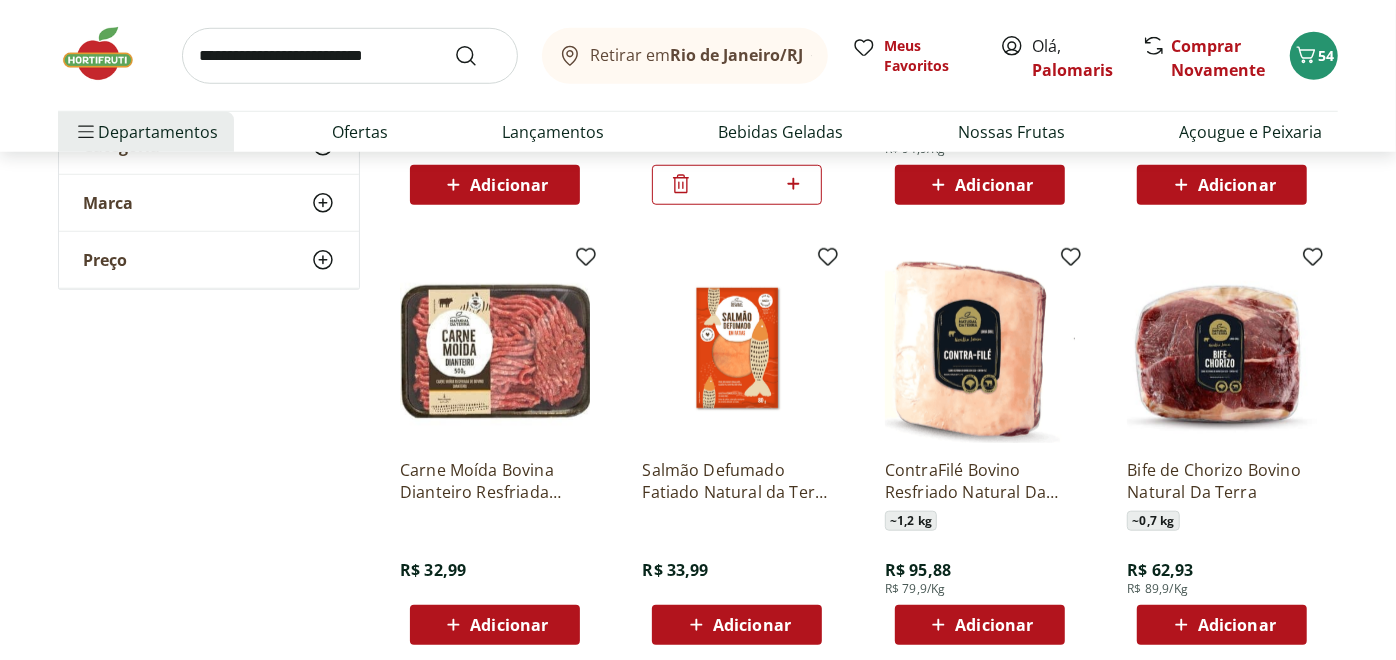 click on "Adicionar" at bounding box center (509, 625) 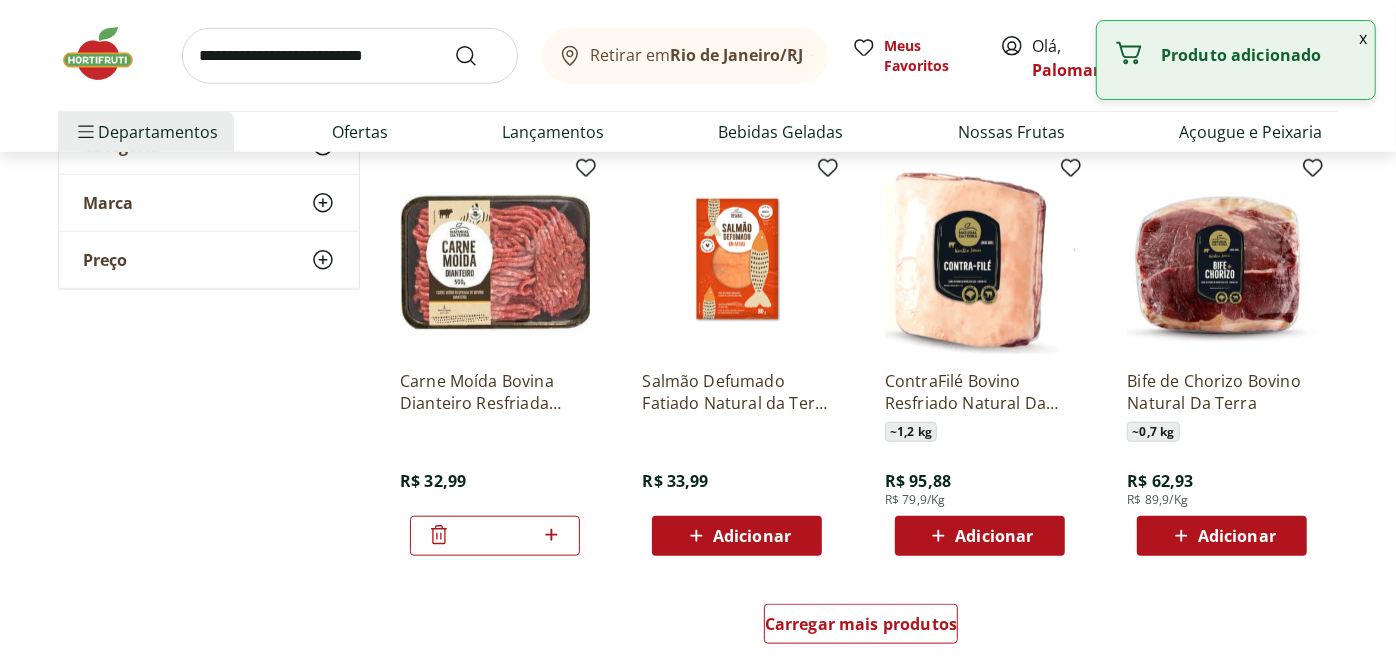 scroll, scrollTop: 1111, scrollLeft: 0, axis: vertical 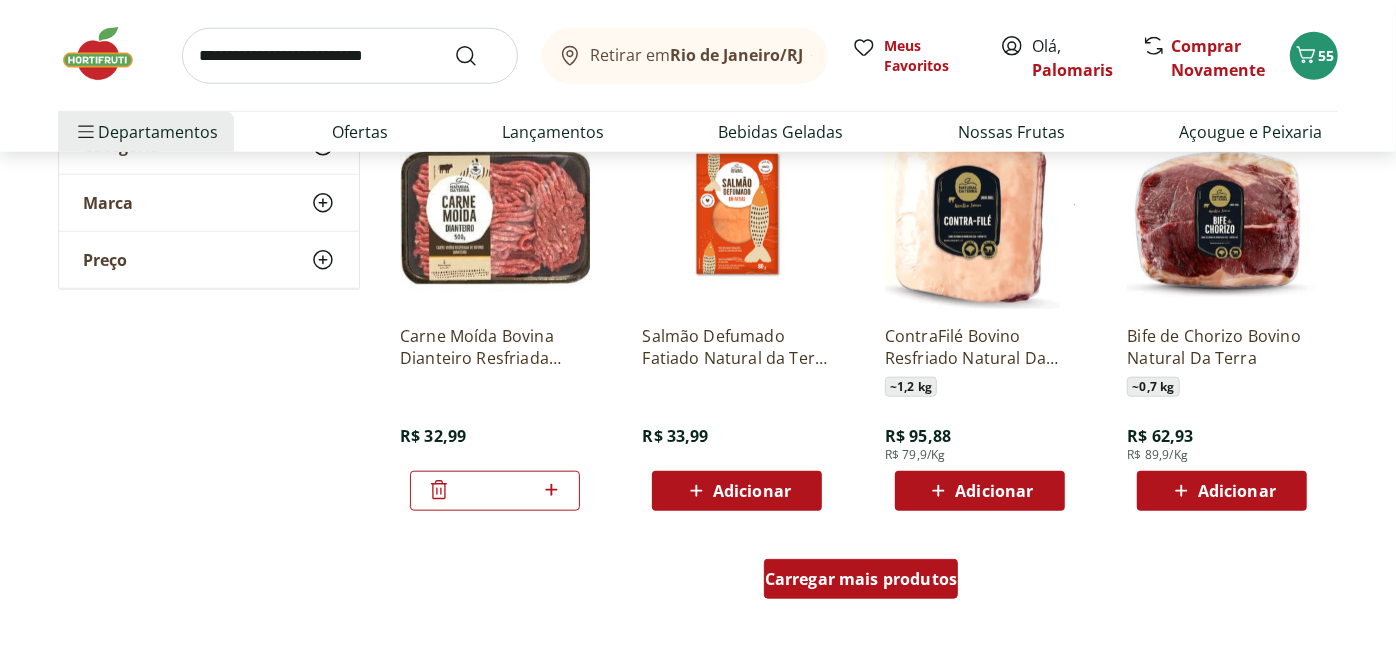 click on "Carregar mais produtos" at bounding box center (861, 579) 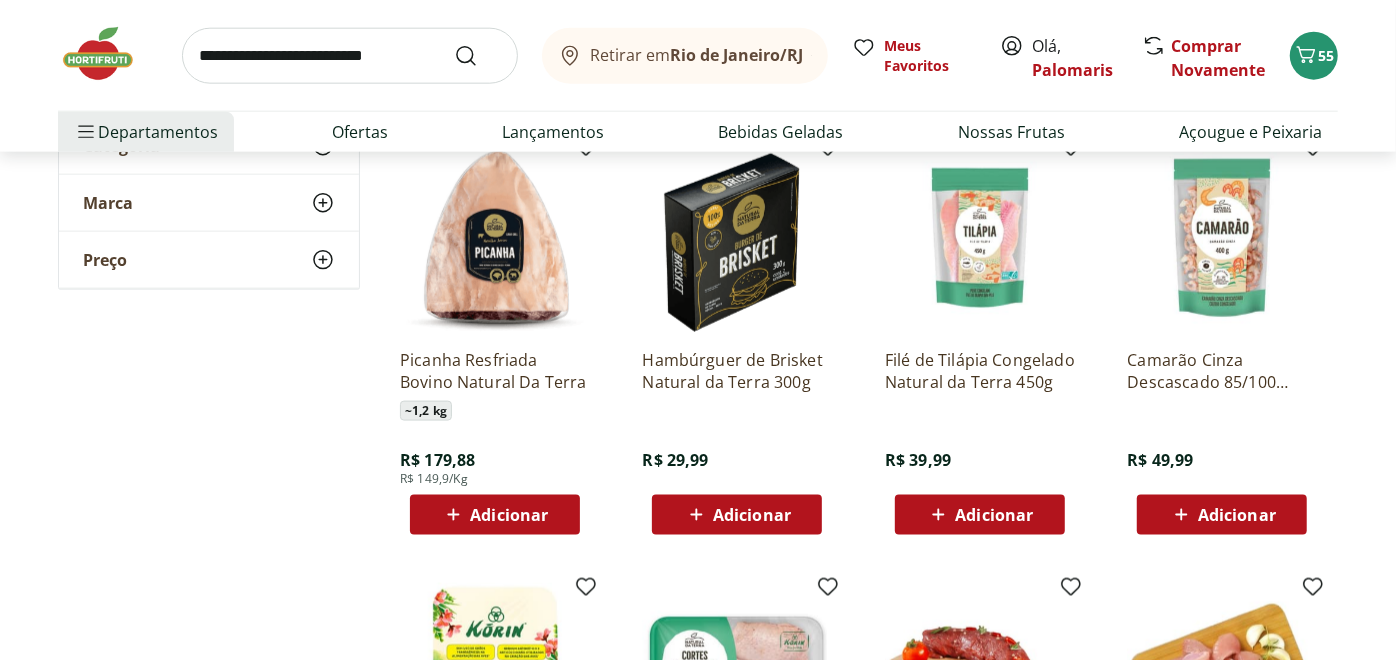 scroll, scrollTop: 1585, scrollLeft: 0, axis: vertical 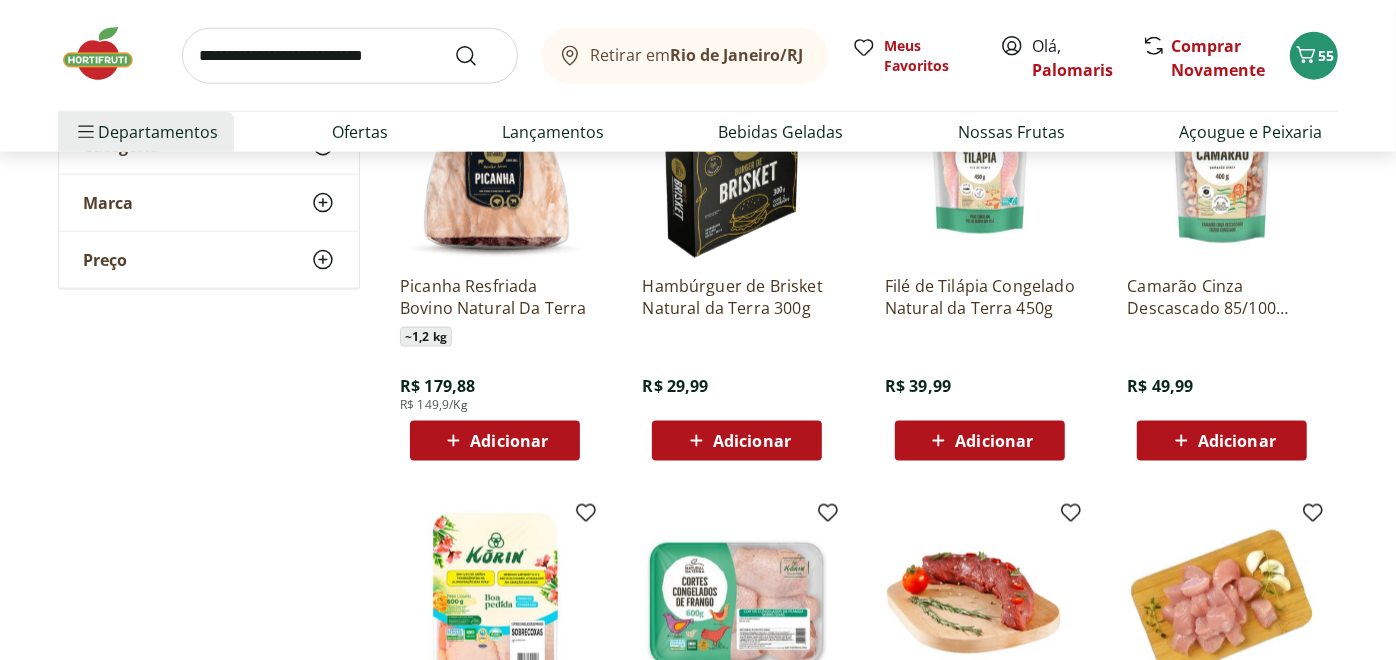 click on "Adicionar" at bounding box center (994, 441) 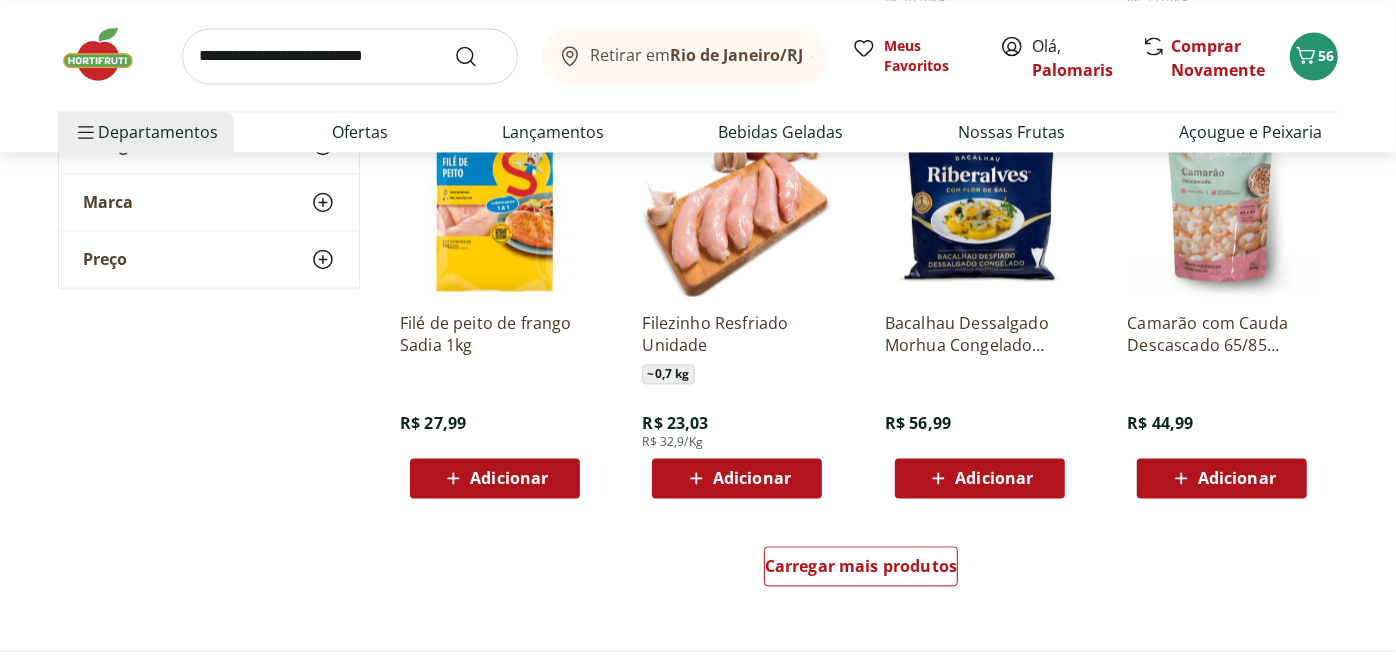 scroll, scrollTop: 2606, scrollLeft: 0, axis: vertical 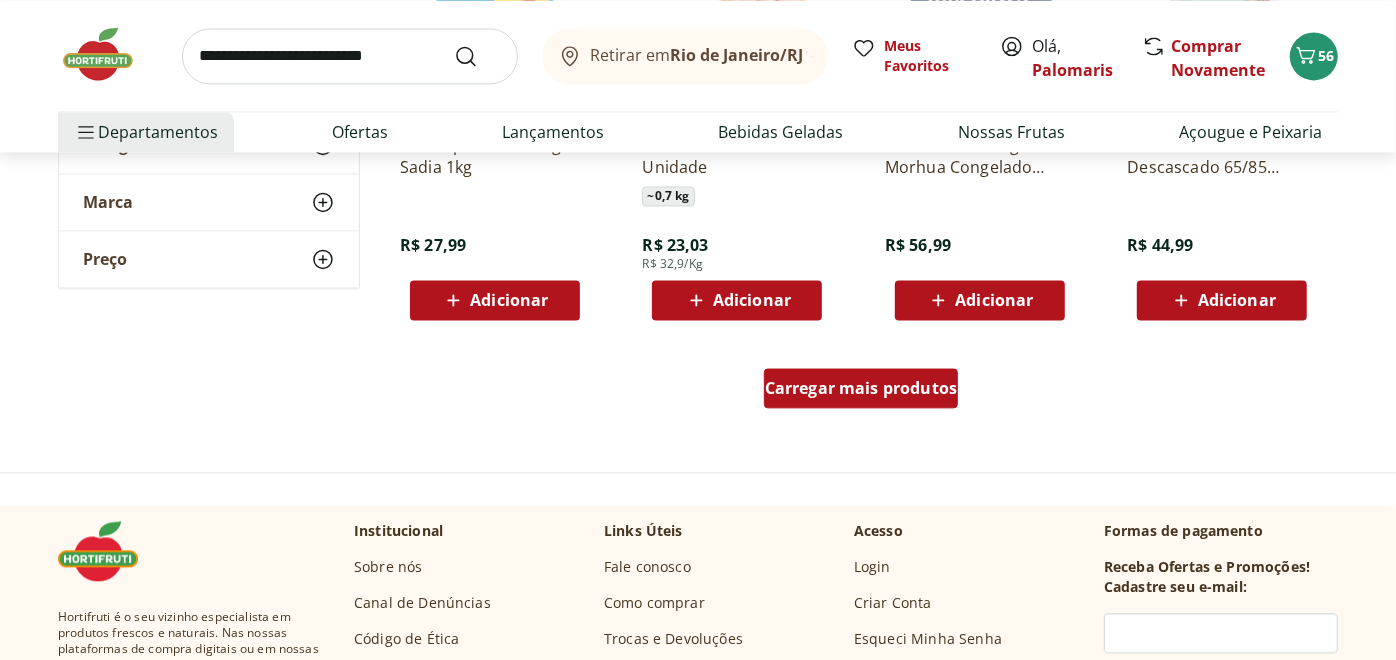 click on "Carregar mais produtos" at bounding box center (861, 388) 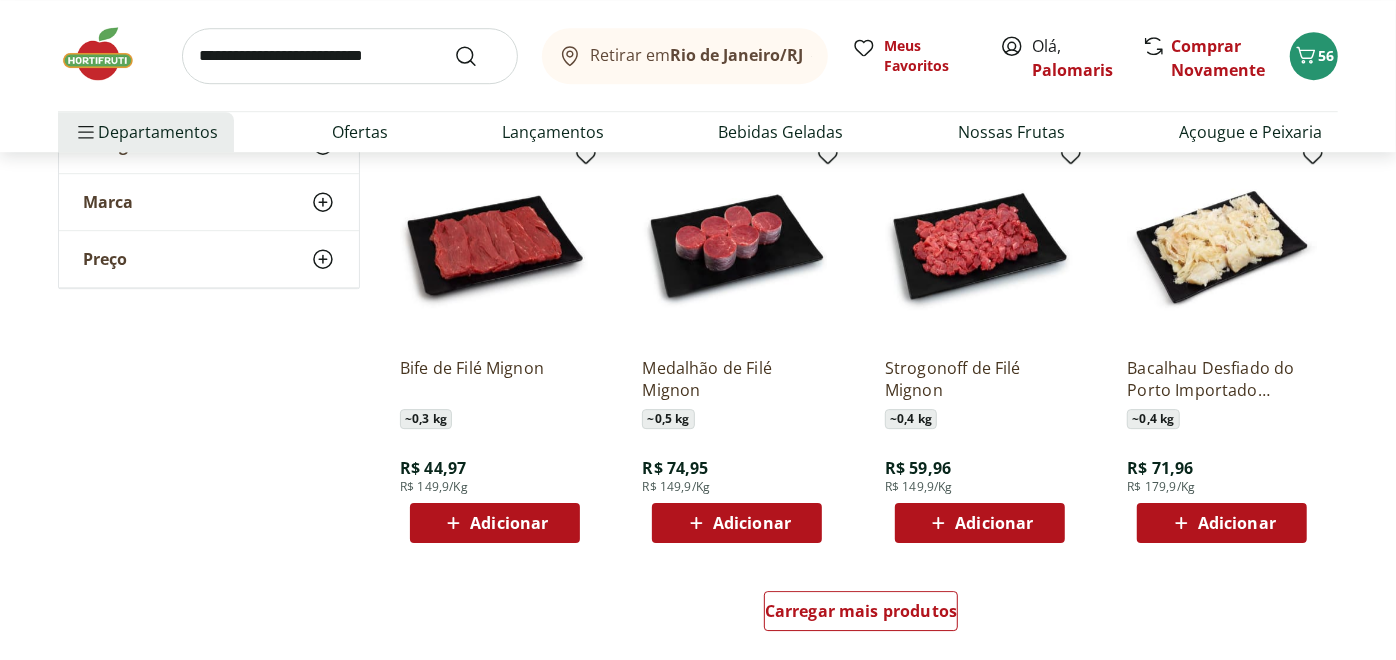 scroll, scrollTop: 3731, scrollLeft: 0, axis: vertical 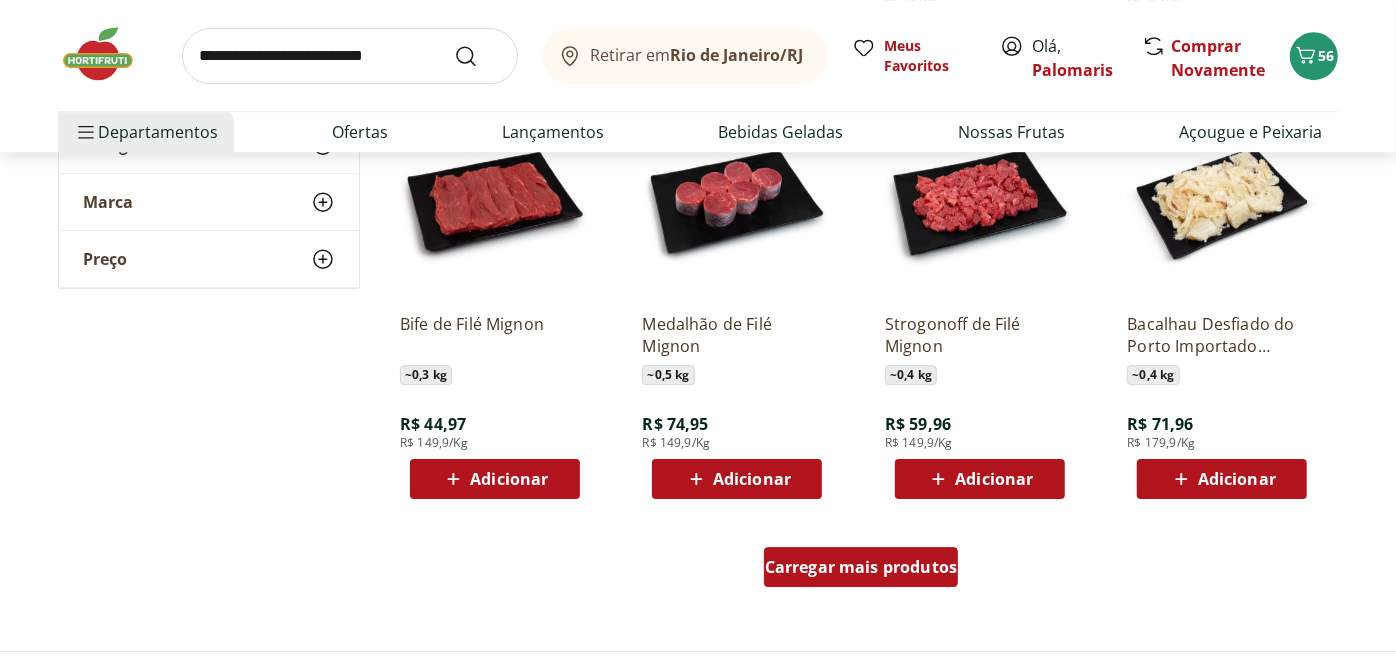 click on "Carregar mais produtos" at bounding box center [861, 567] 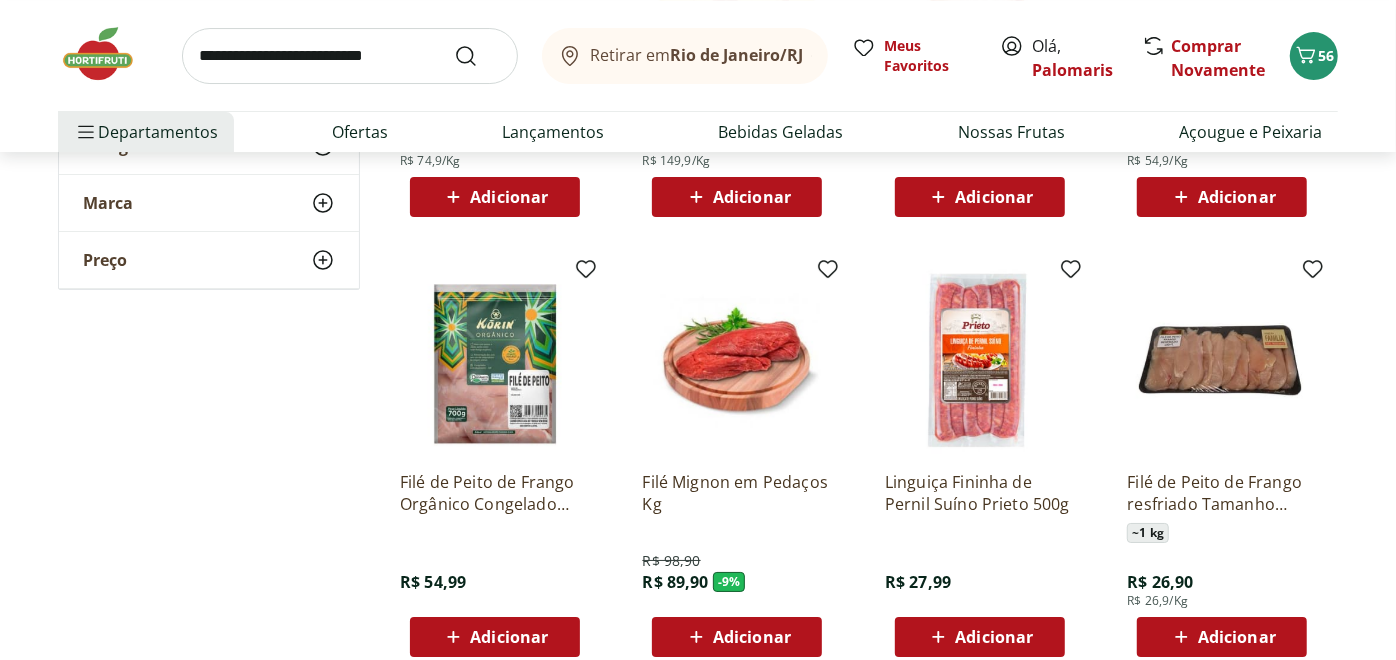 scroll, scrollTop: 4457, scrollLeft: 0, axis: vertical 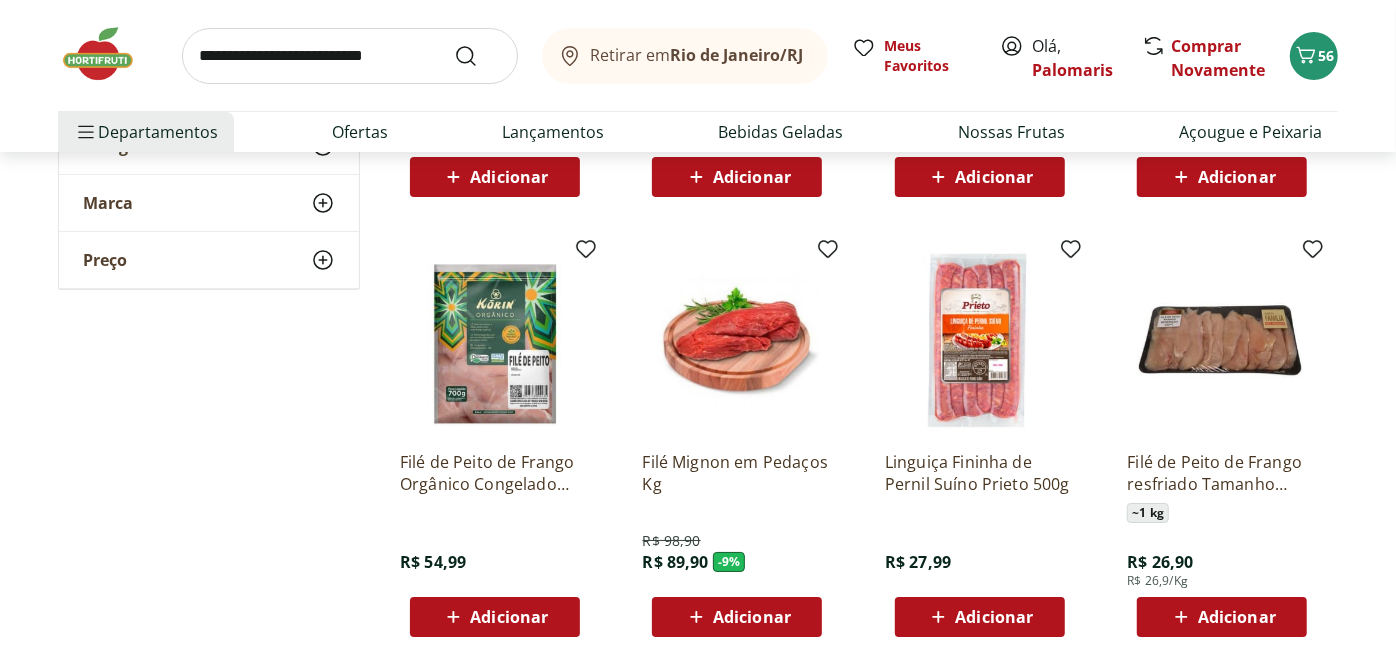 click on "Adicionar" at bounding box center (752, 617) 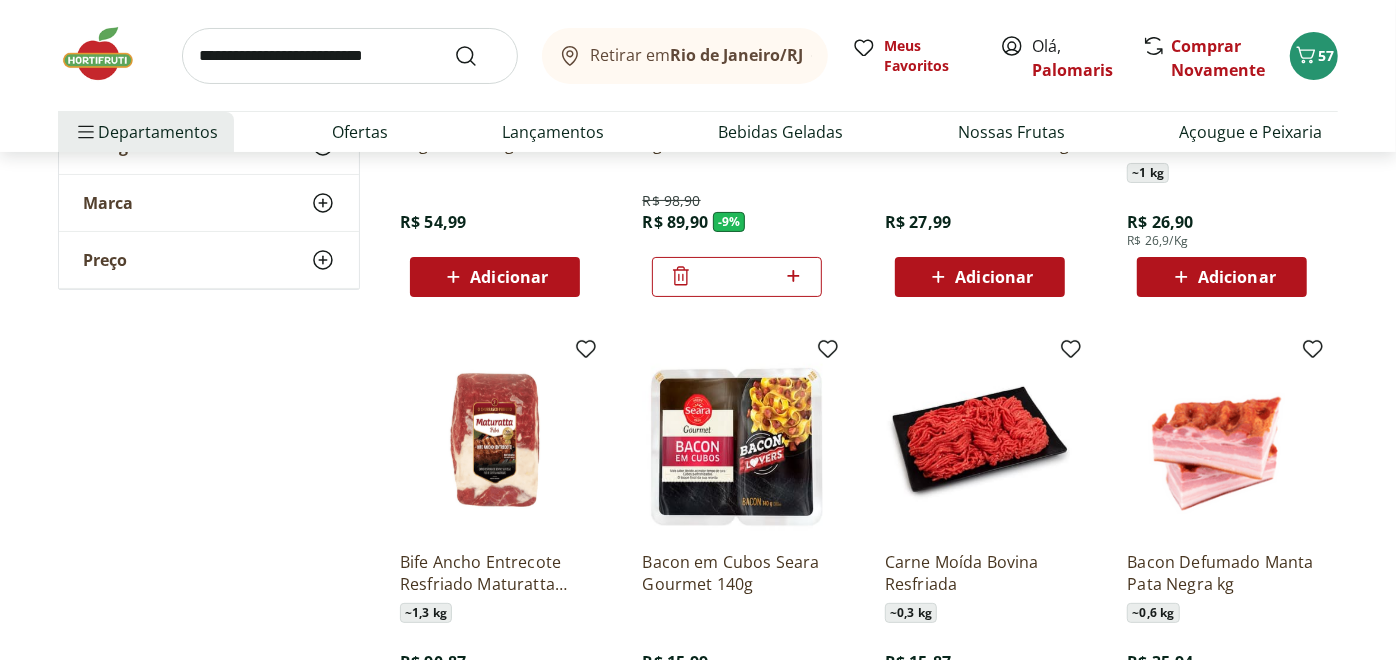 scroll, scrollTop: 4901, scrollLeft: 0, axis: vertical 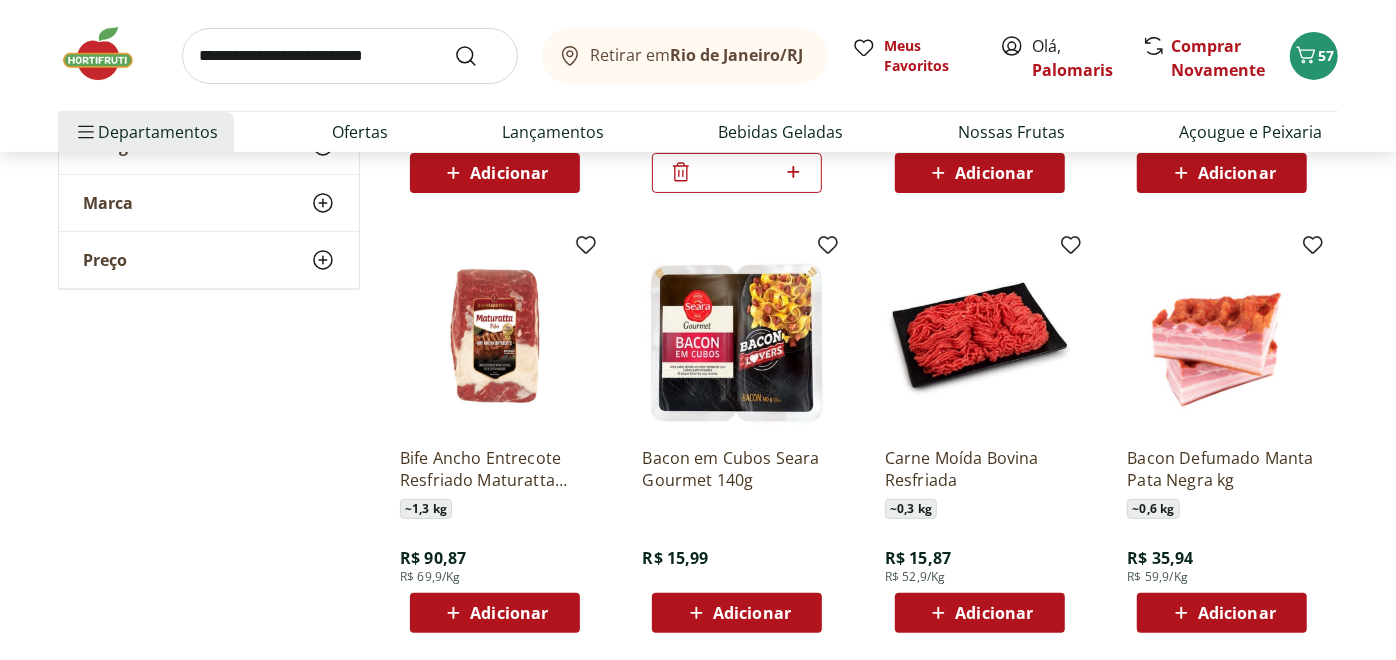 click on "Adicionar" at bounding box center [994, 613] 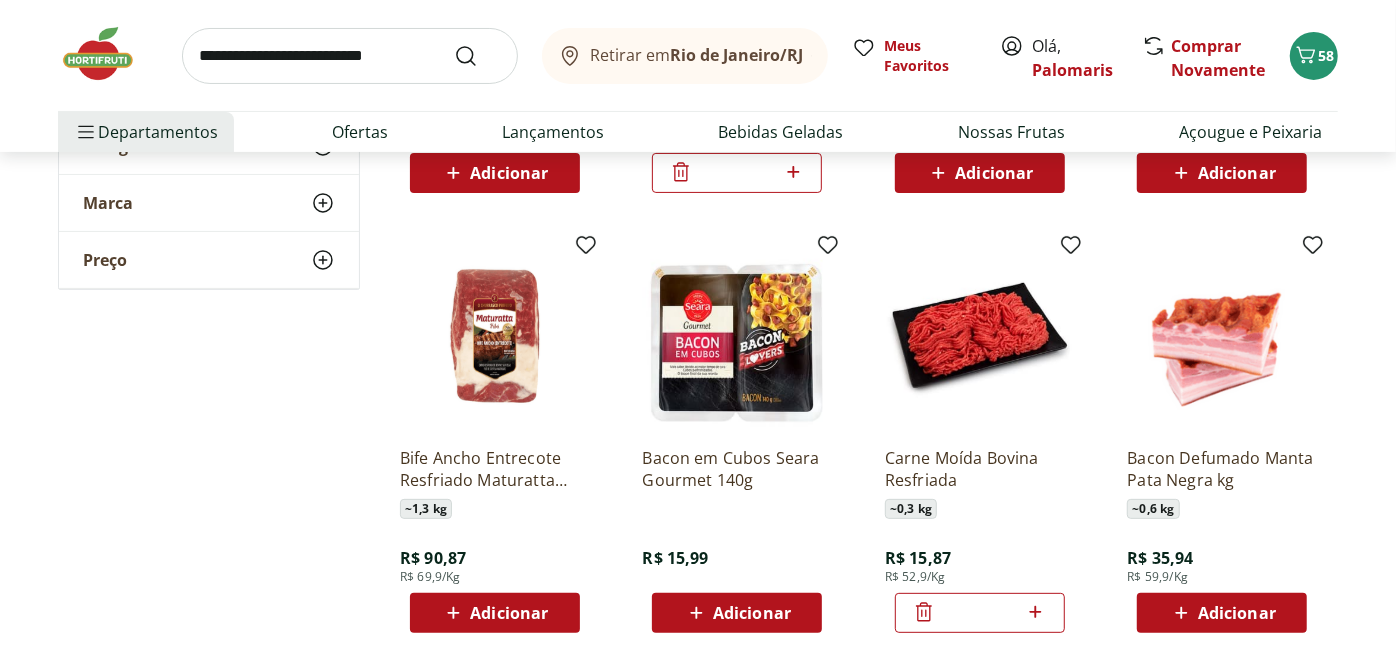 click 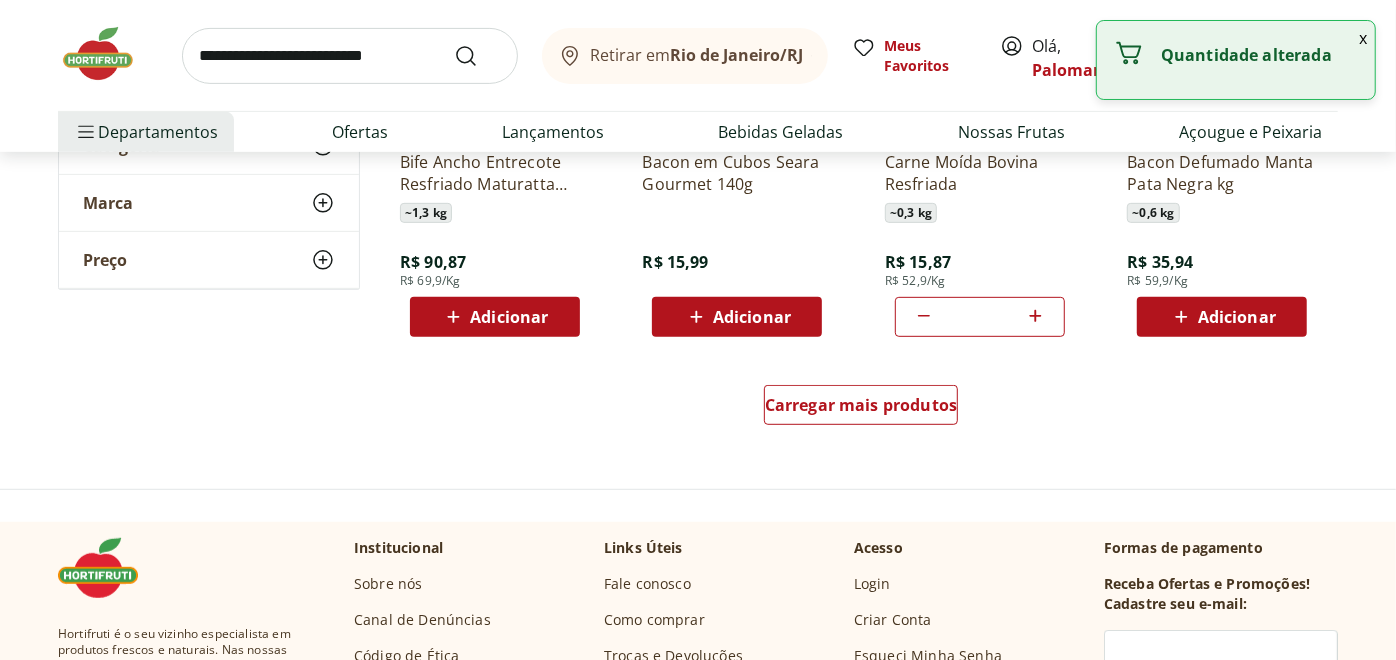 scroll, scrollTop: 5242, scrollLeft: 0, axis: vertical 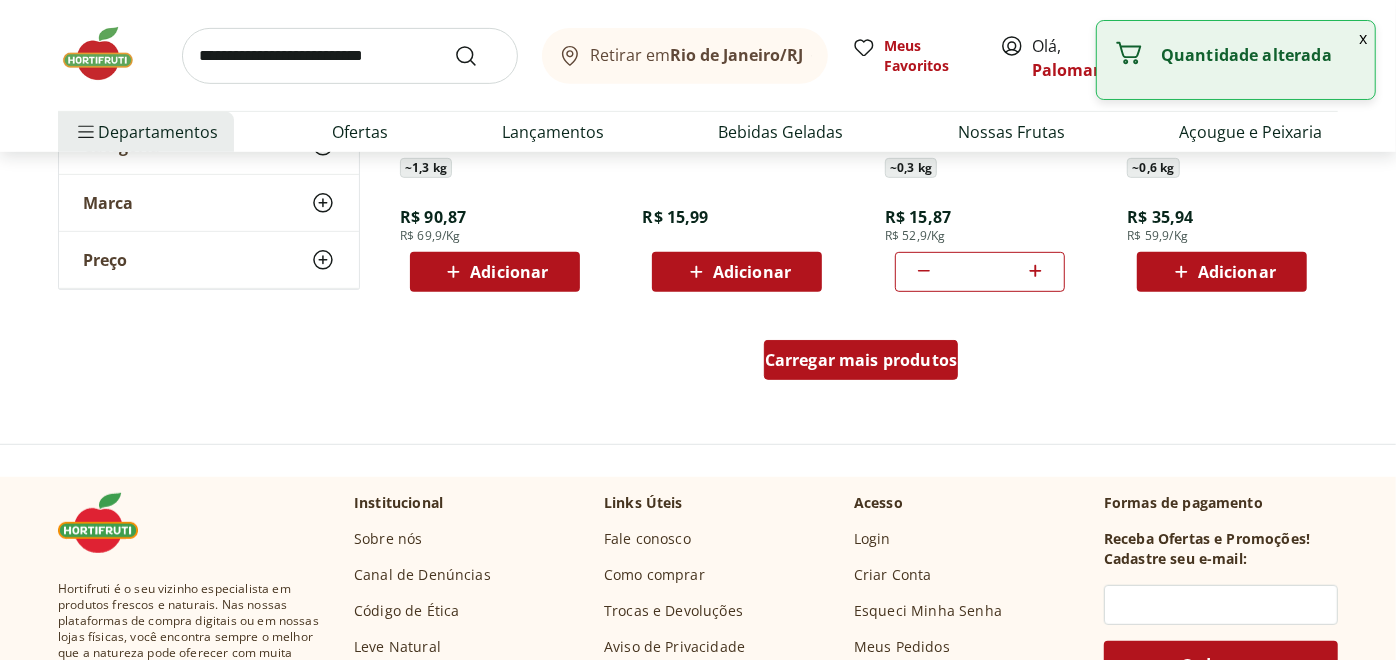 click on "Carregar mais produtos" at bounding box center (861, 360) 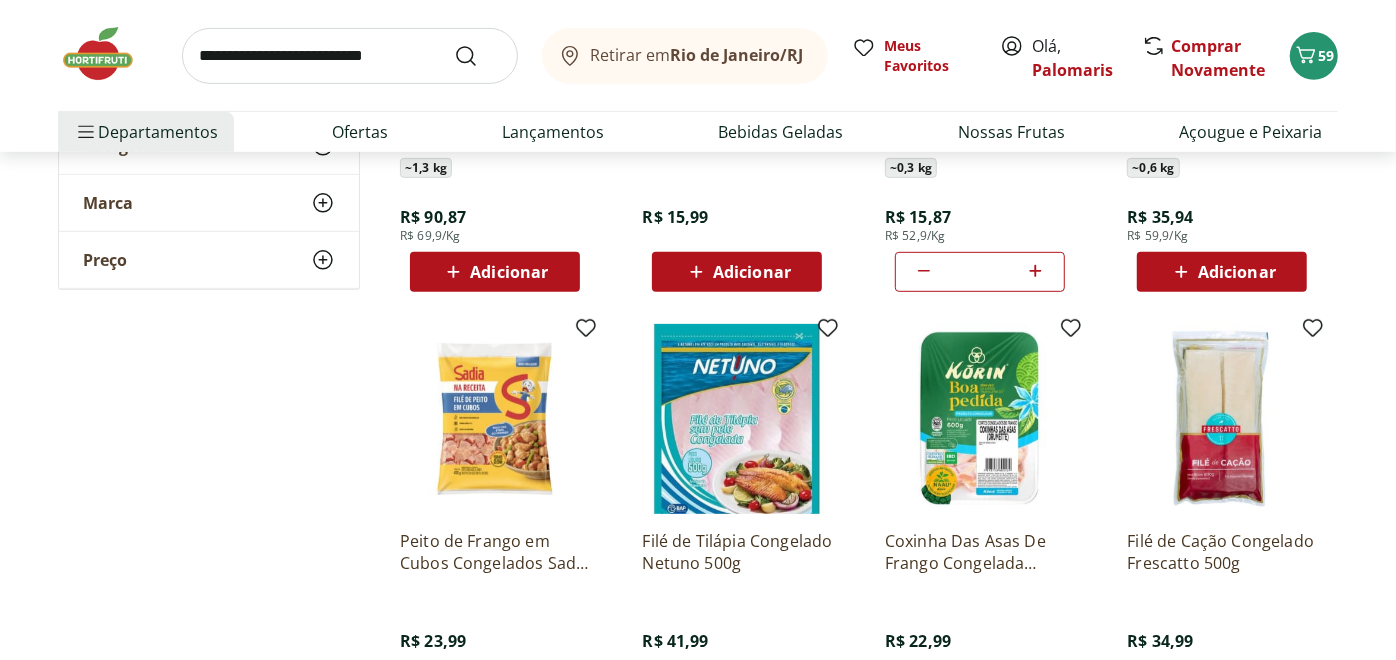 click on "**********" at bounding box center [698, -1618] 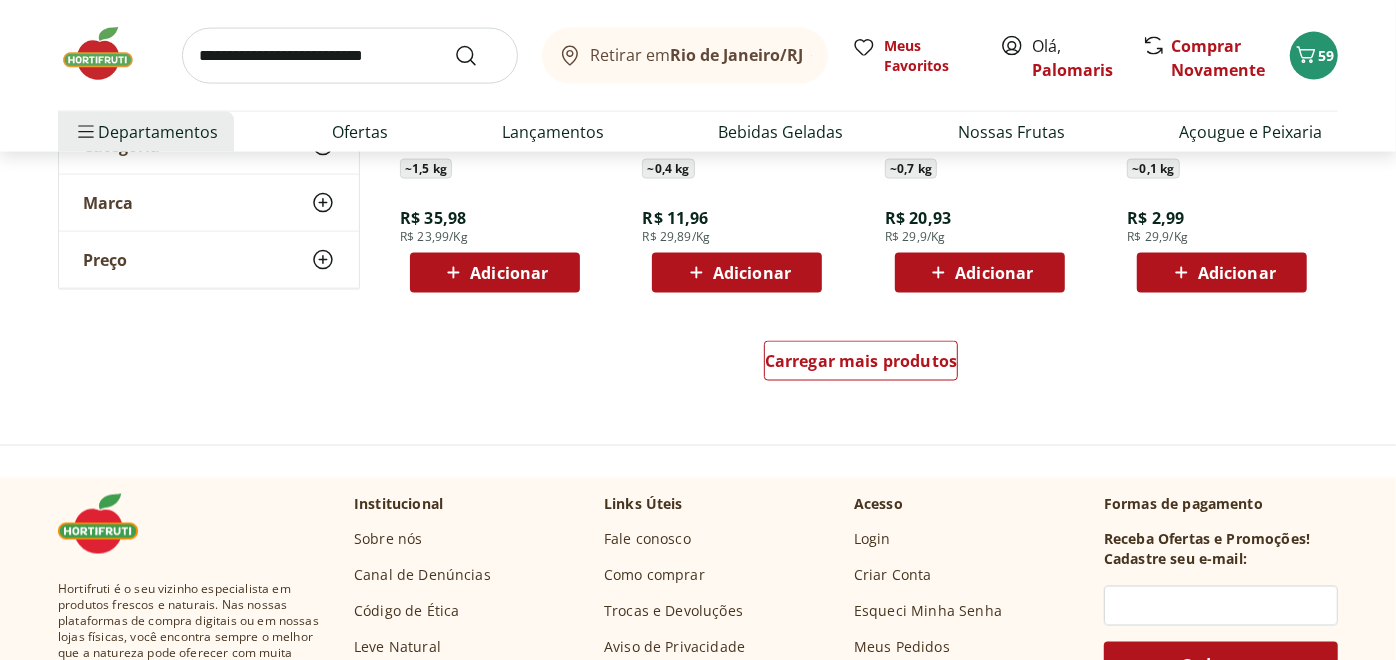 scroll, scrollTop: 6649, scrollLeft: 0, axis: vertical 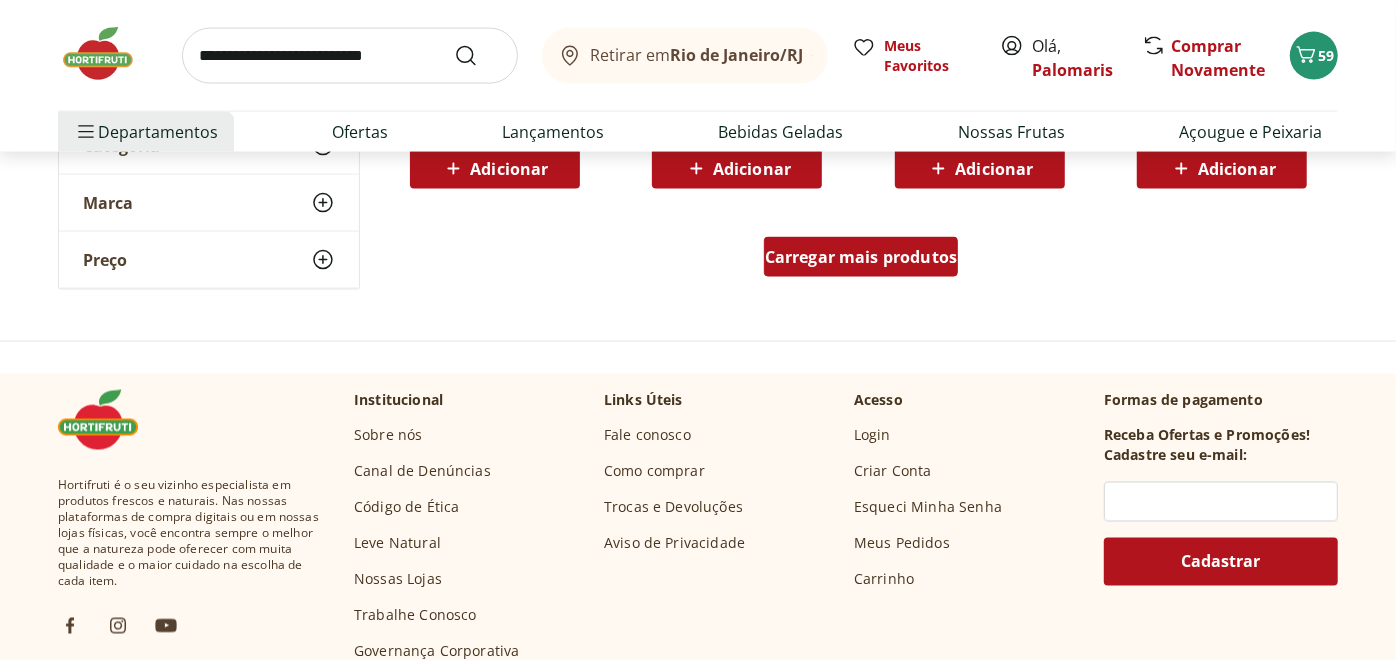 click on "Carregar mais produtos" at bounding box center (861, 257) 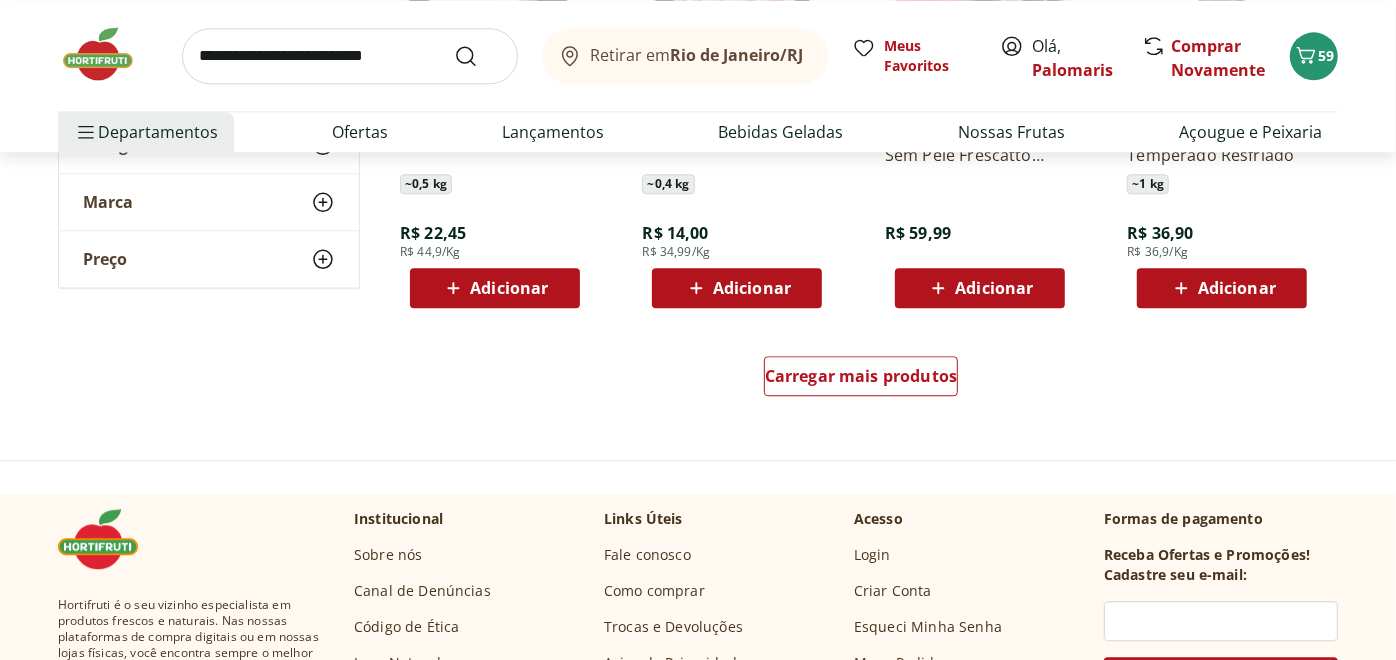 scroll, scrollTop: 7864, scrollLeft: 0, axis: vertical 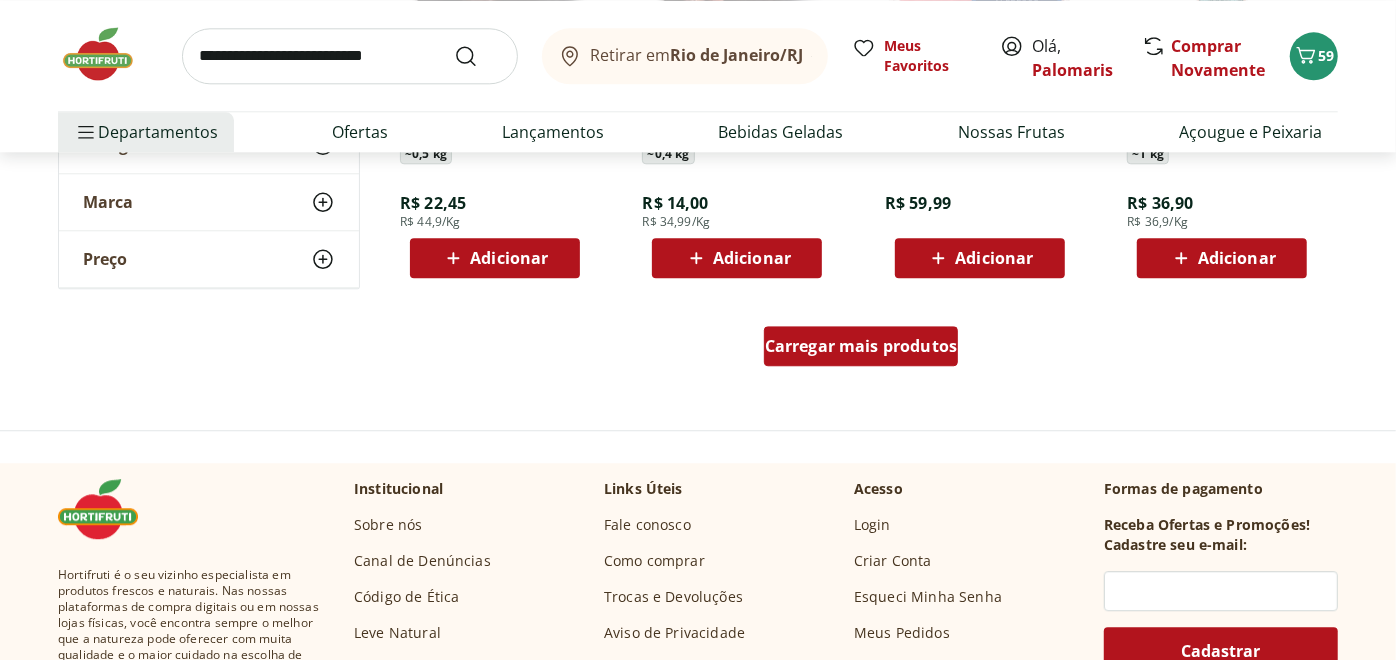 click on "Carregar mais produtos" at bounding box center (861, 346) 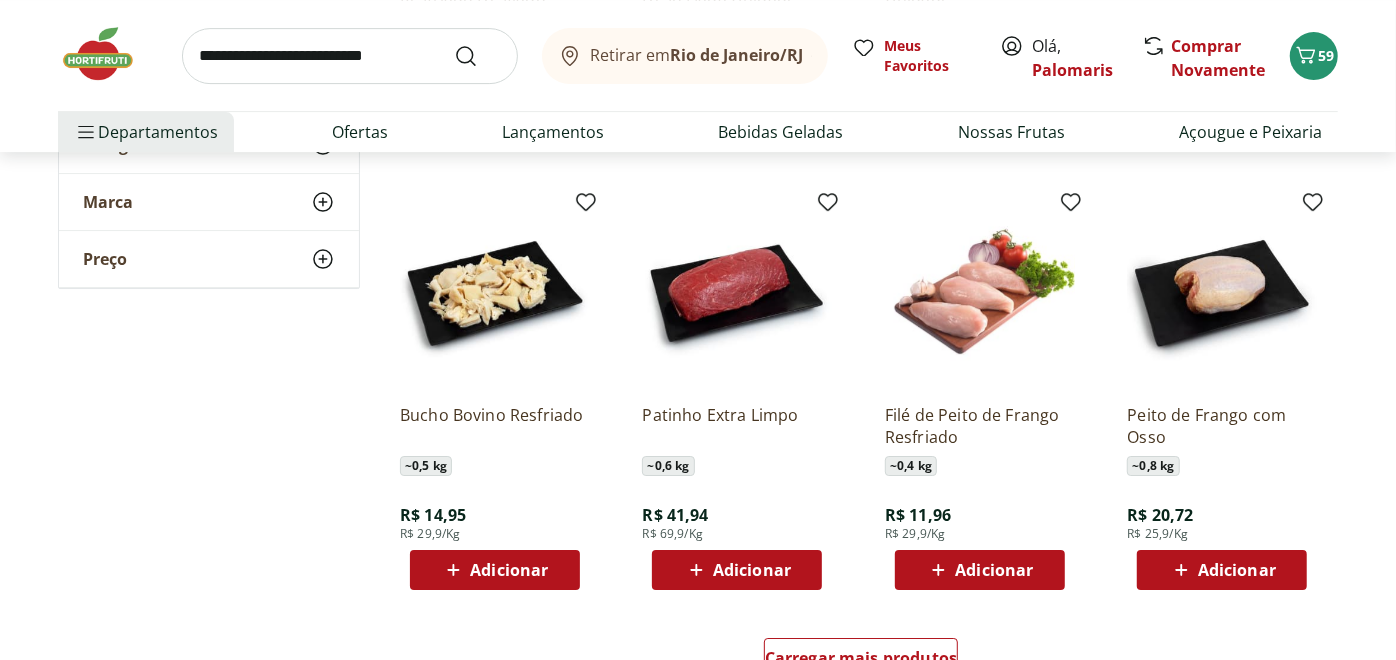 scroll, scrollTop: 8930, scrollLeft: 0, axis: vertical 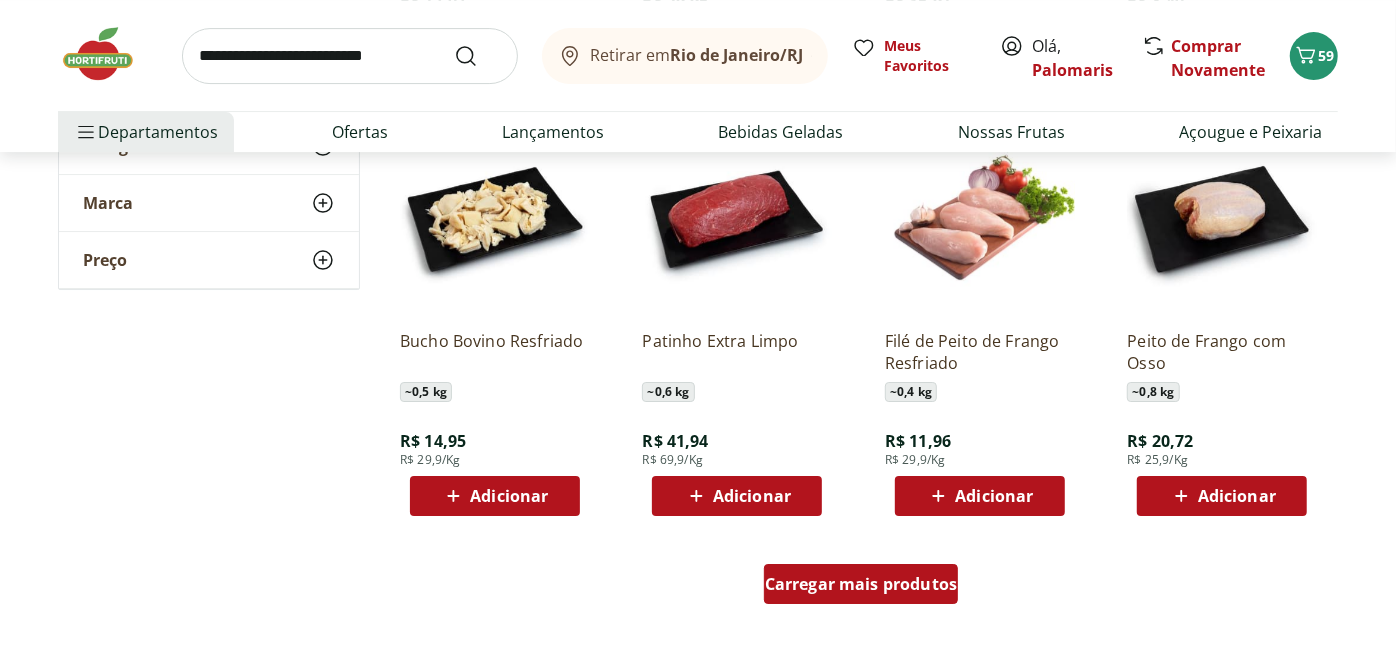 click on "Carregar mais produtos" at bounding box center [861, 584] 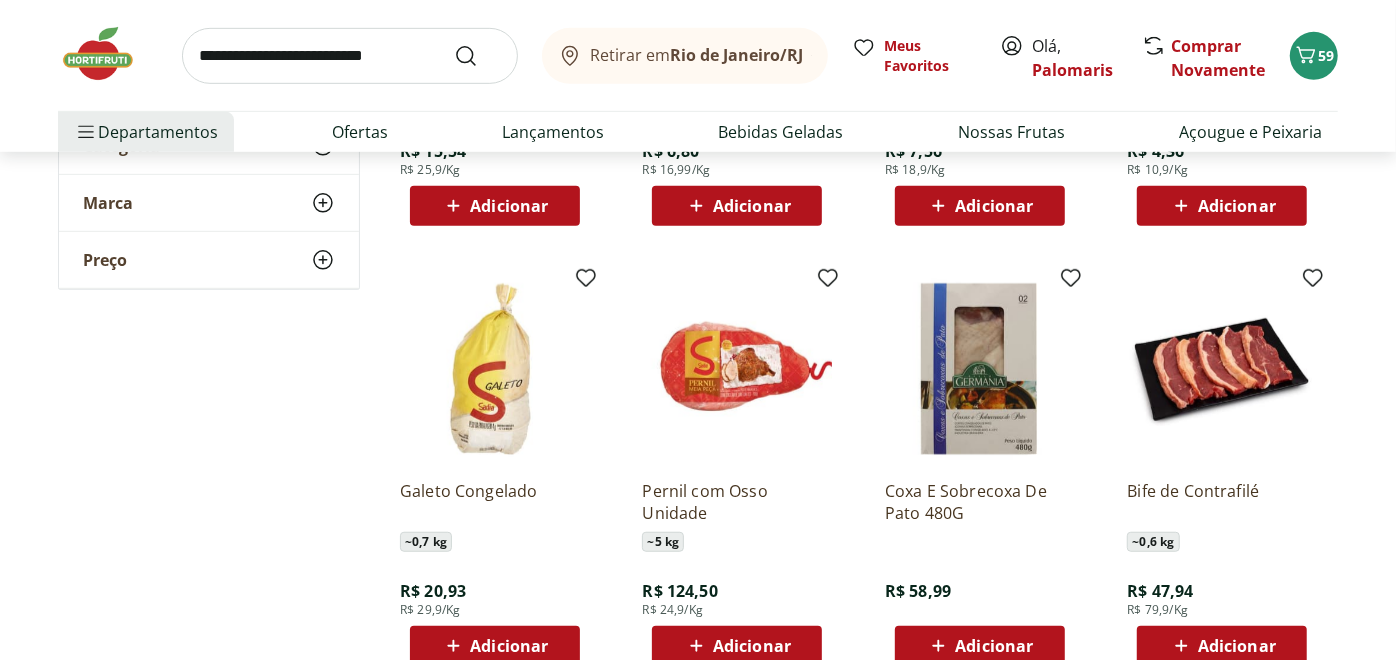 scroll, scrollTop: 10661, scrollLeft: 0, axis: vertical 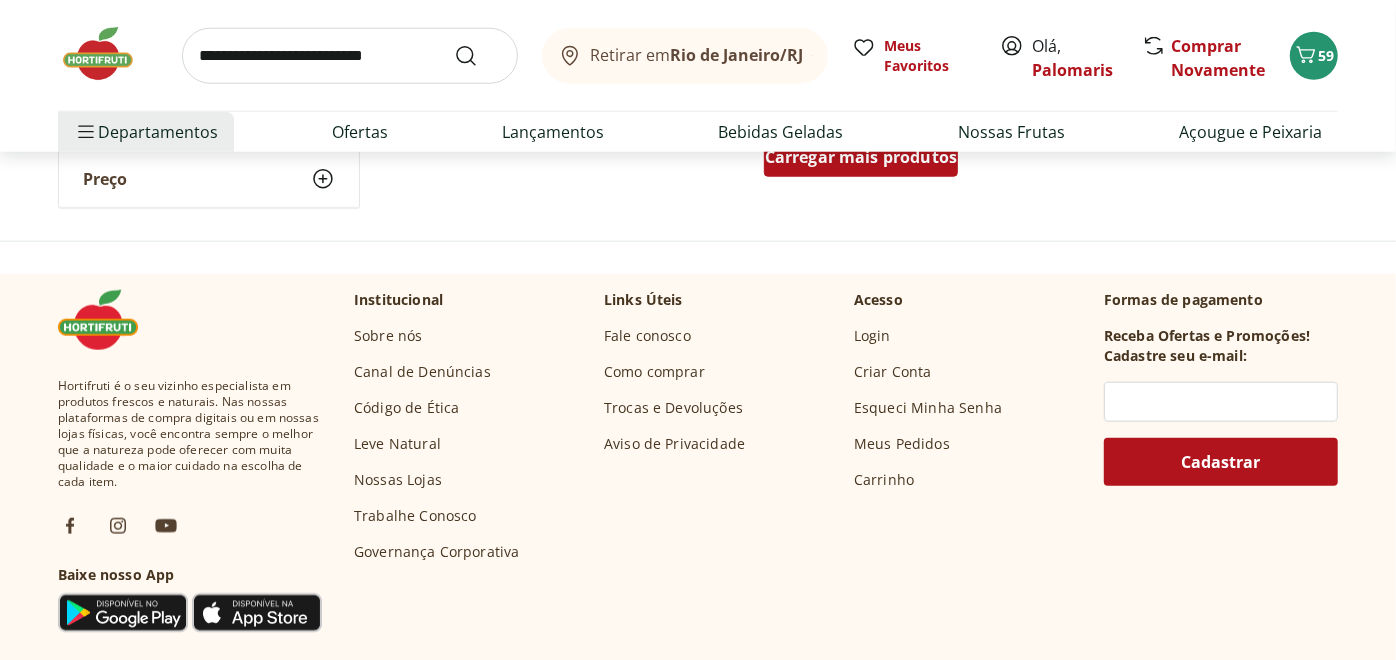 click on "Carregar mais produtos" at bounding box center (861, 157) 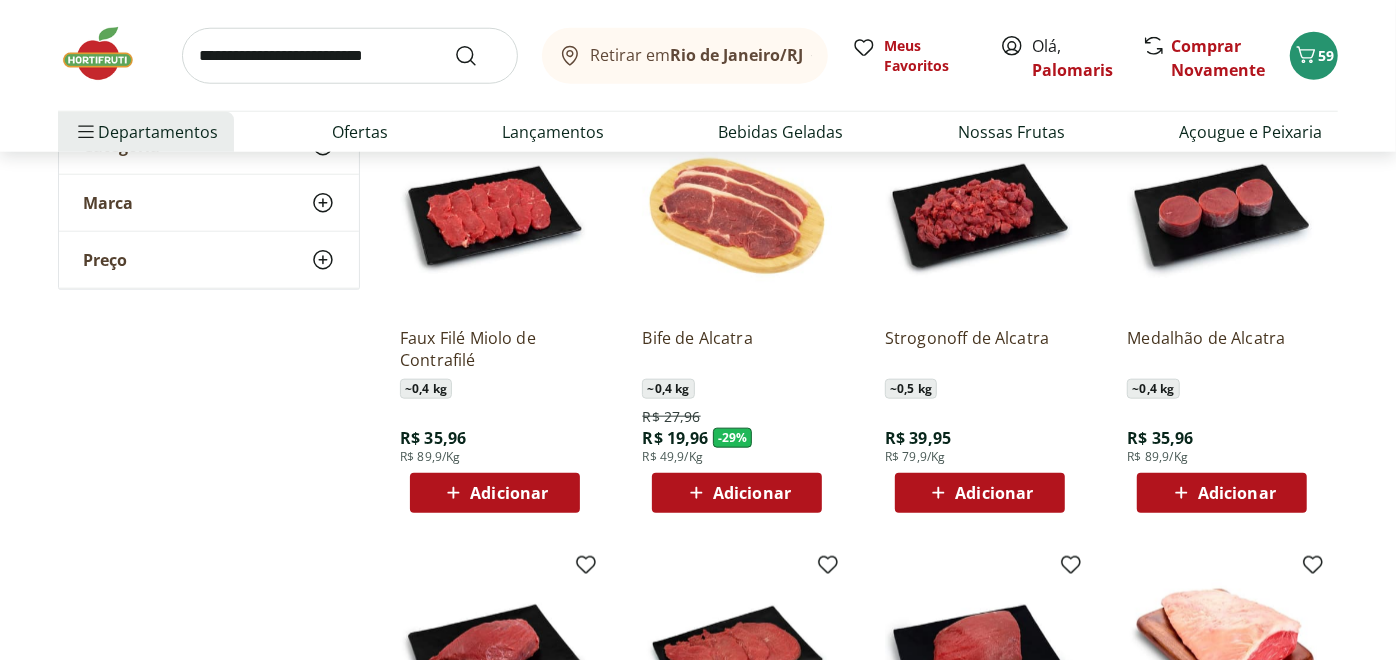 click on "Adicionar" at bounding box center [1237, 493] 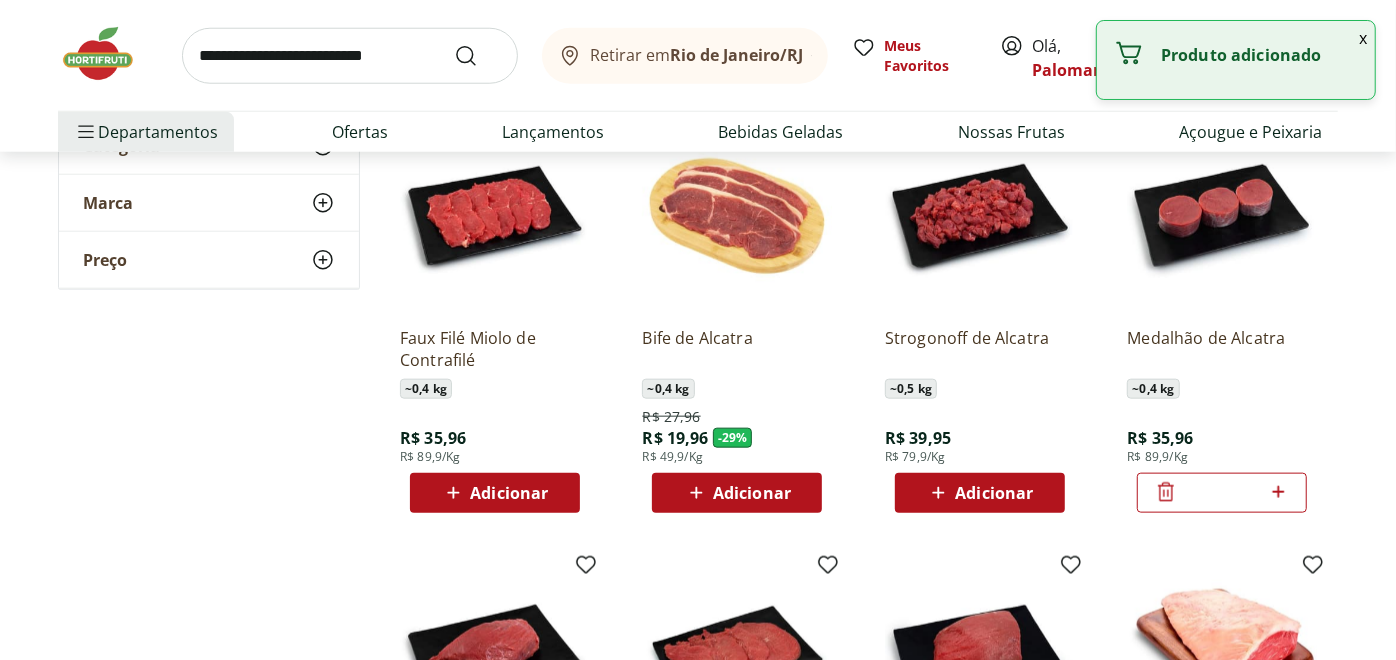 click 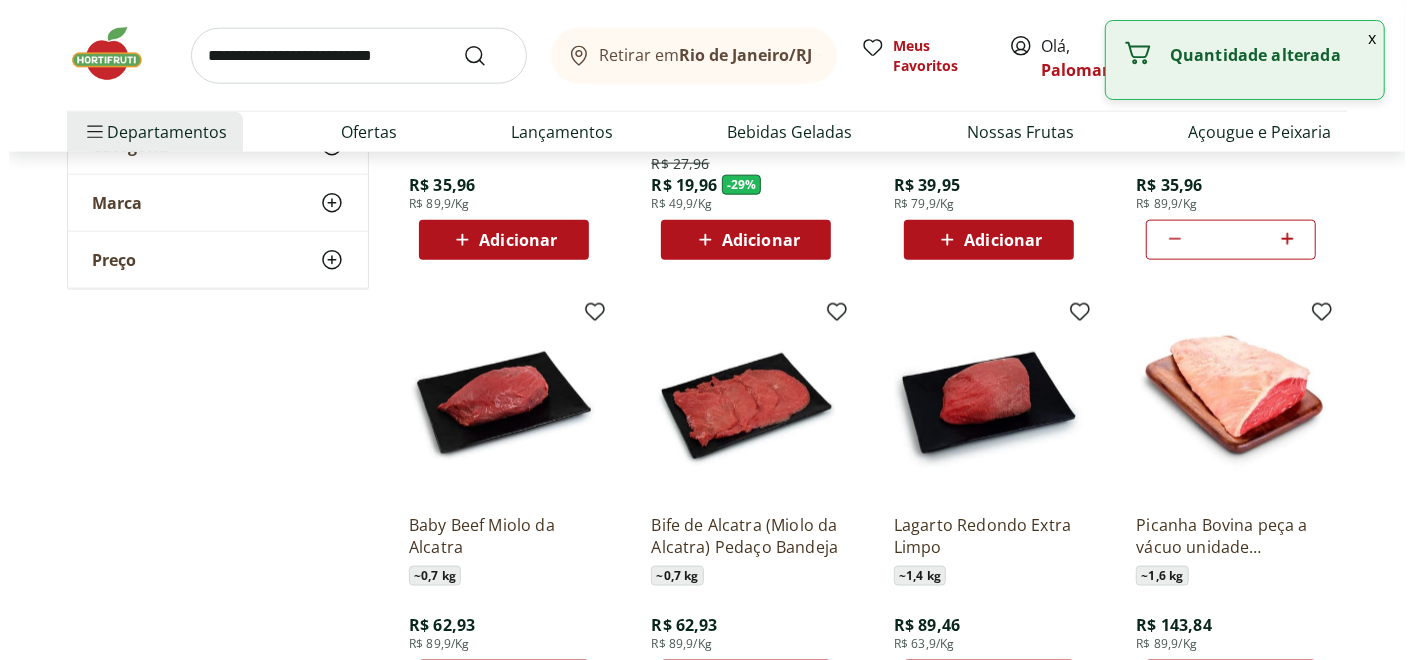 scroll, scrollTop: 10931, scrollLeft: 0, axis: vertical 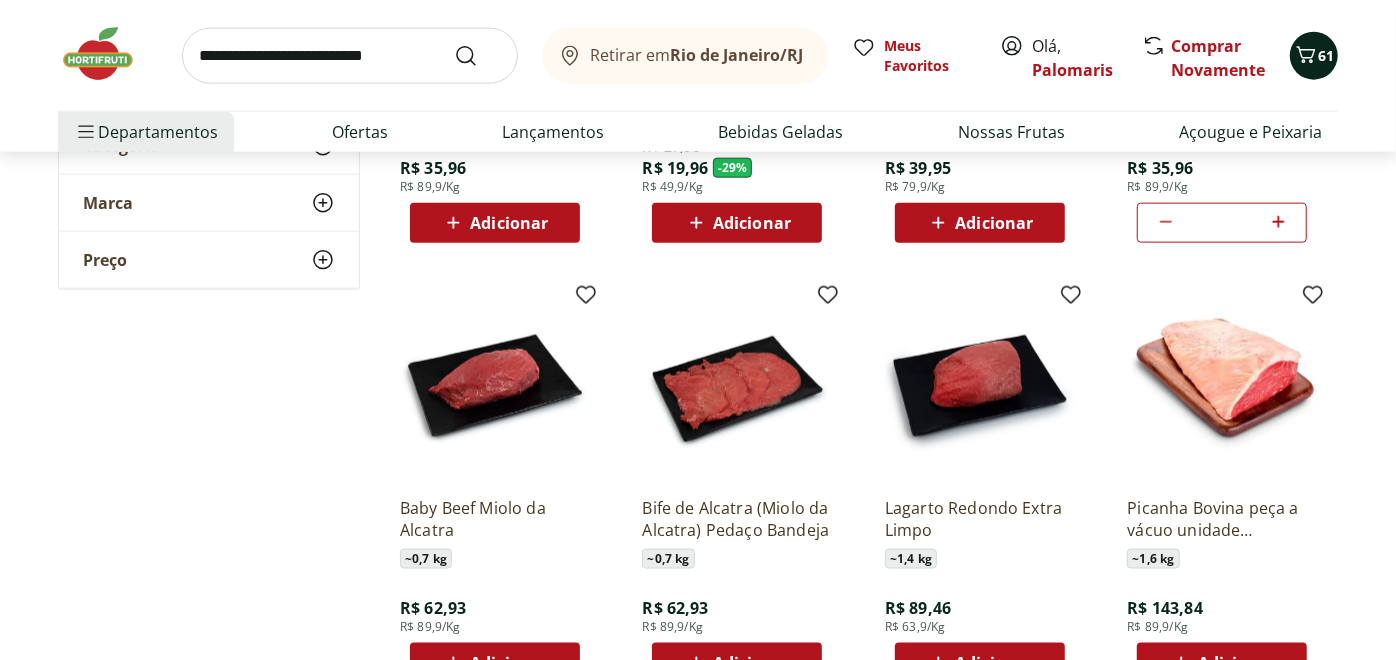 click 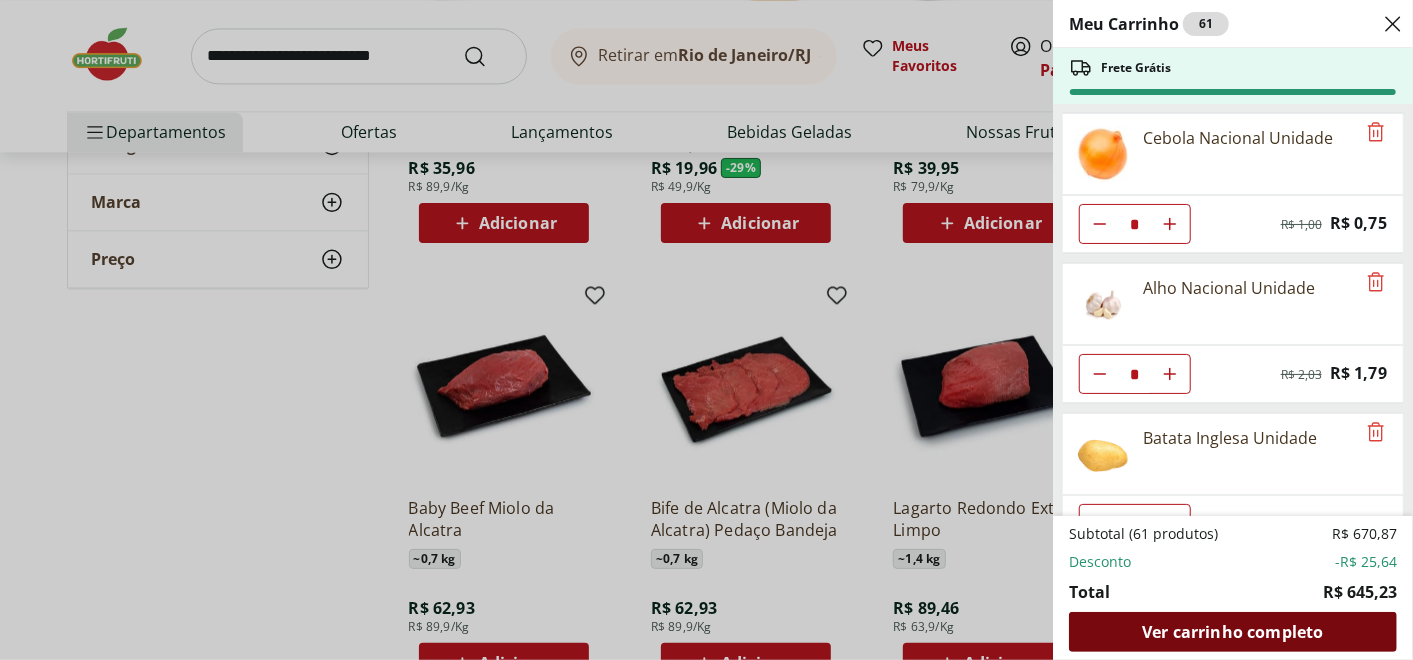 click on "Ver carrinho completo" at bounding box center [1233, 632] 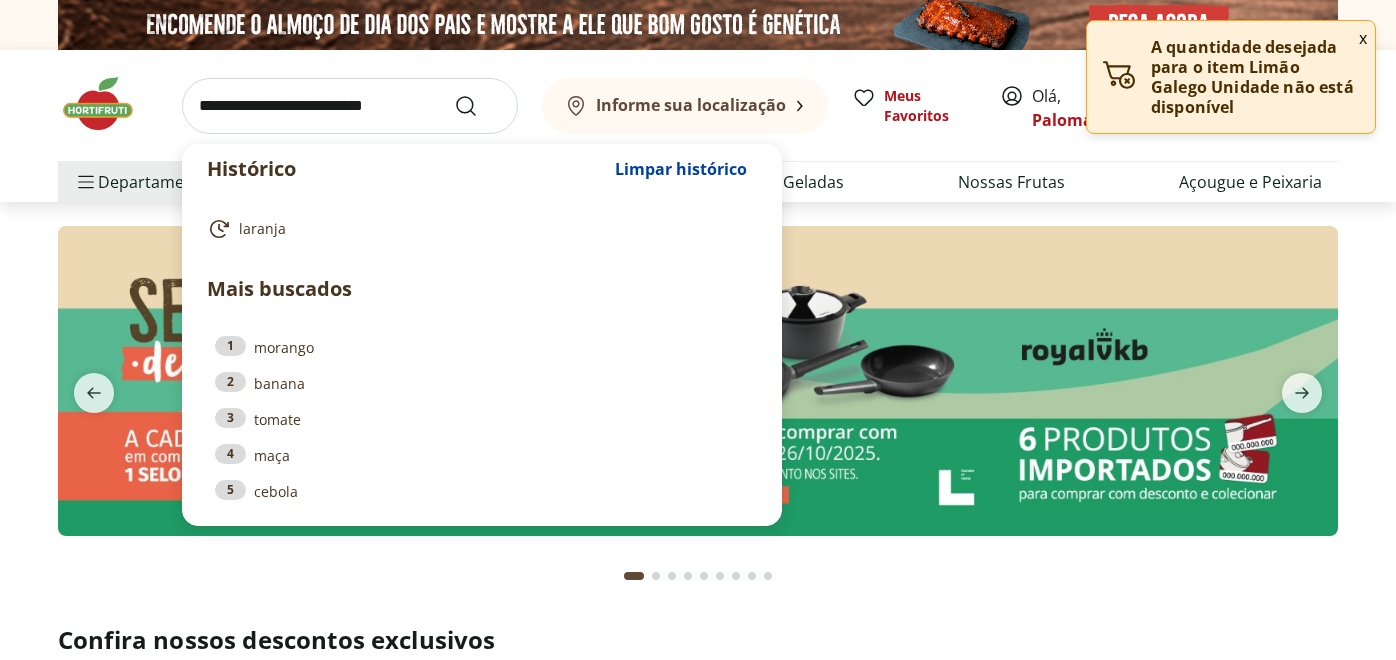 scroll, scrollTop: 0, scrollLeft: 0, axis: both 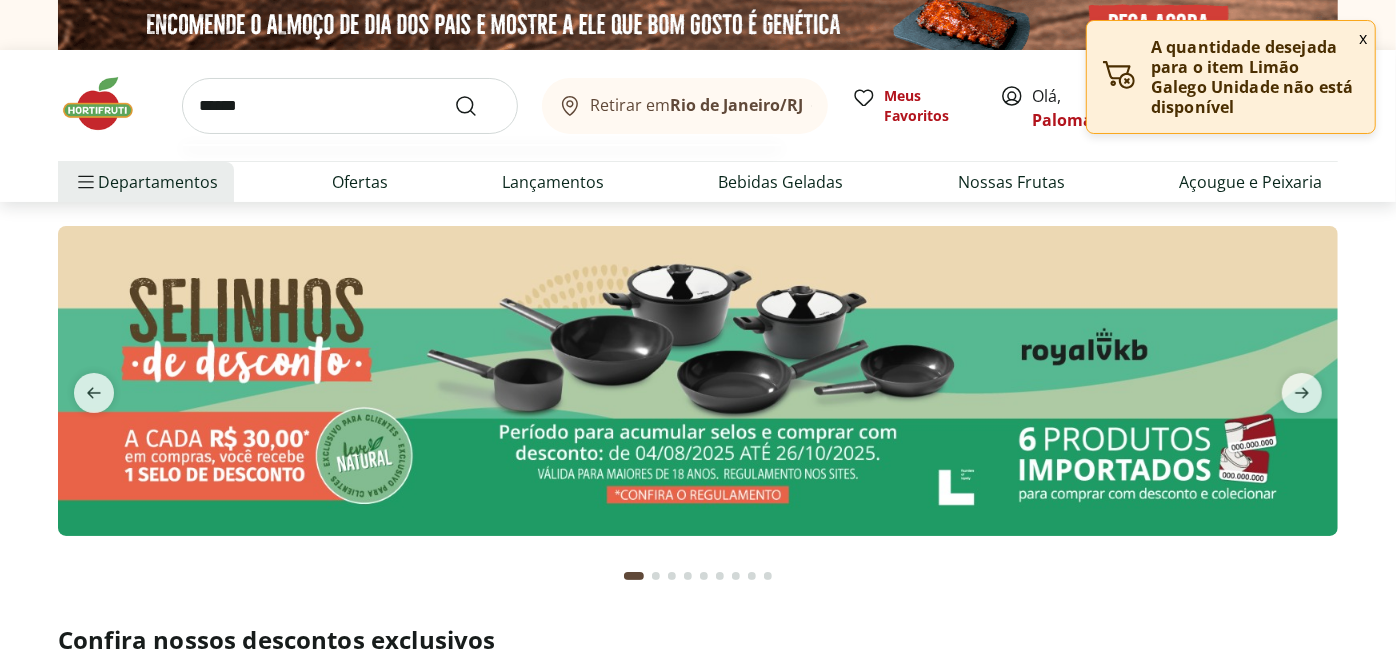type on "*****" 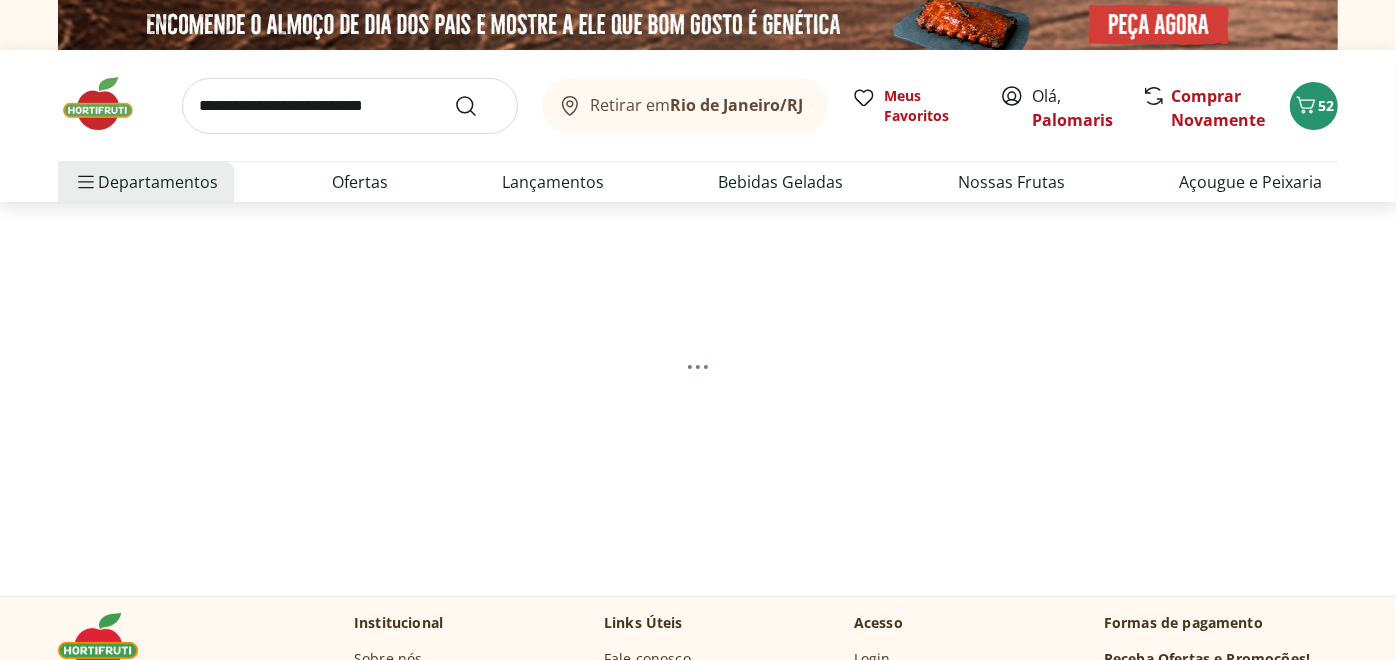 select on "**********" 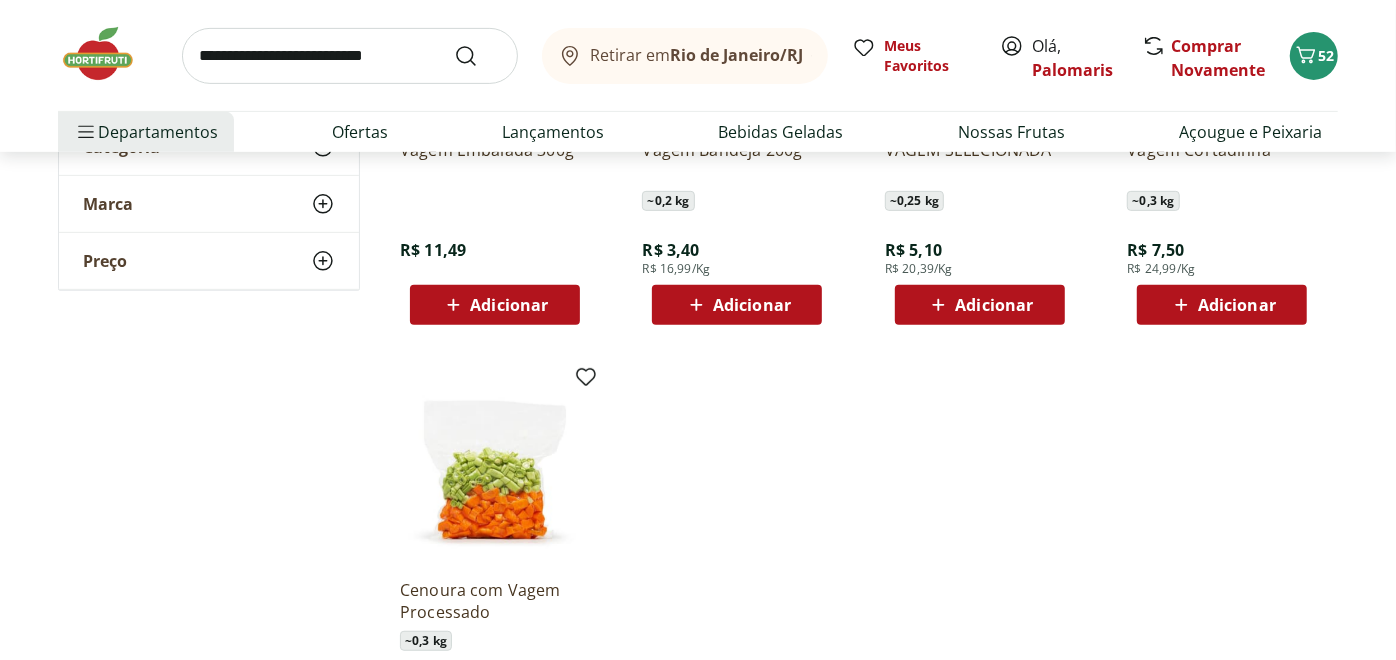scroll, scrollTop: 234, scrollLeft: 0, axis: vertical 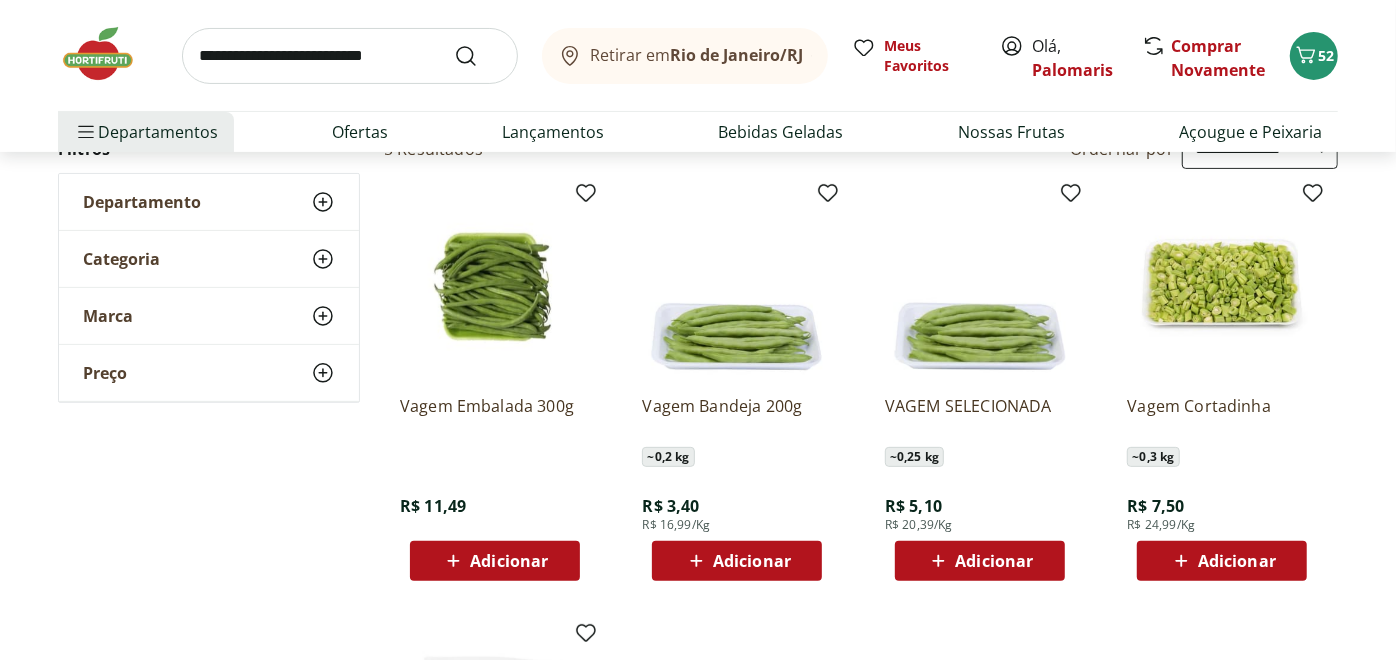 click on "Adicionar" at bounding box center (752, 561) 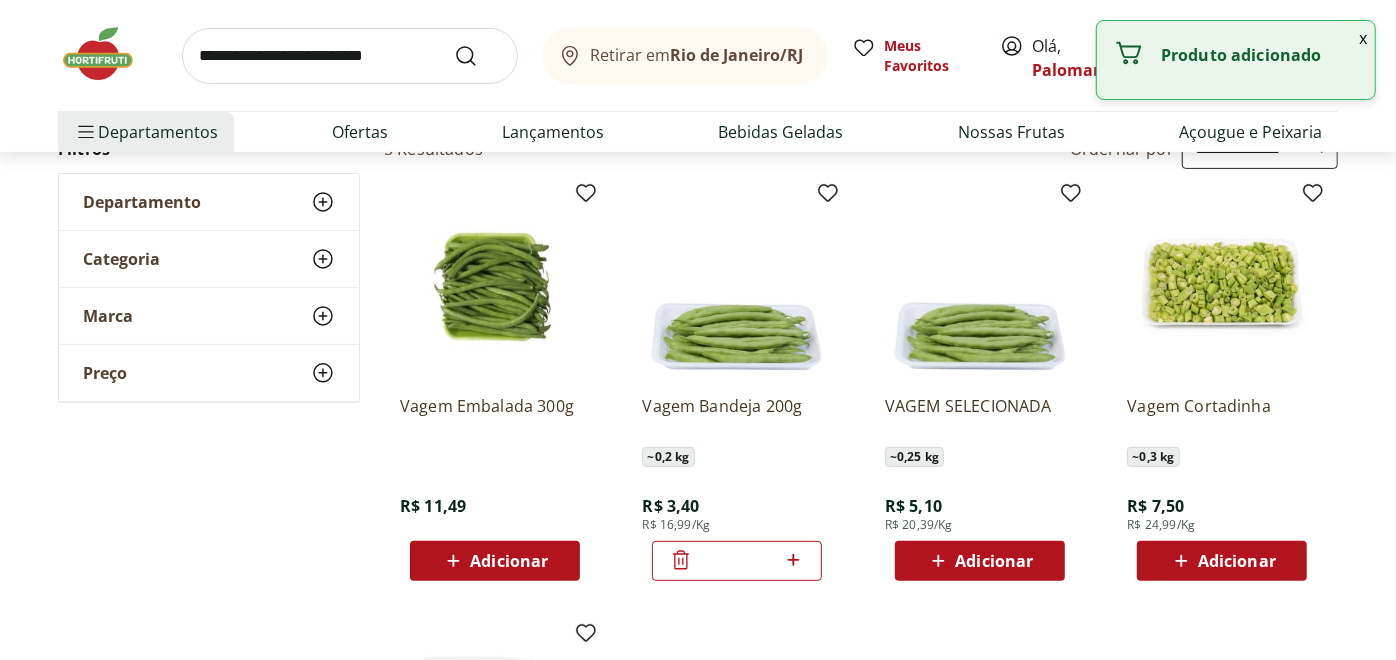 scroll, scrollTop: 0, scrollLeft: 0, axis: both 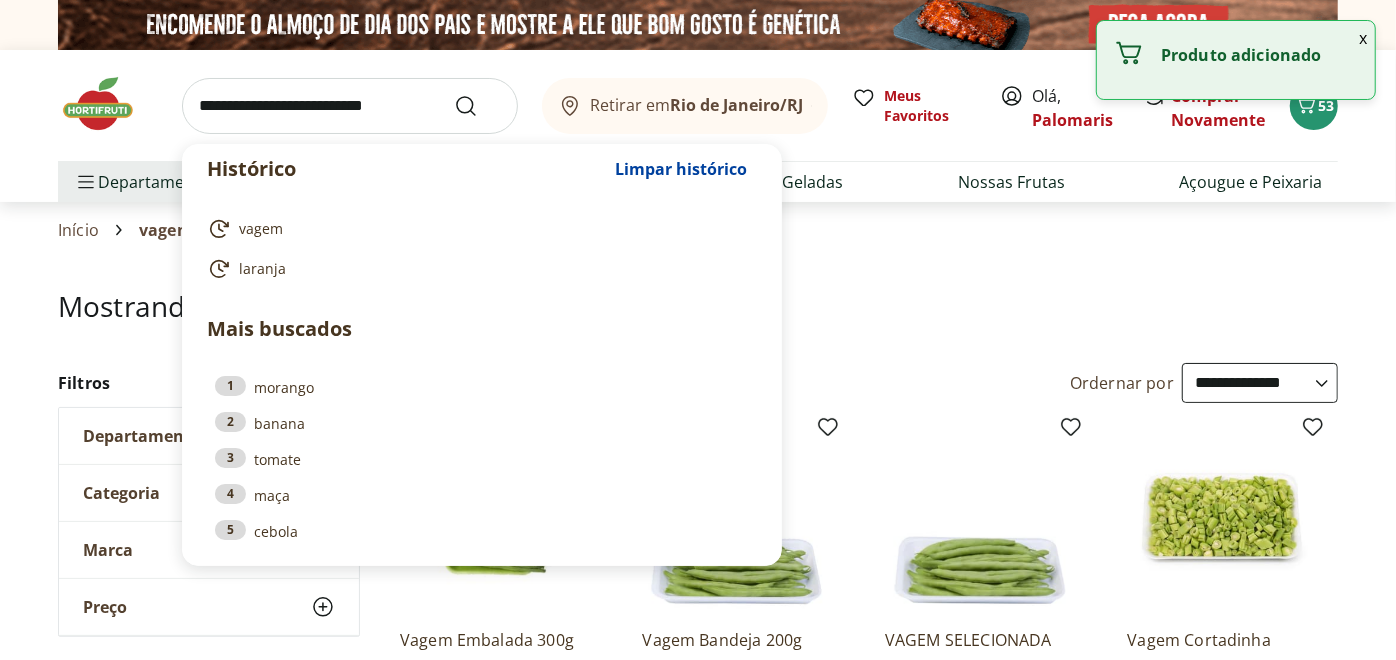 click at bounding box center [350, 106] 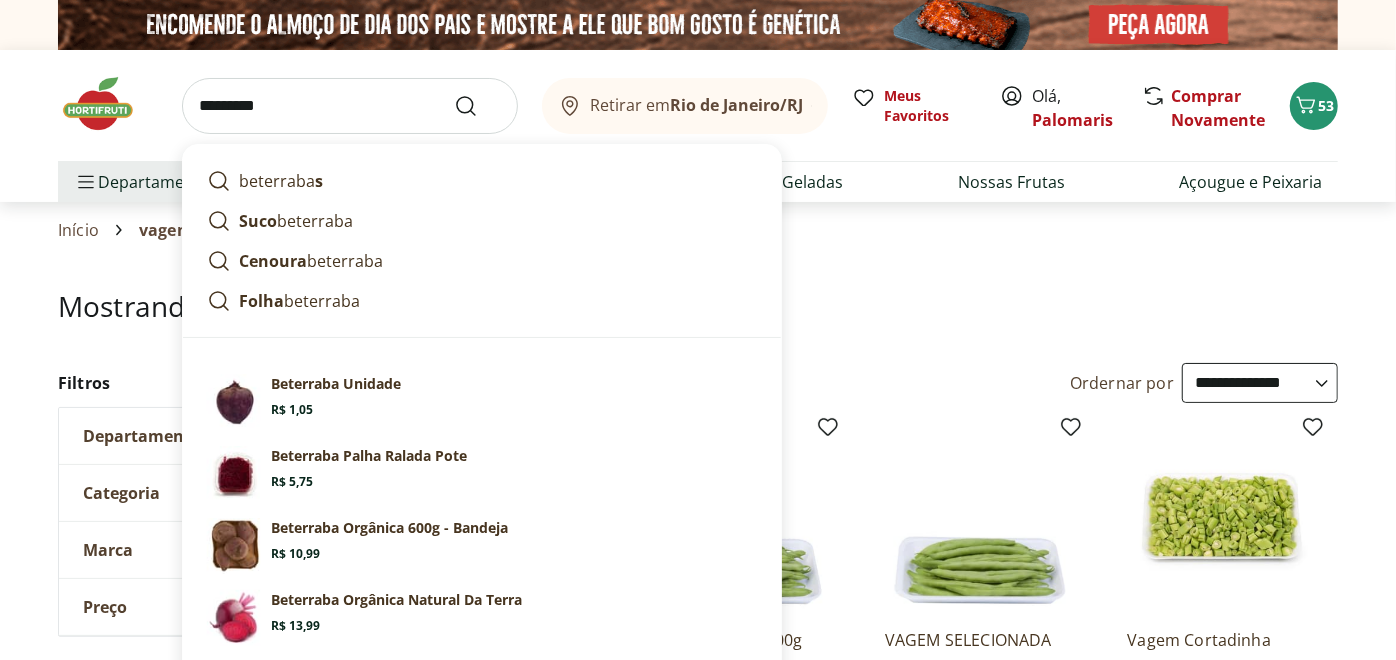 type on "*********" 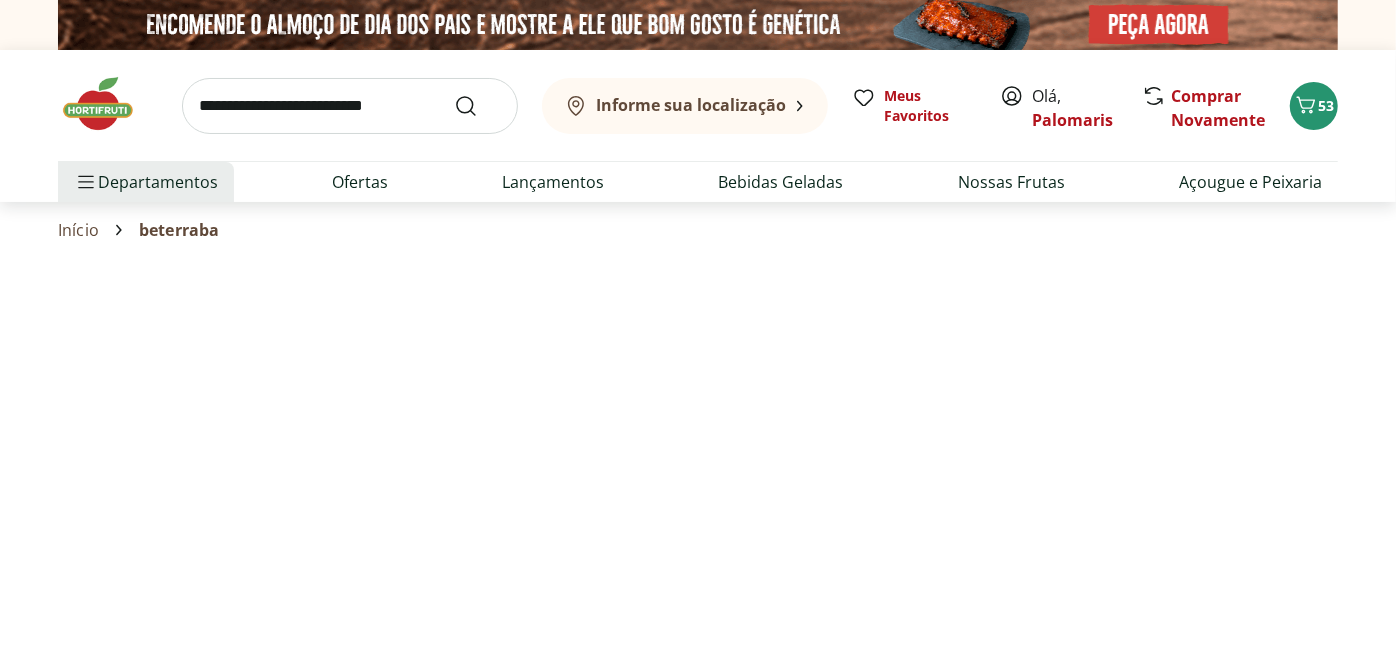 select on "**********" 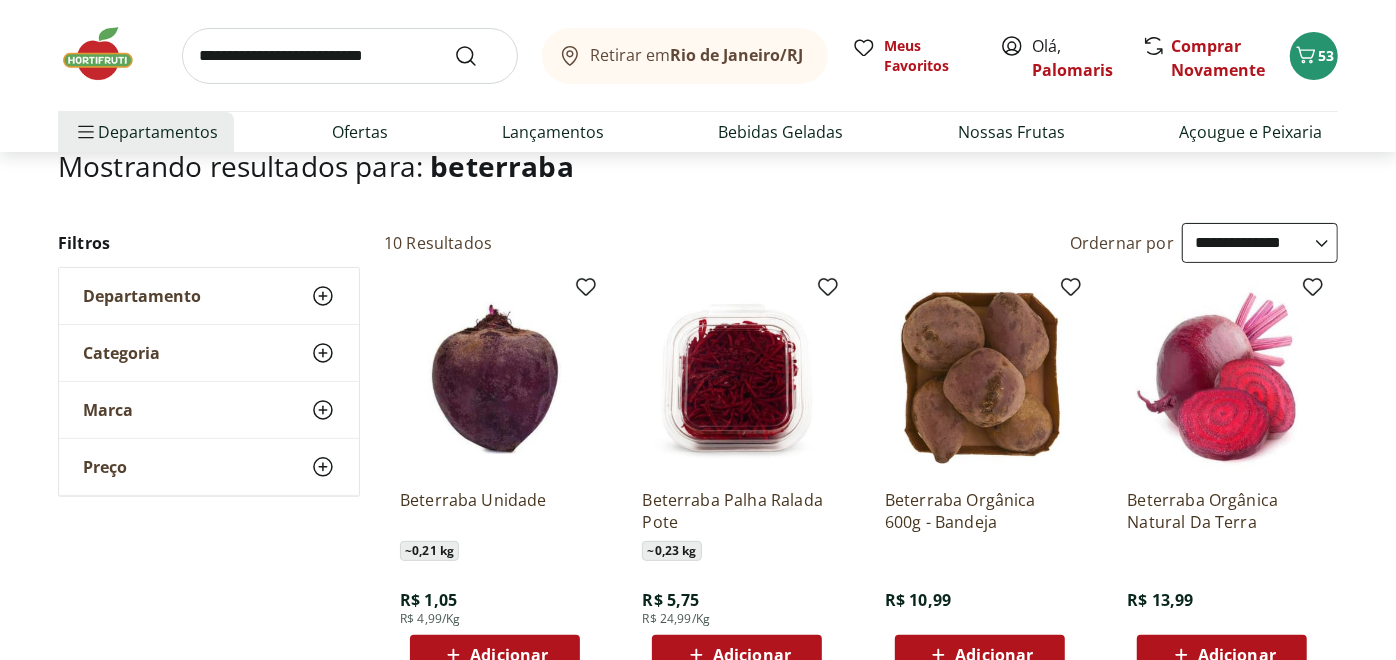 scroll, scrollTop: 225, scrollLeft: 0, axis: vertical 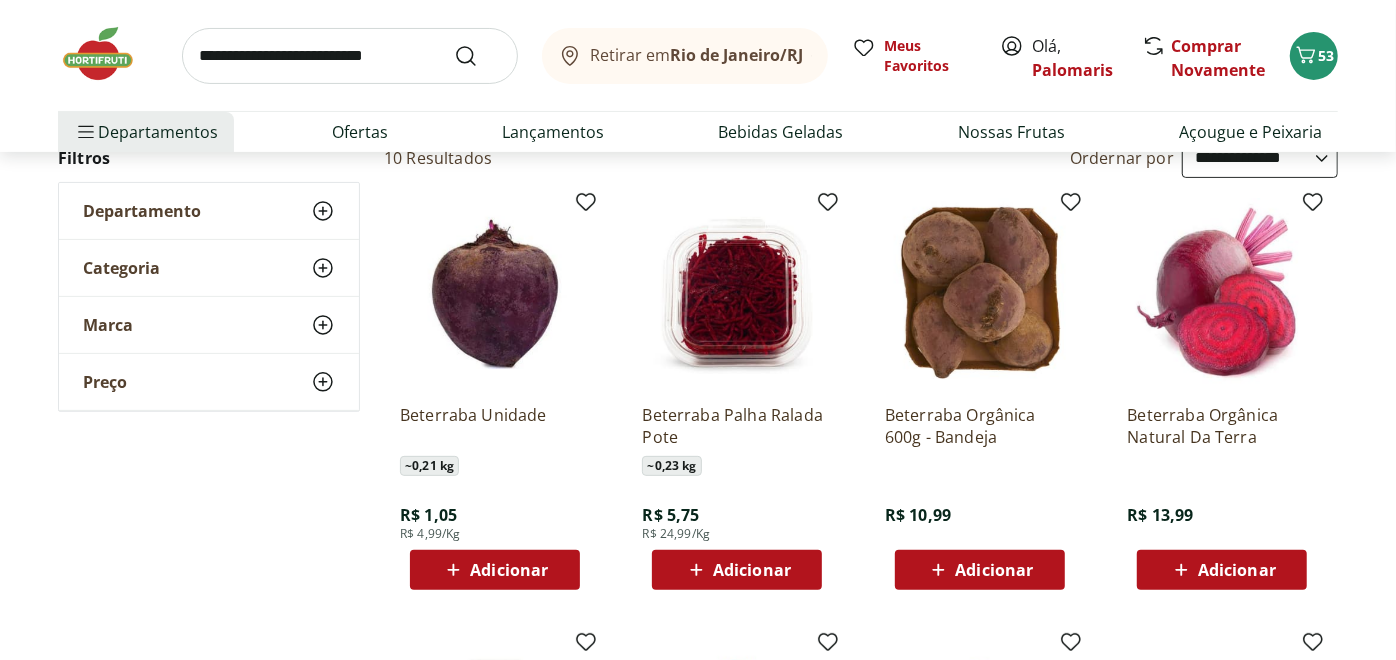 click on "Adicionar" at bounding box center (509, 570) 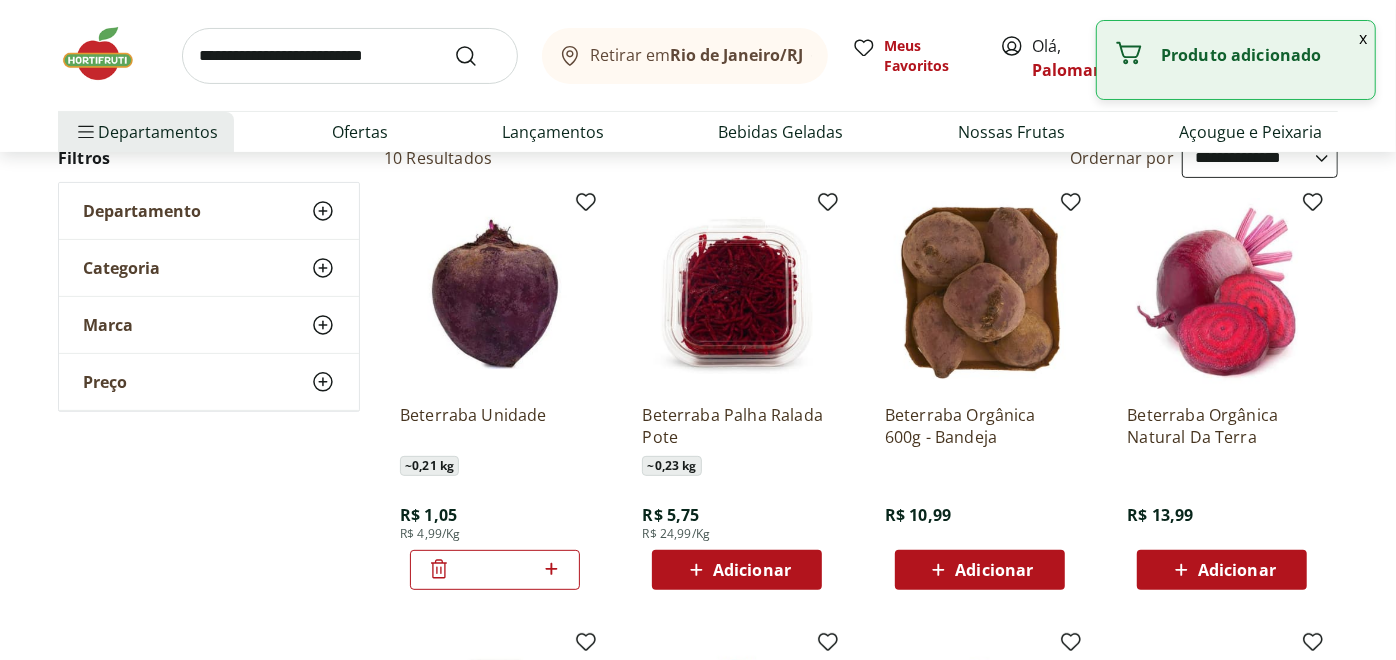 scroll, scrollTop: 207, scrollLeft: 0, axis: vertical 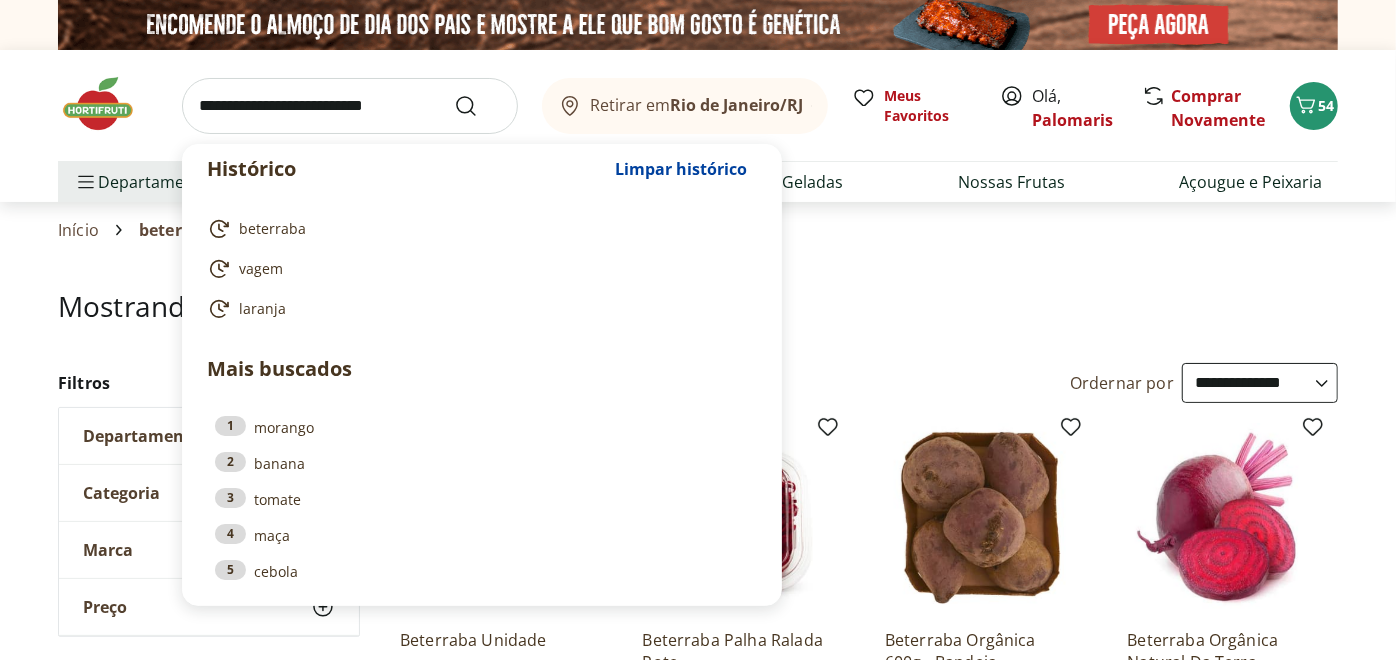 click at bounding box center [350, 106] 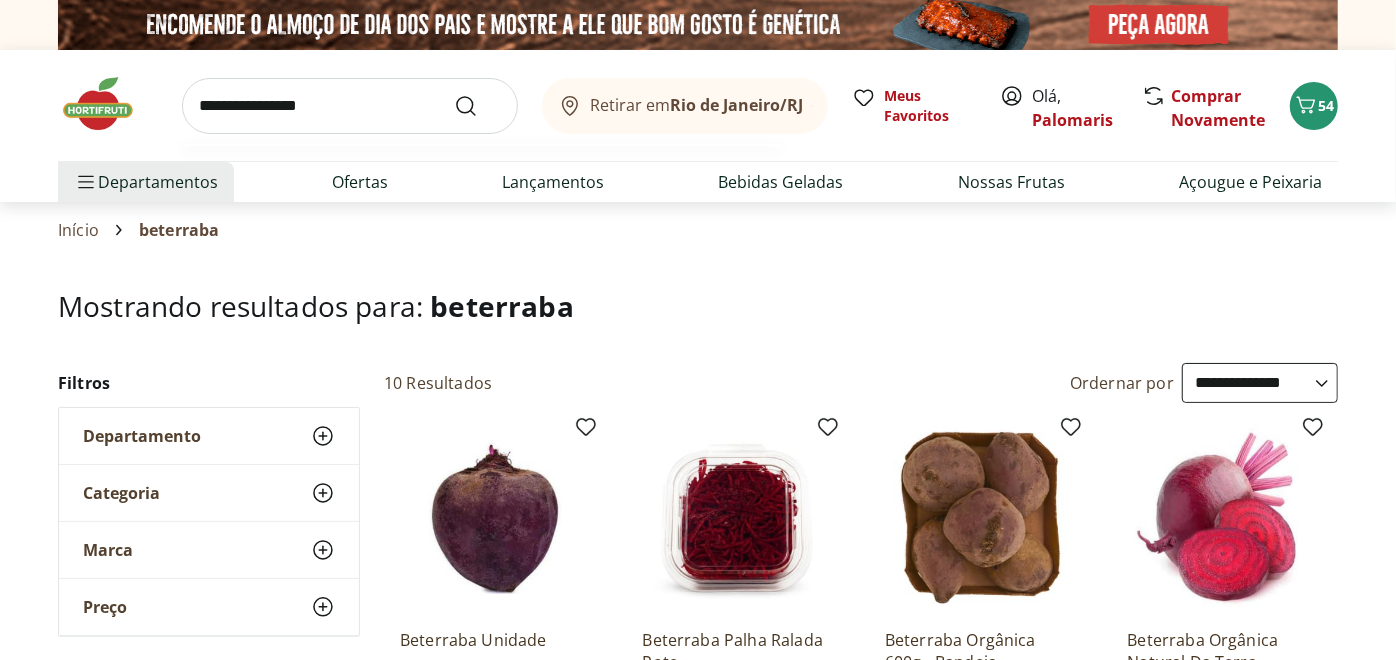 type on "**********" 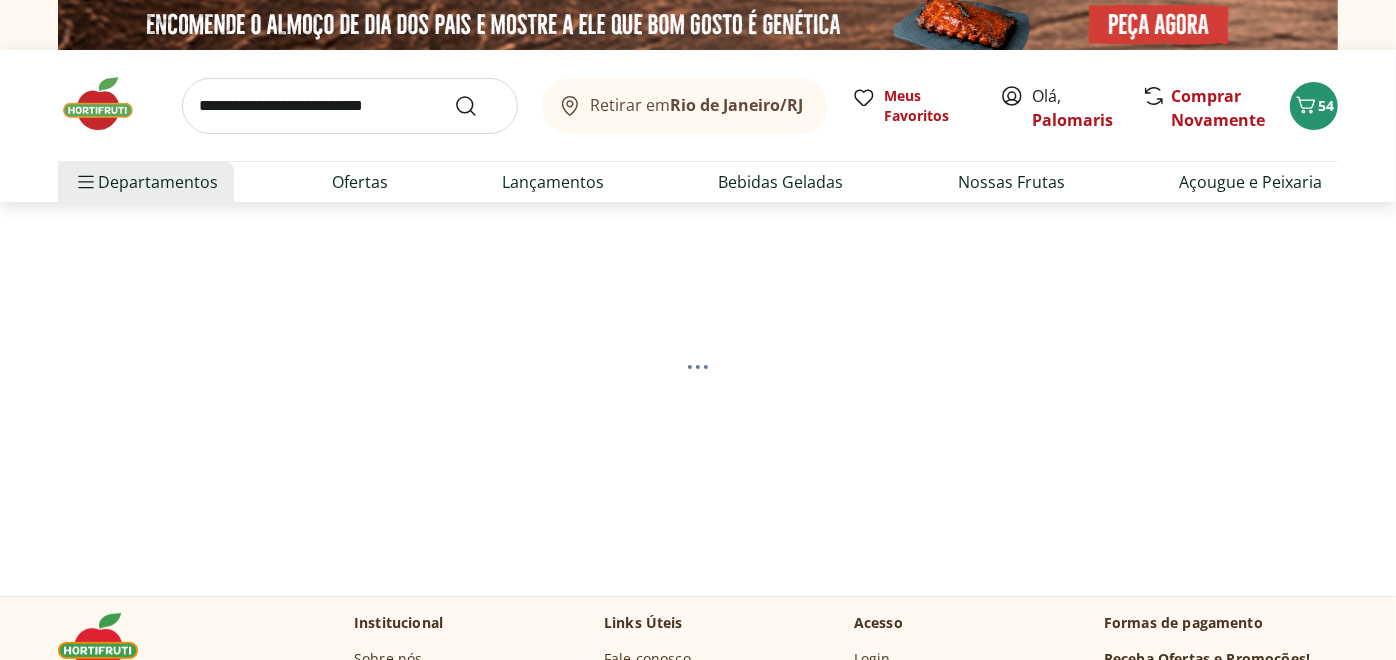 select on "**********" 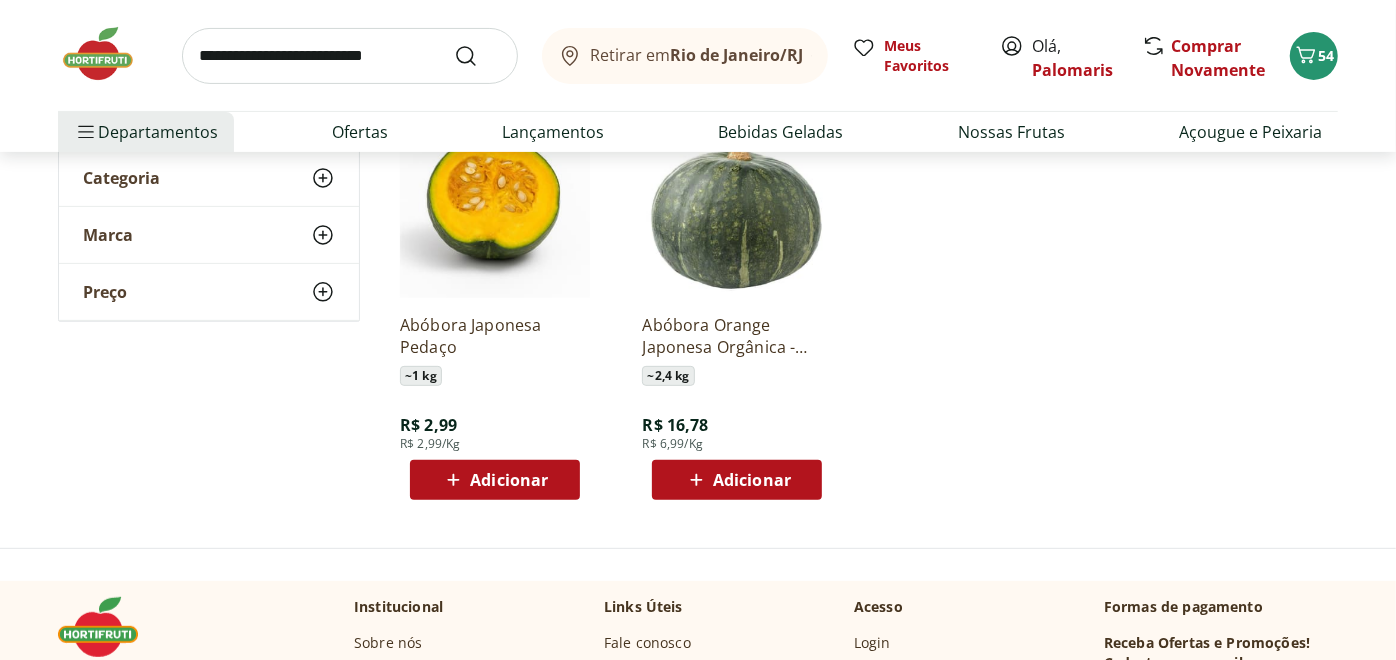 scroll, scrollTop: 321, scrollLeft: 0, axis: vertical 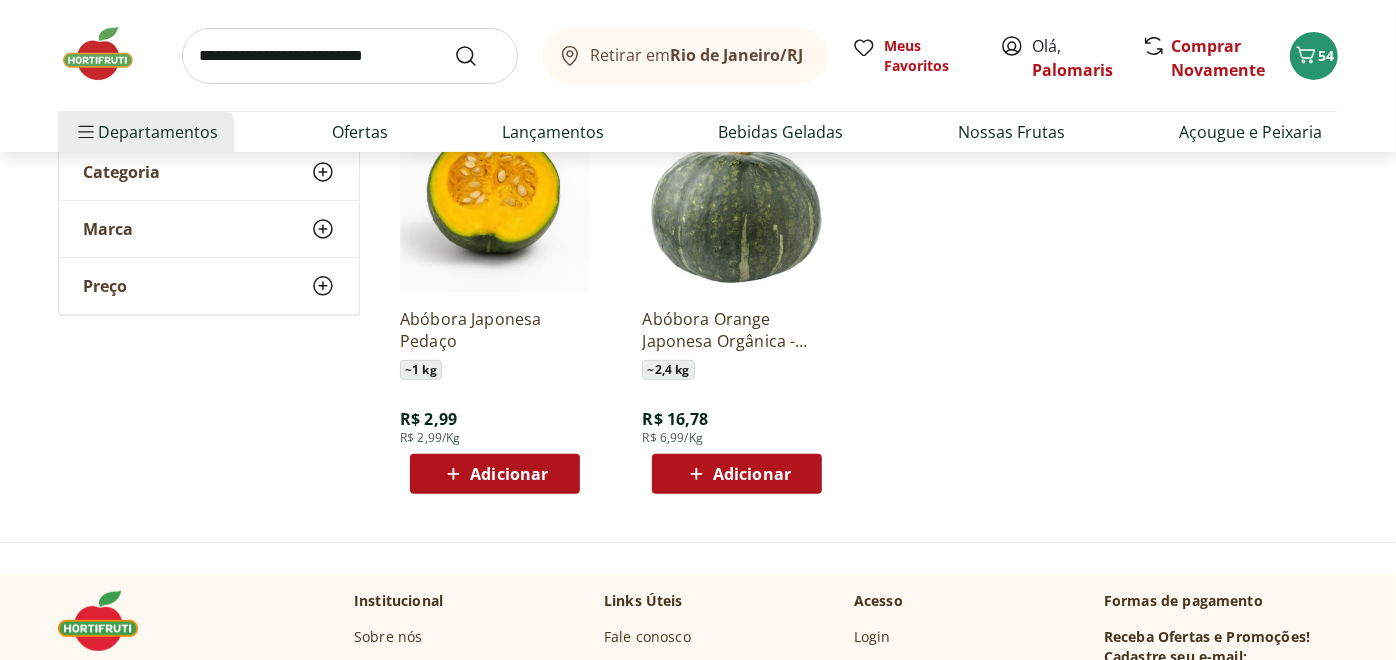 click on "Adicionar" at bounding box center [494, 474] 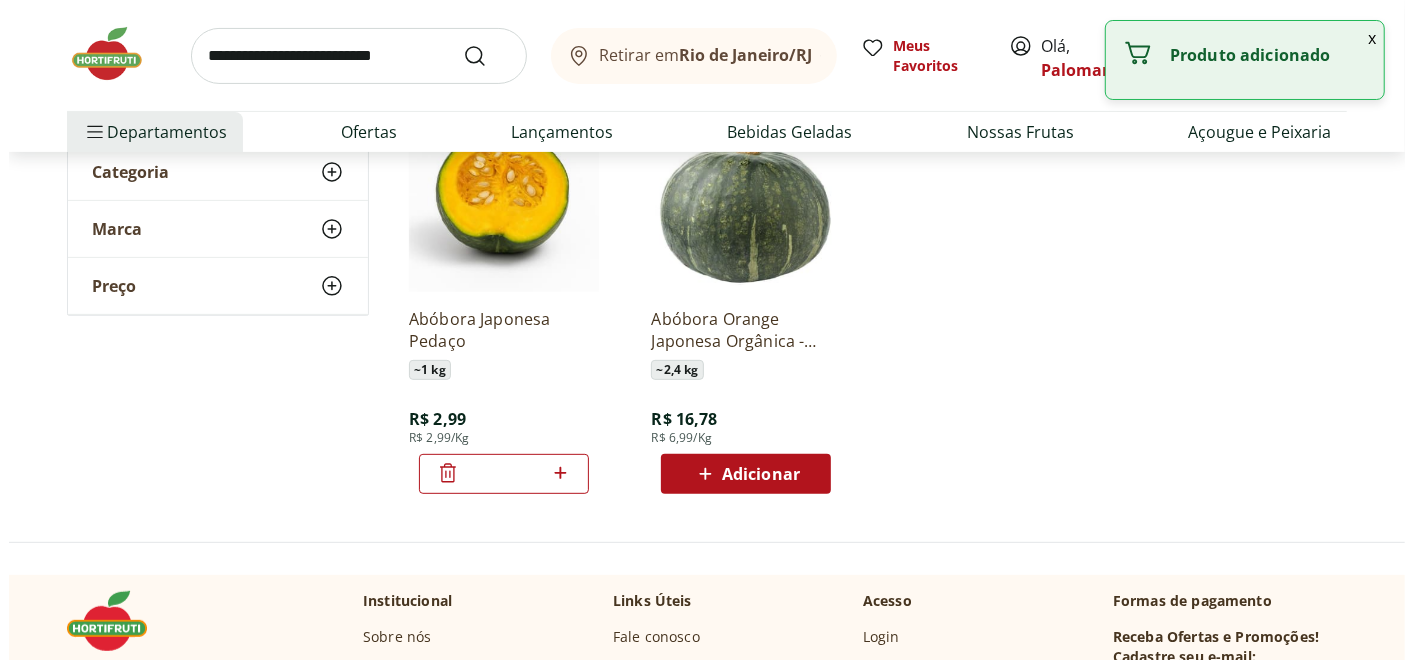 scroll, scrollTop: 0, scrollLeft: 0, axis: both 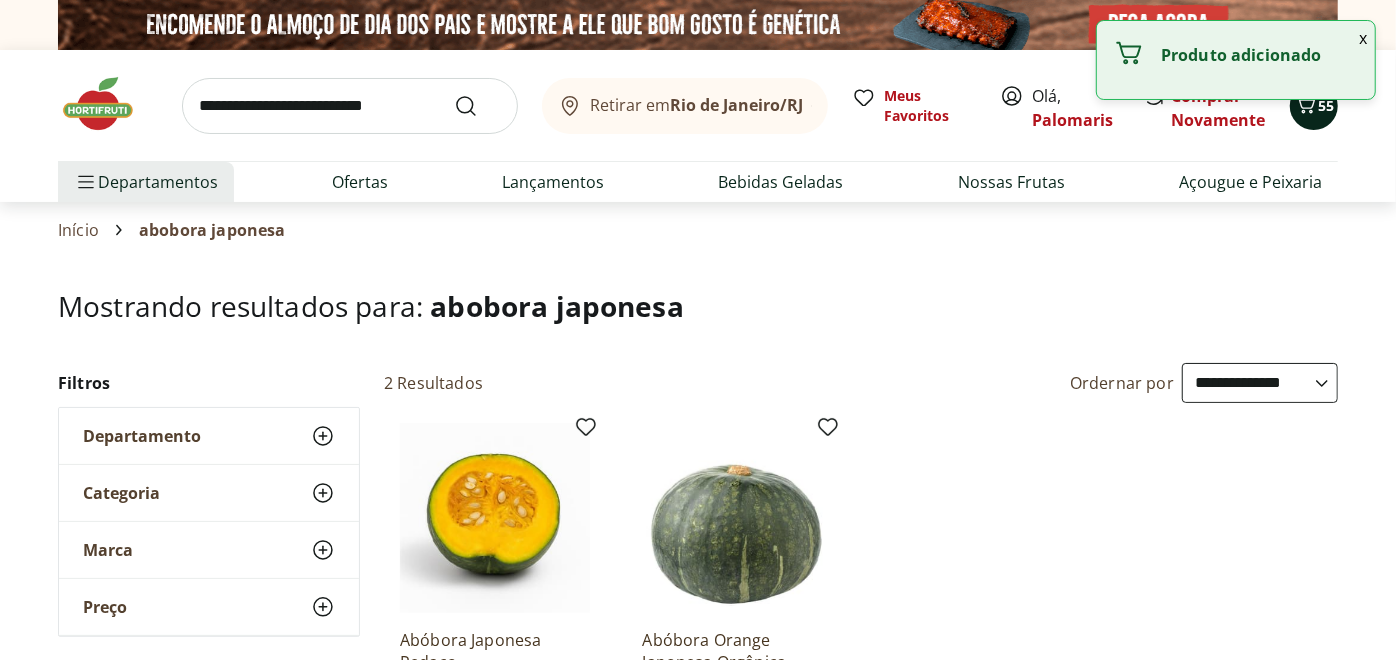 click at bounding box center (1306, 106) 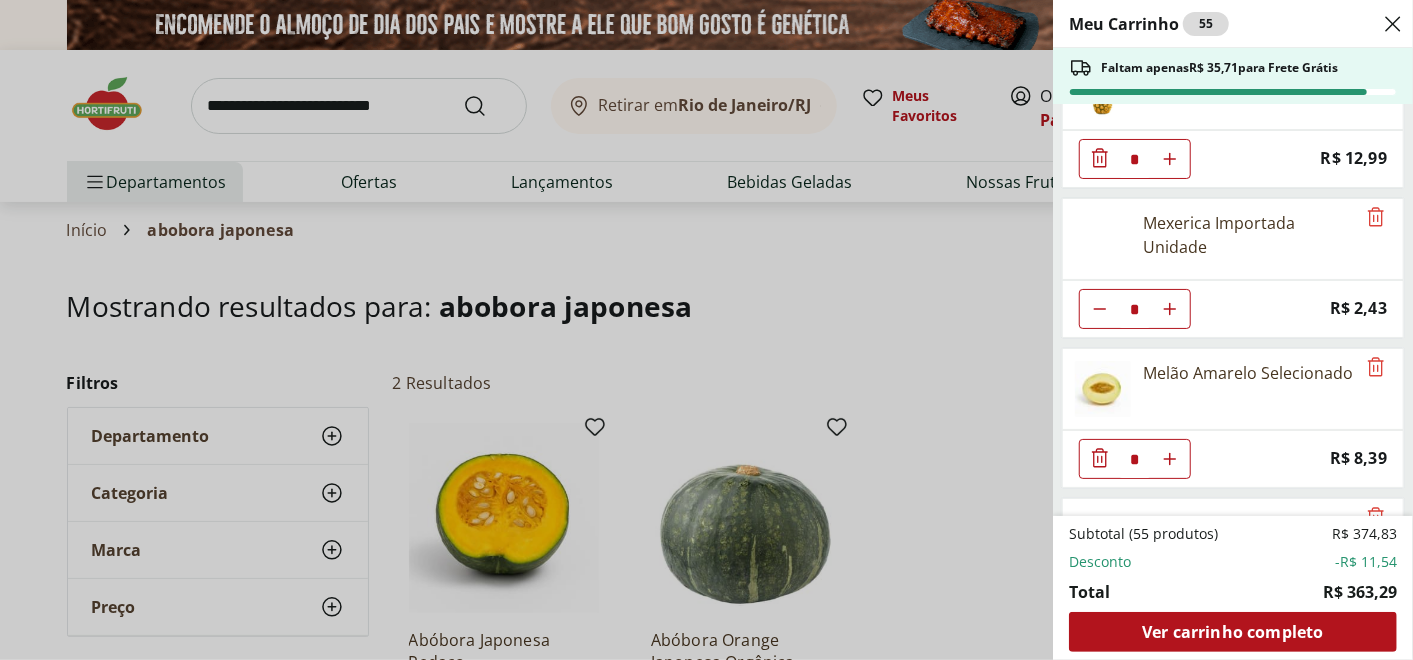 scroll, scrollTop: 3305, scrollLeft: 0, axis: vertical 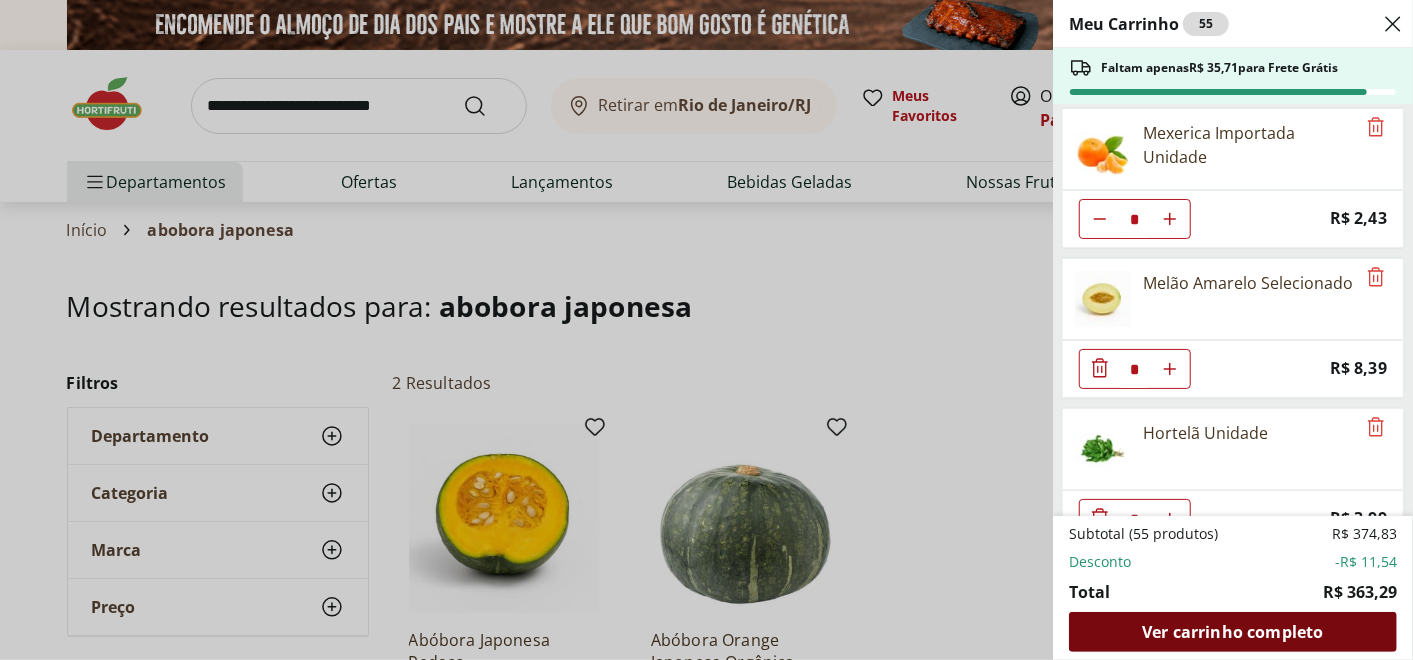 click on "Ver carrinho completo" at bounding box center (1233, 632) 